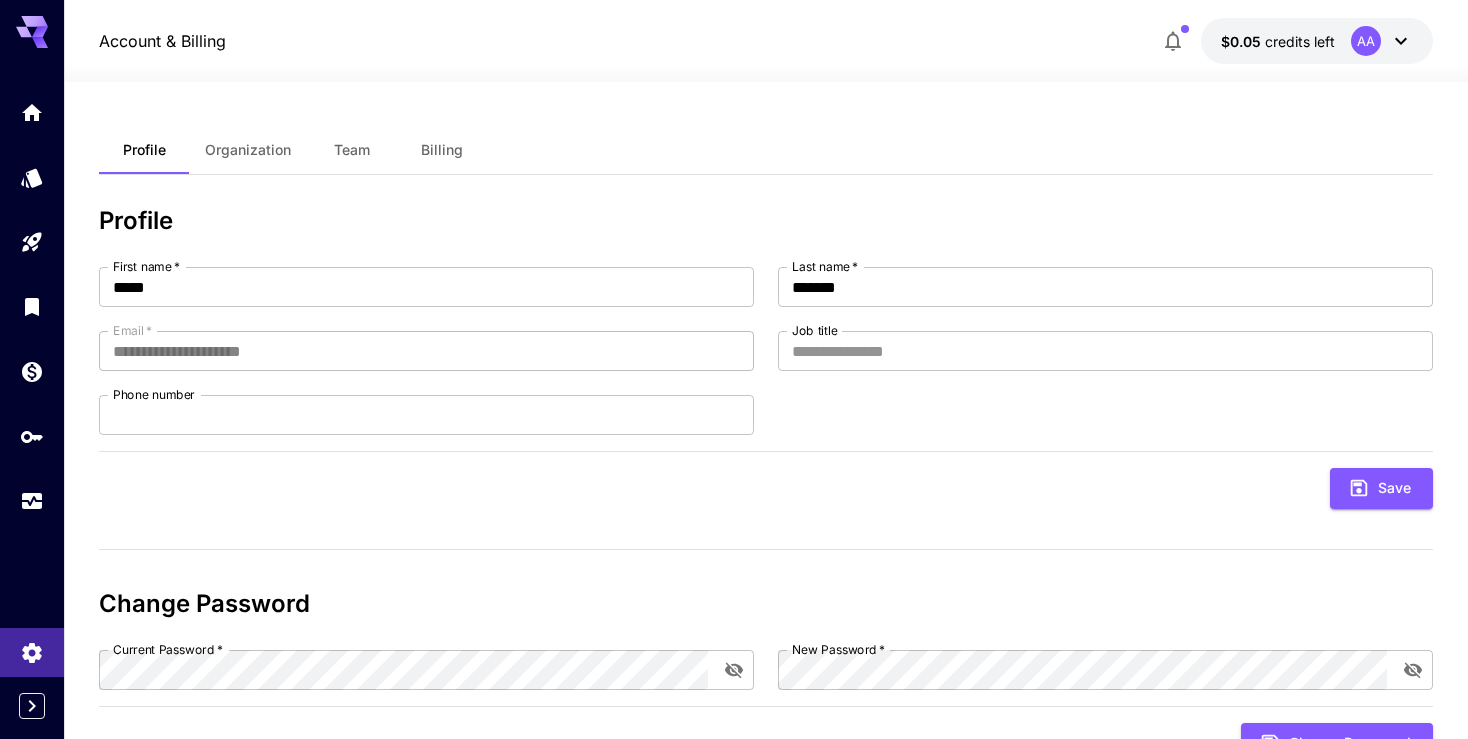 scroll, scrollTop: 0, scrollLeft: 0, axis: both 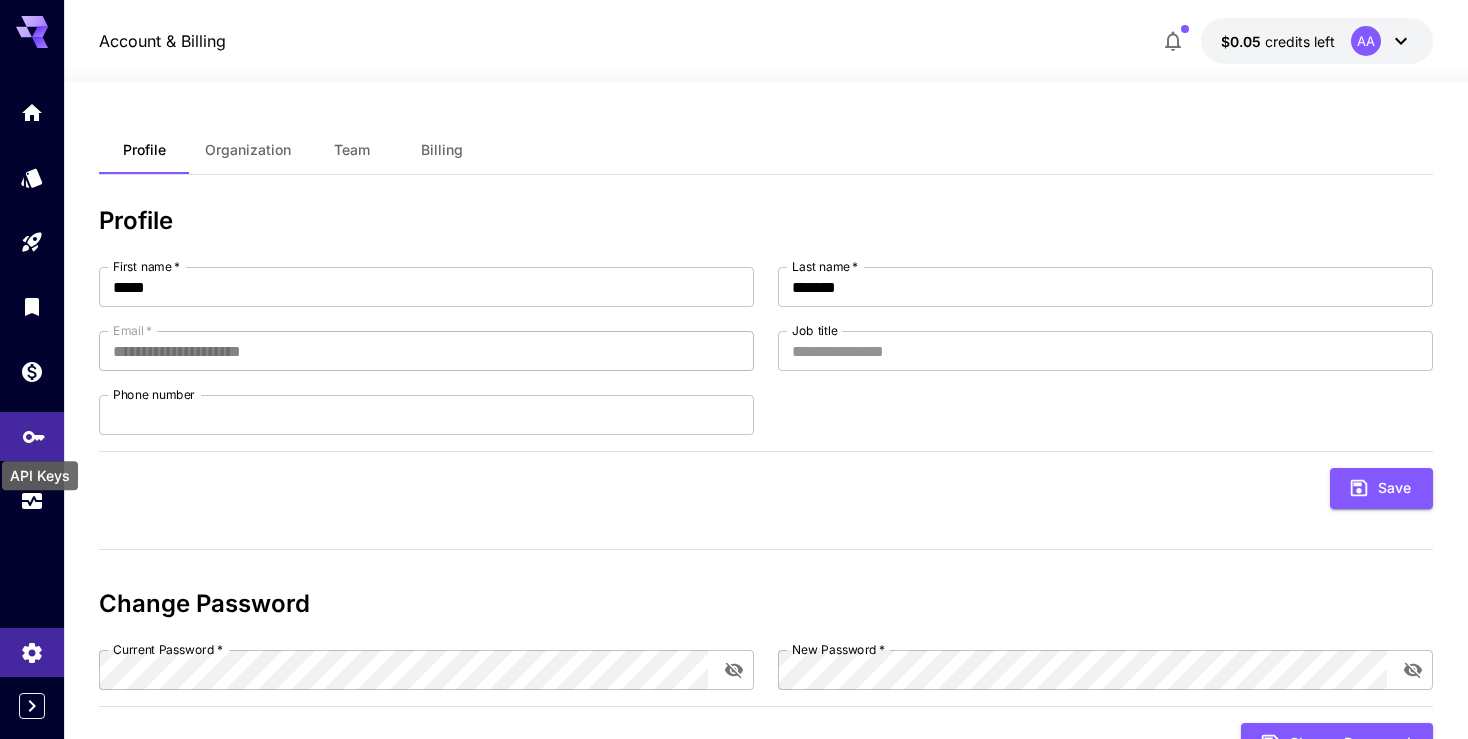 click 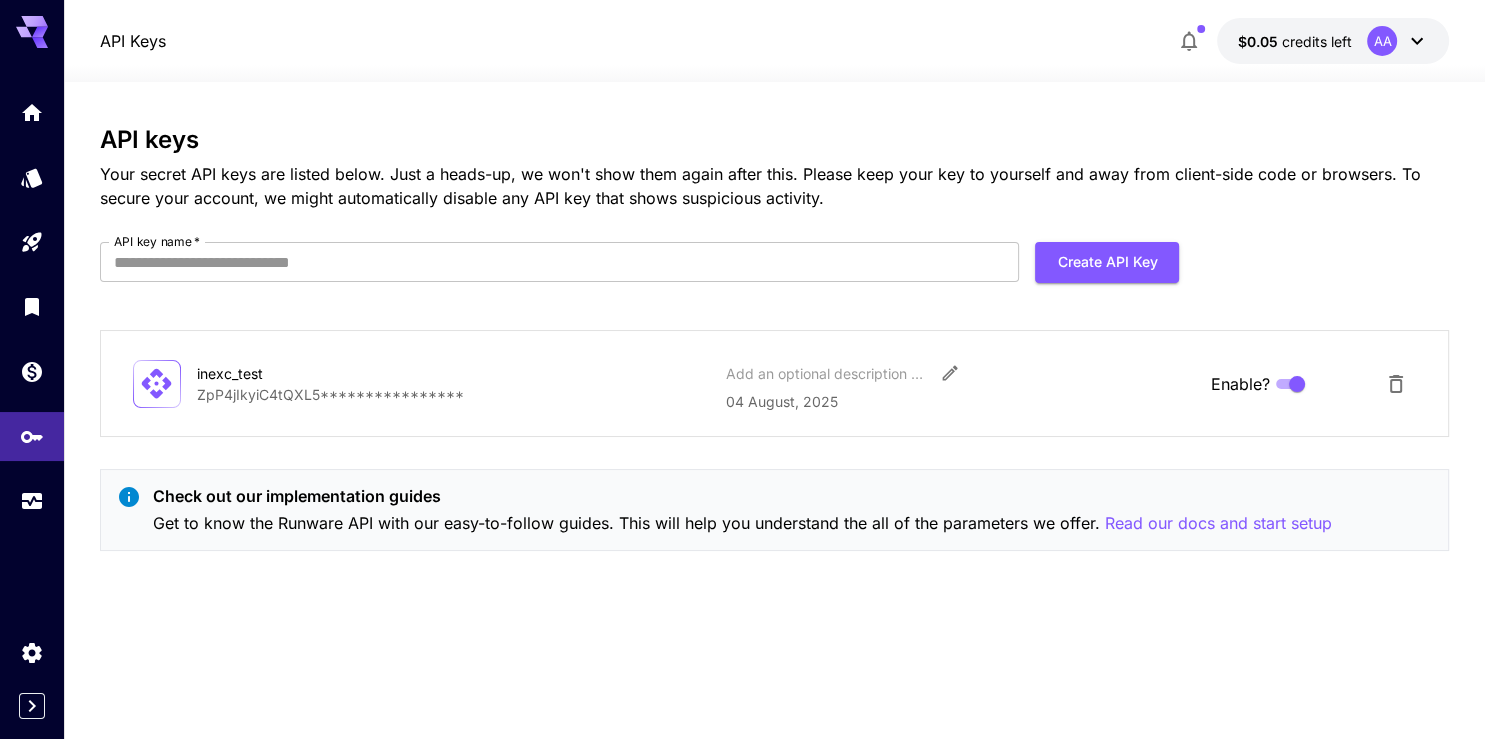 click on "**********" at bounding box center (454, 394) 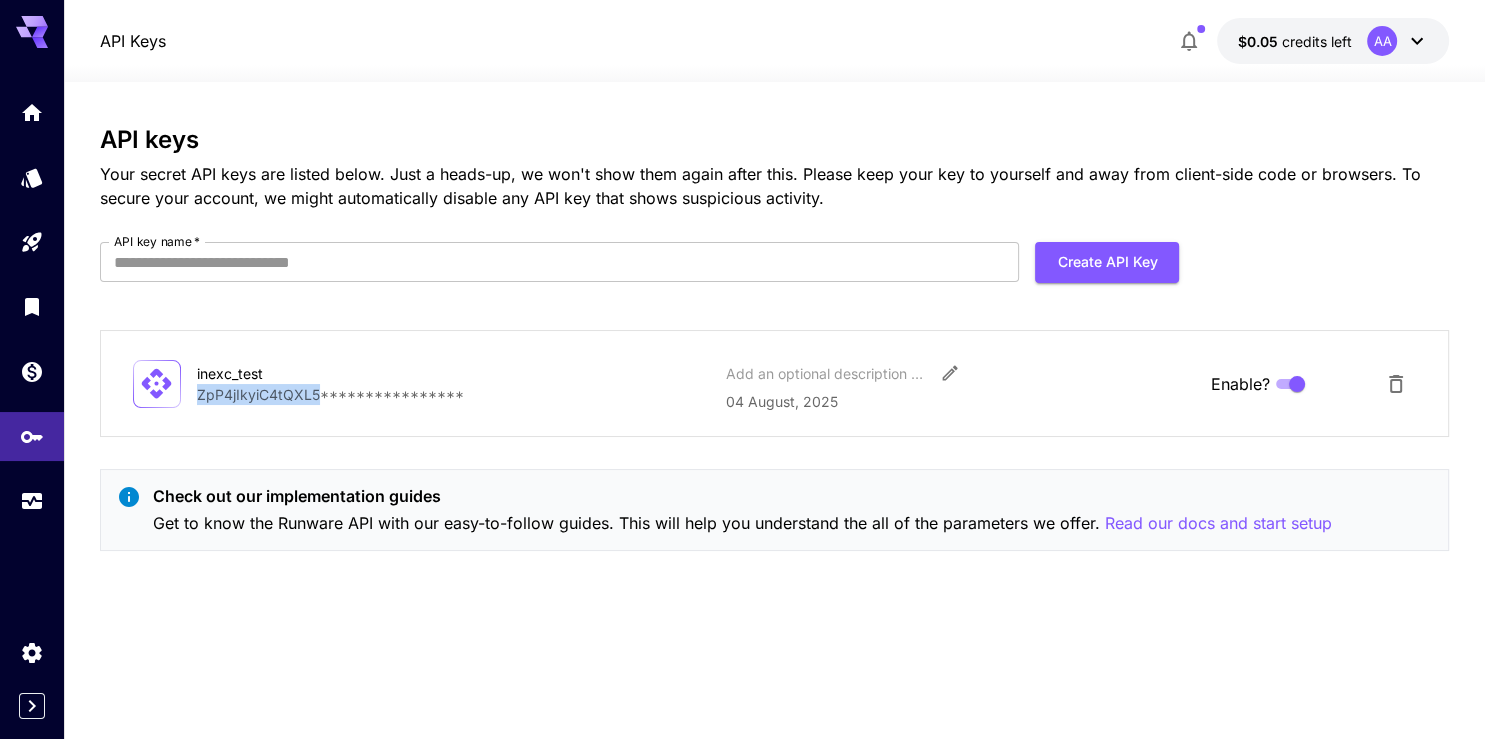 click on "**********" at bounding box center [454, 394] 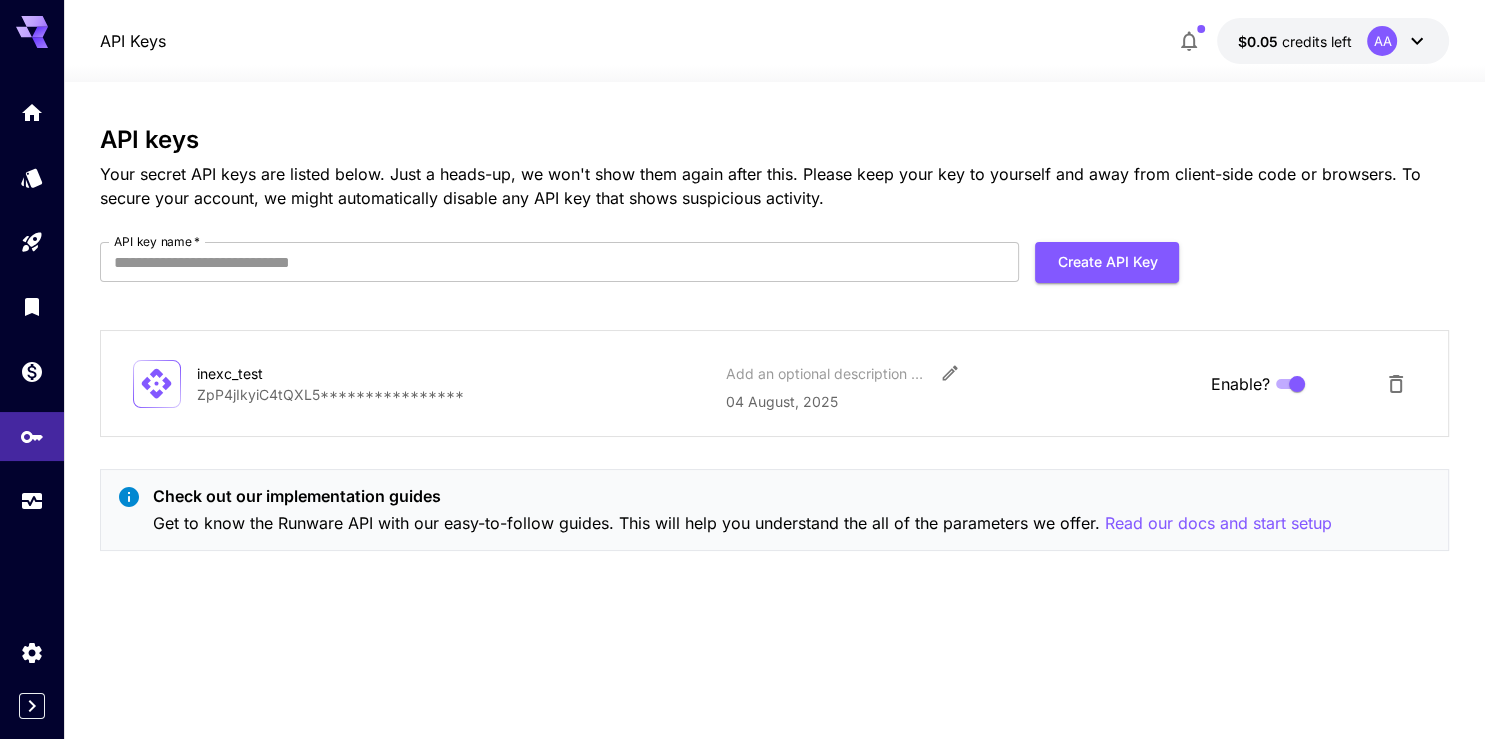 click on "**********" at bounding box center (454, 394) 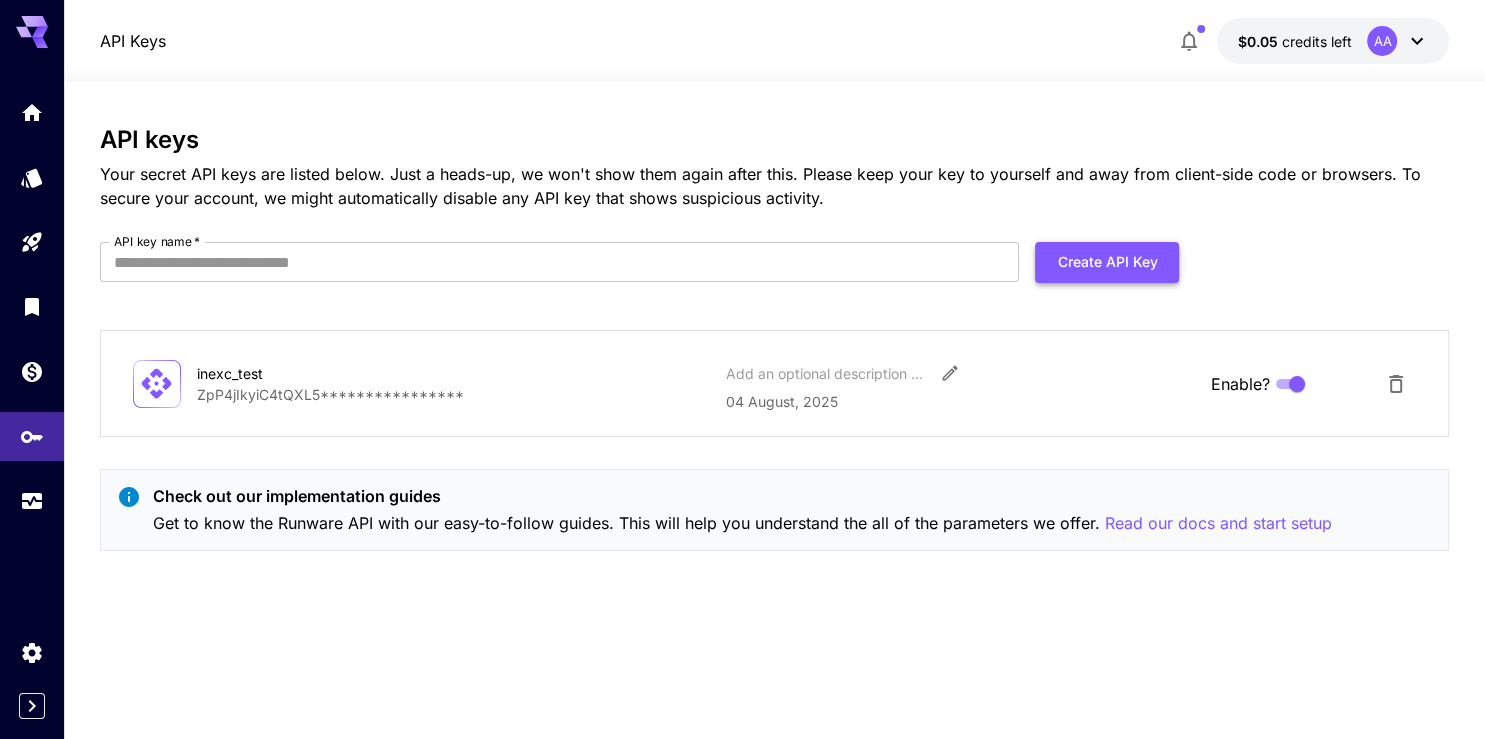 click on "Create API Key" at bounding box center (1107, 262) 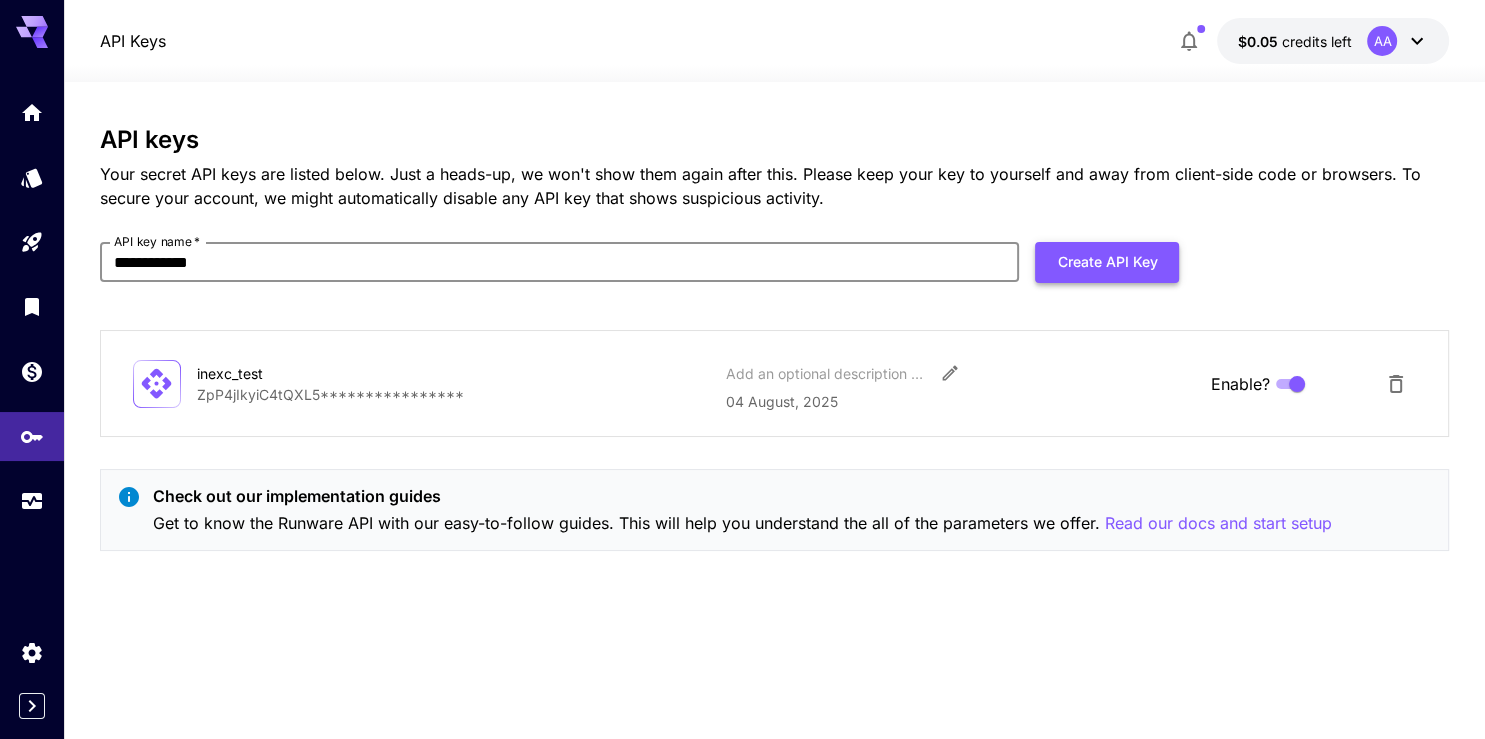 type on "**********" 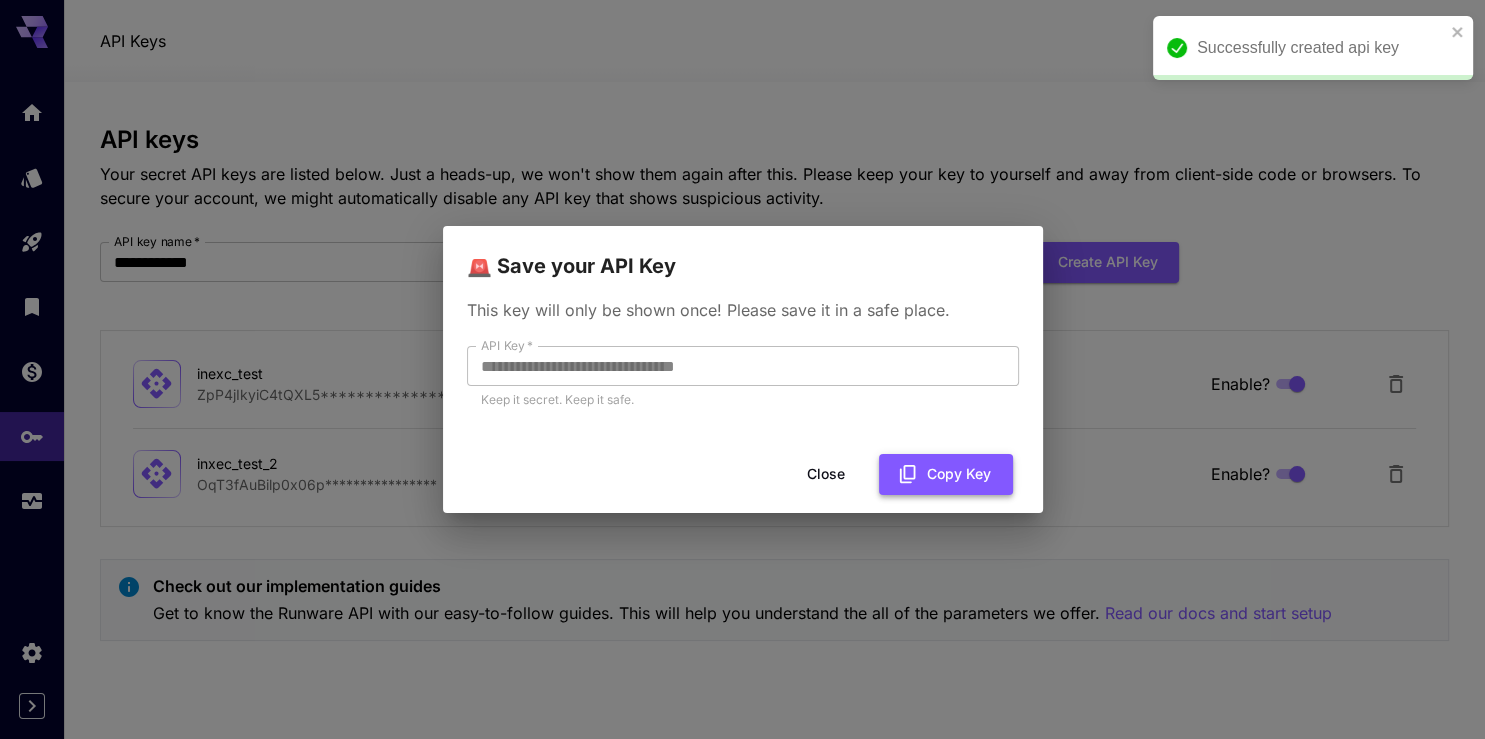 click 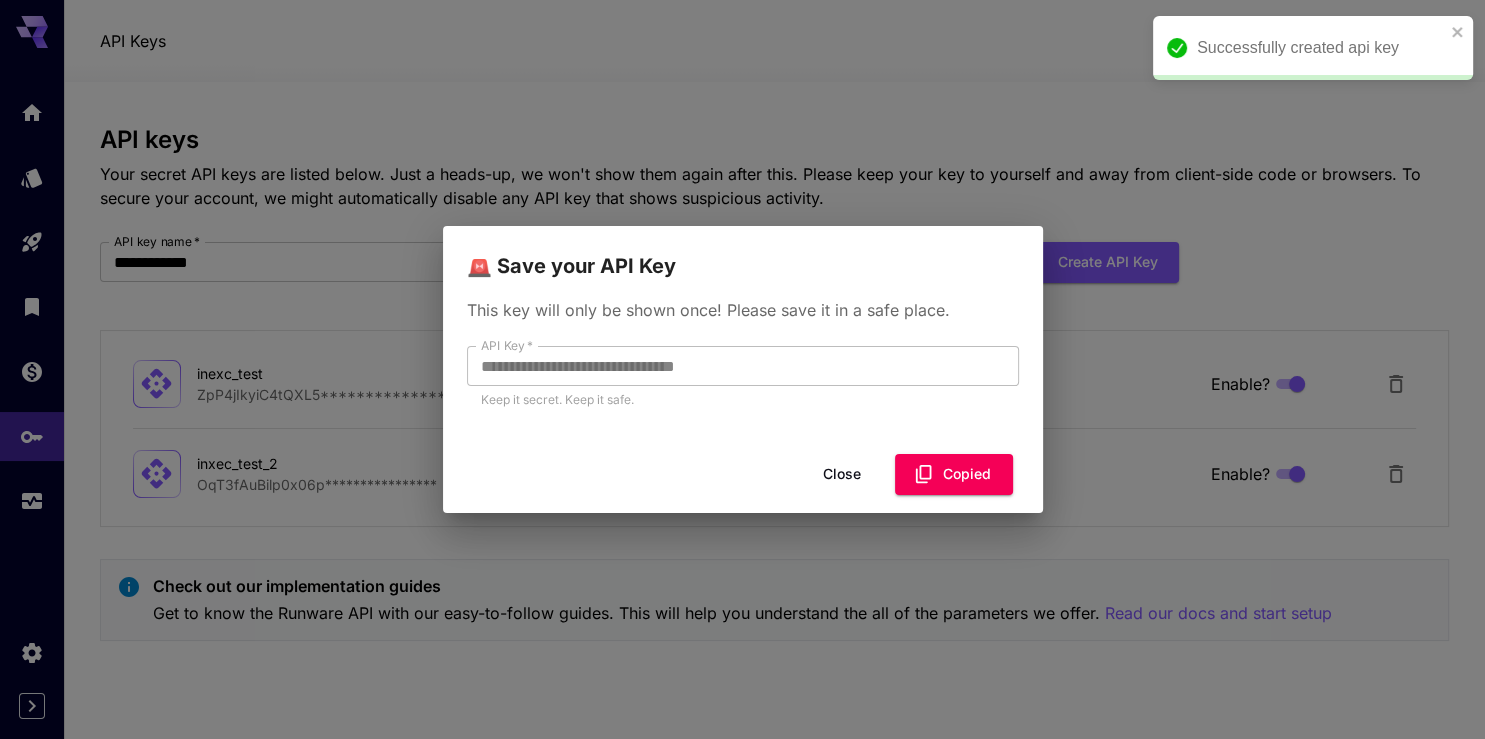 click on "Close" at bounding box center (842, 474) 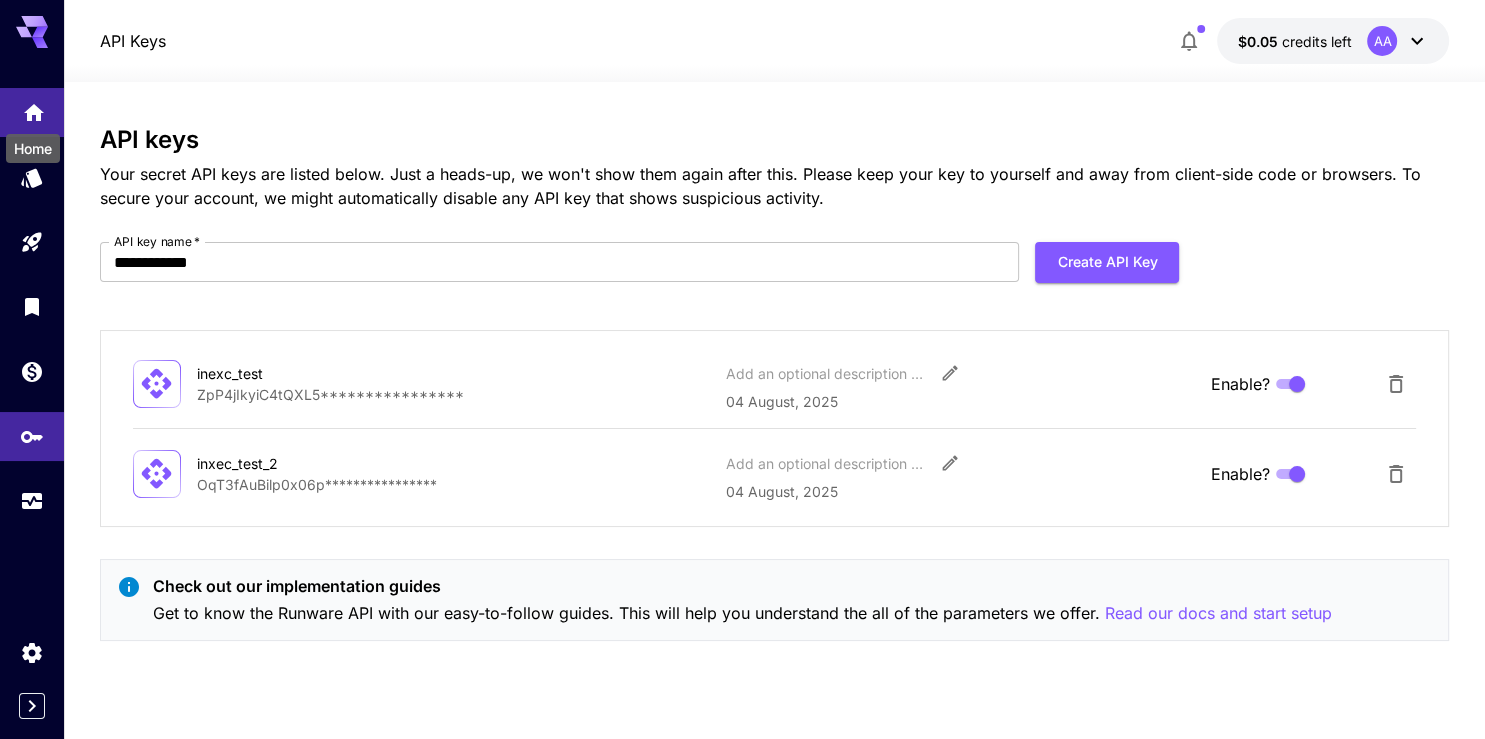 click 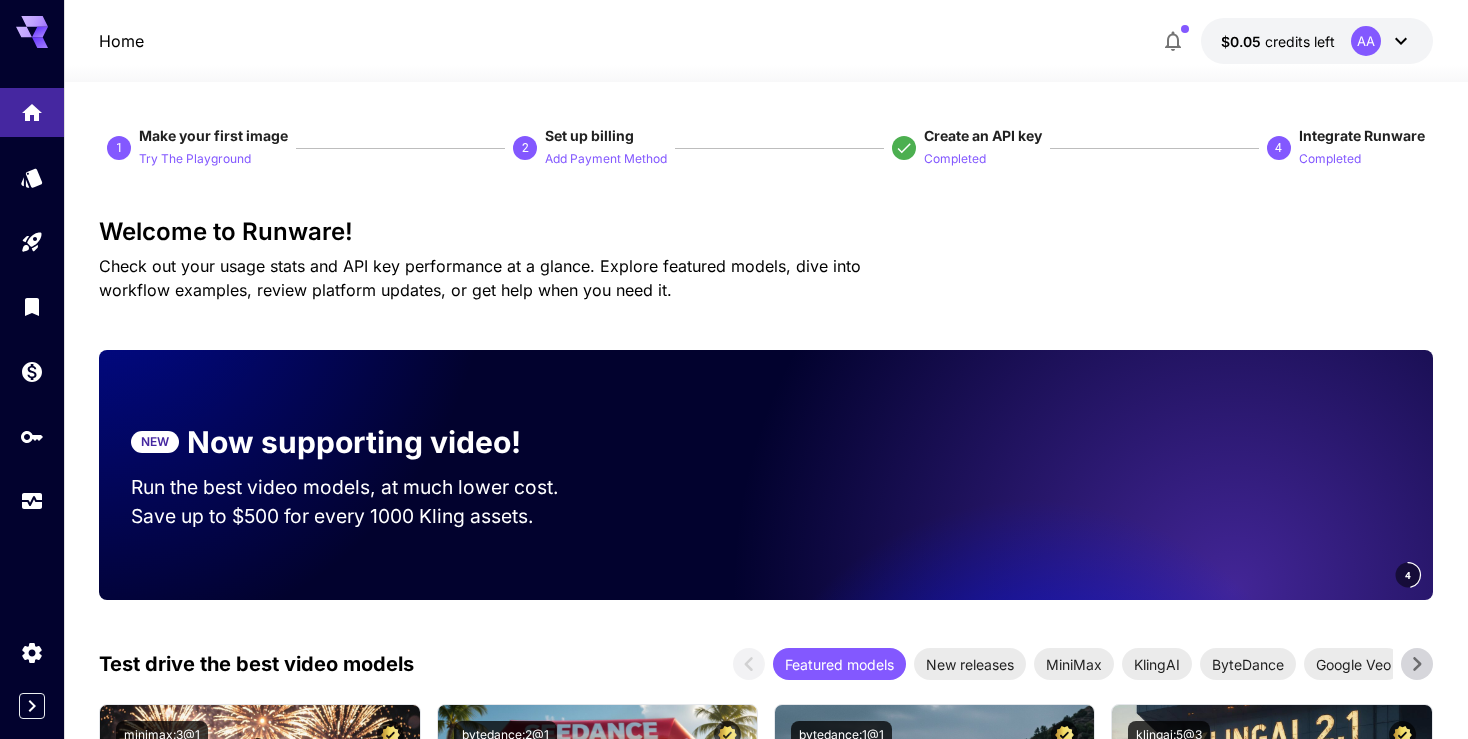 click 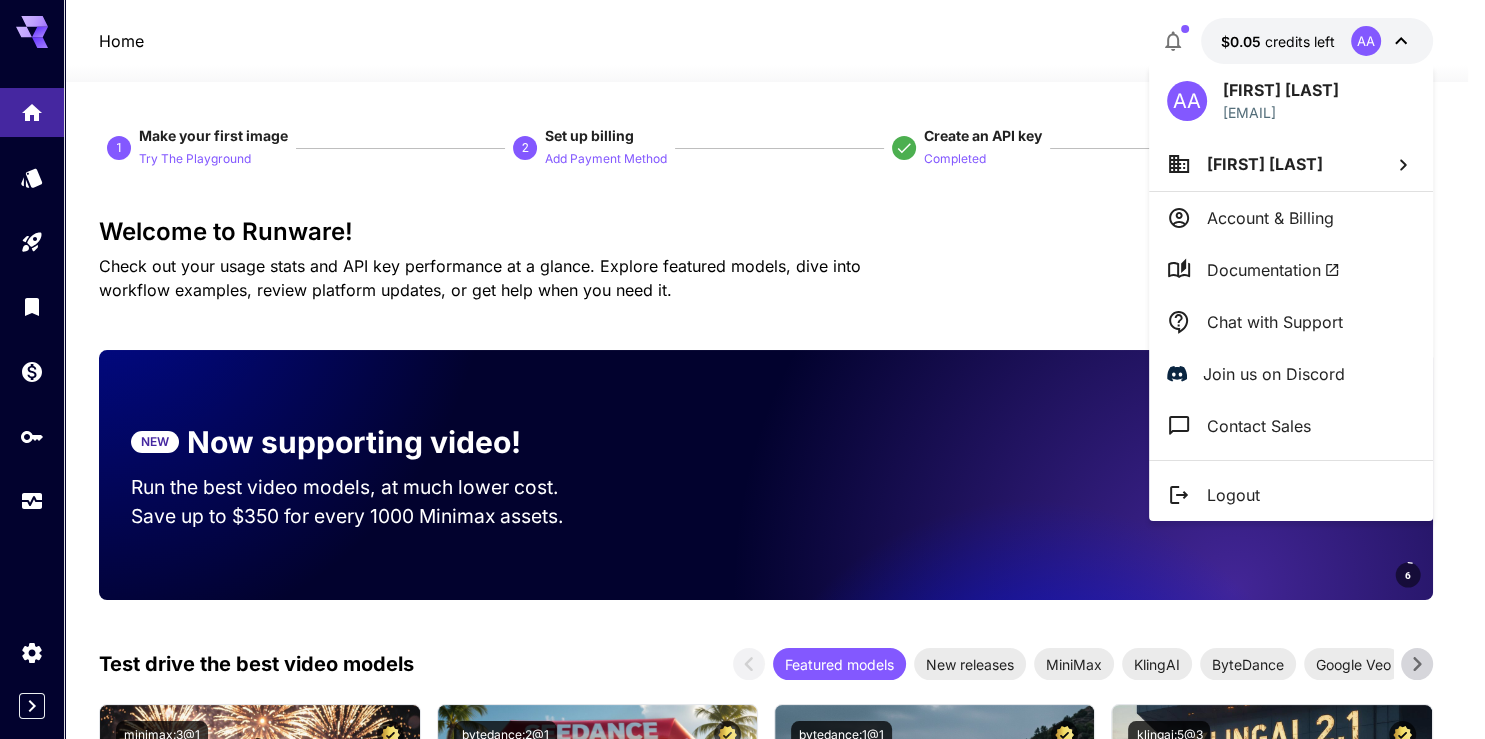 click at bounding box center [742, 369] 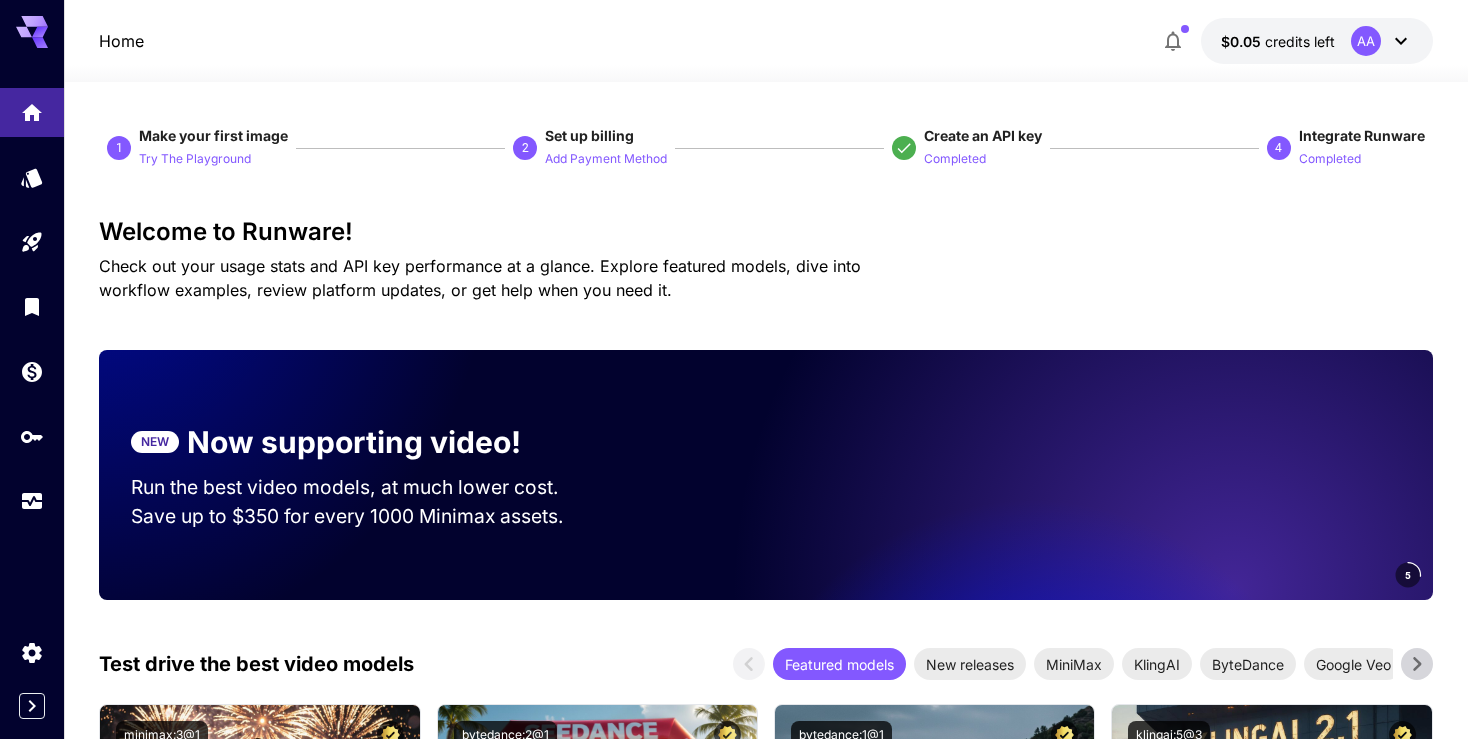click on "Try The Playground" at bounding box center [195, 158] 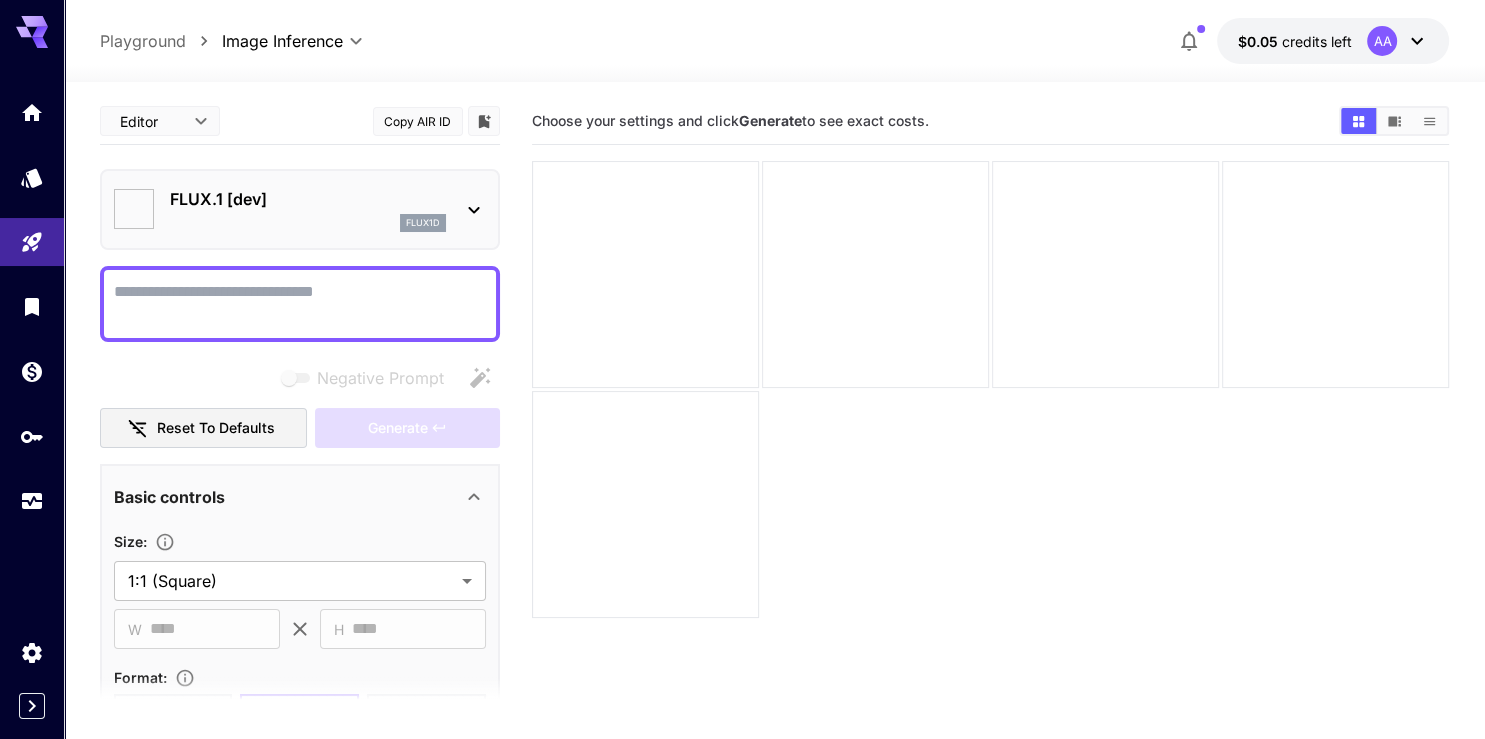 type on "**********" 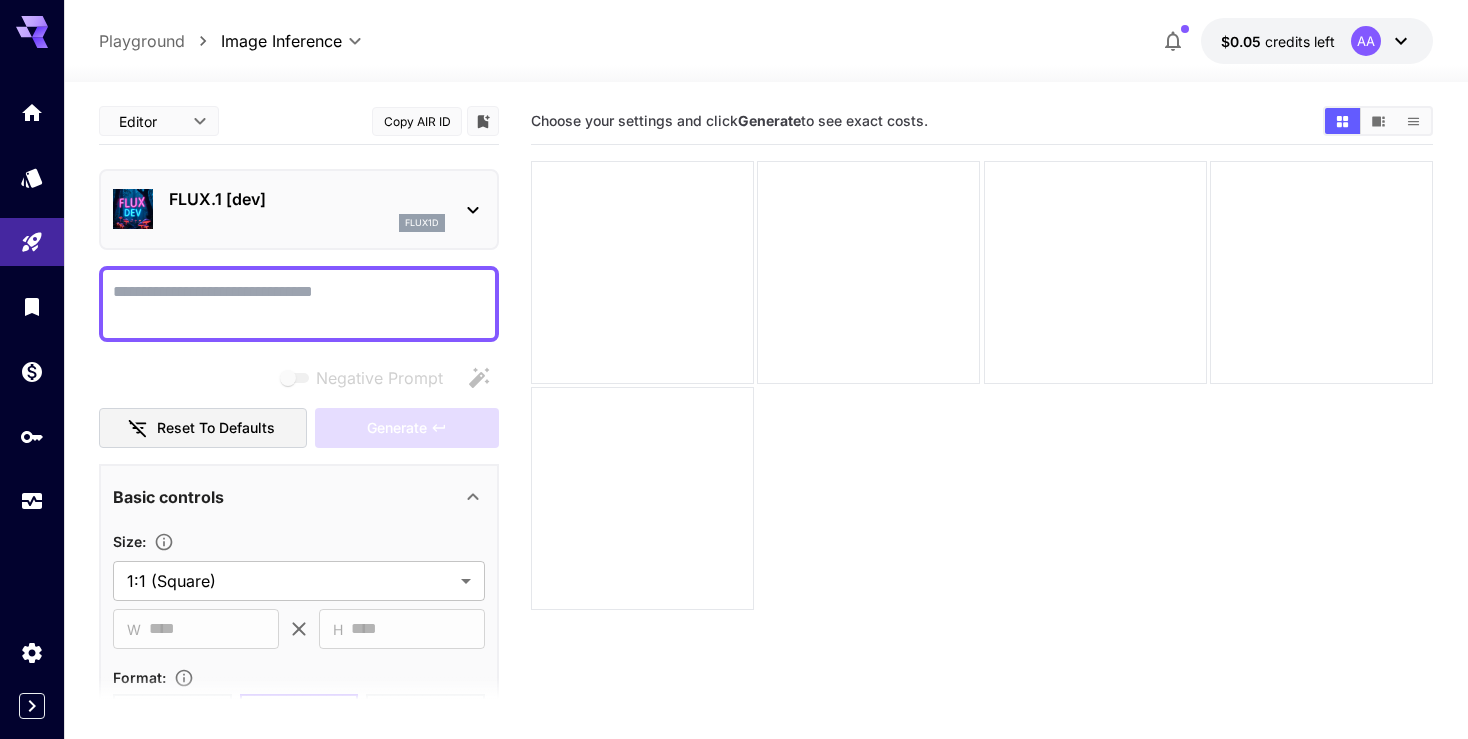 click 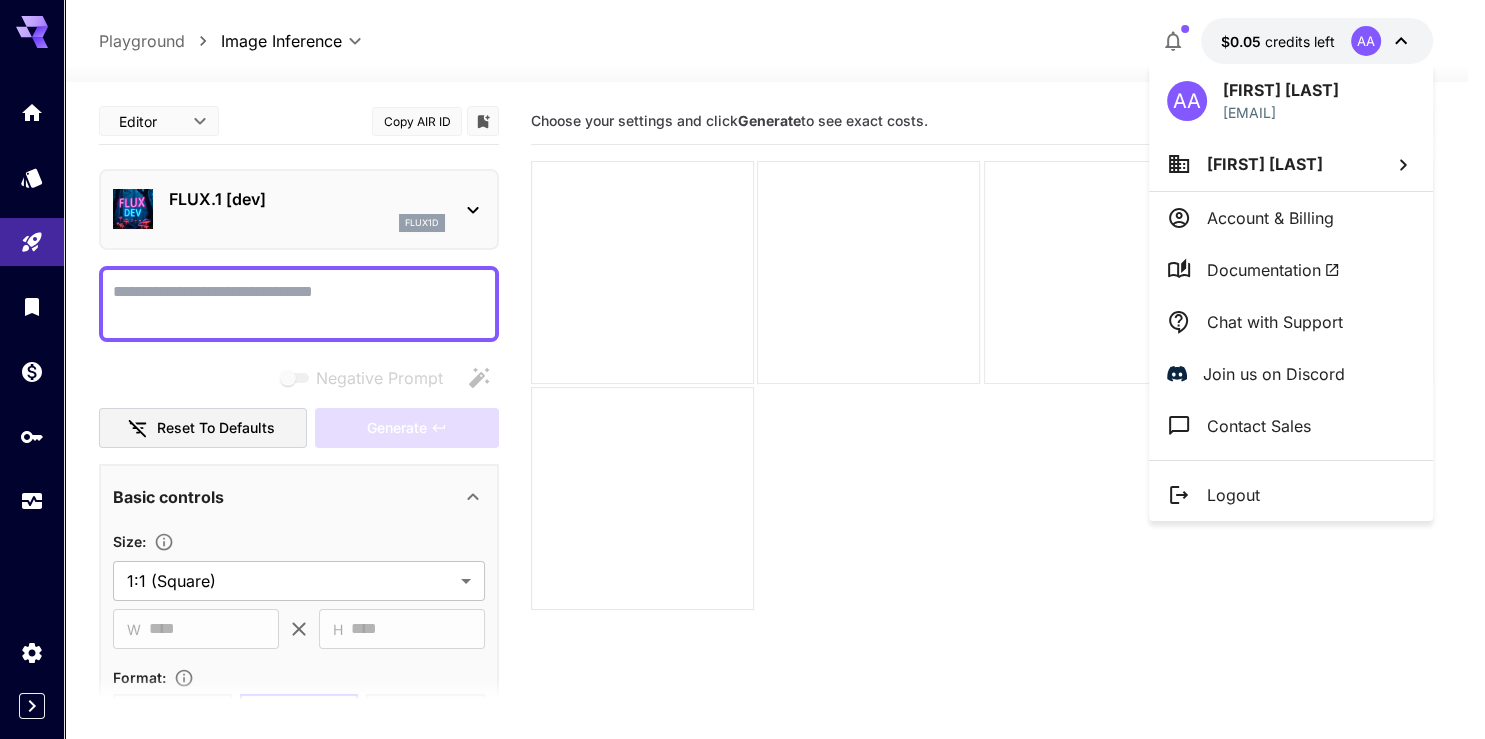 click on "Account & Billing" at bounding box center [1270, 218] 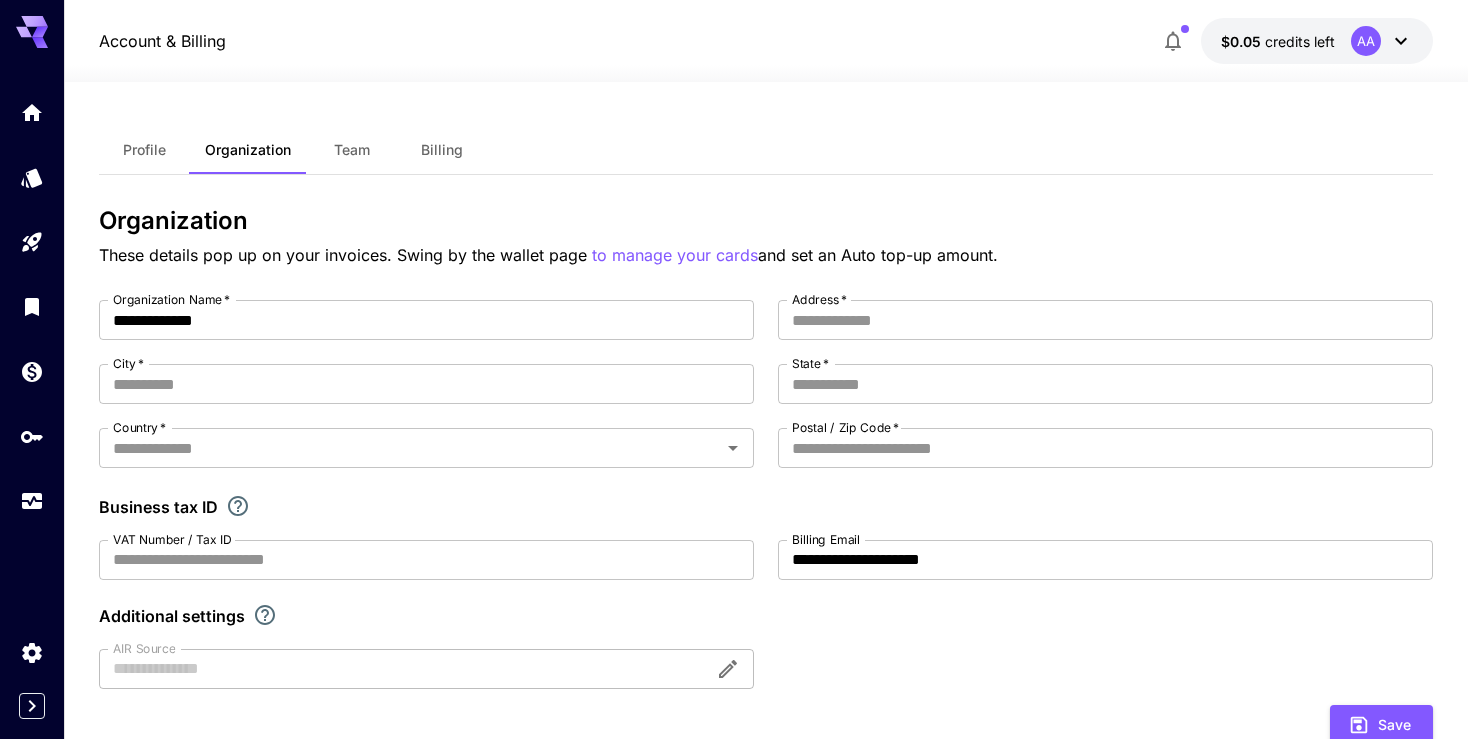 click on "Billing" at bounding box center [442, 150] 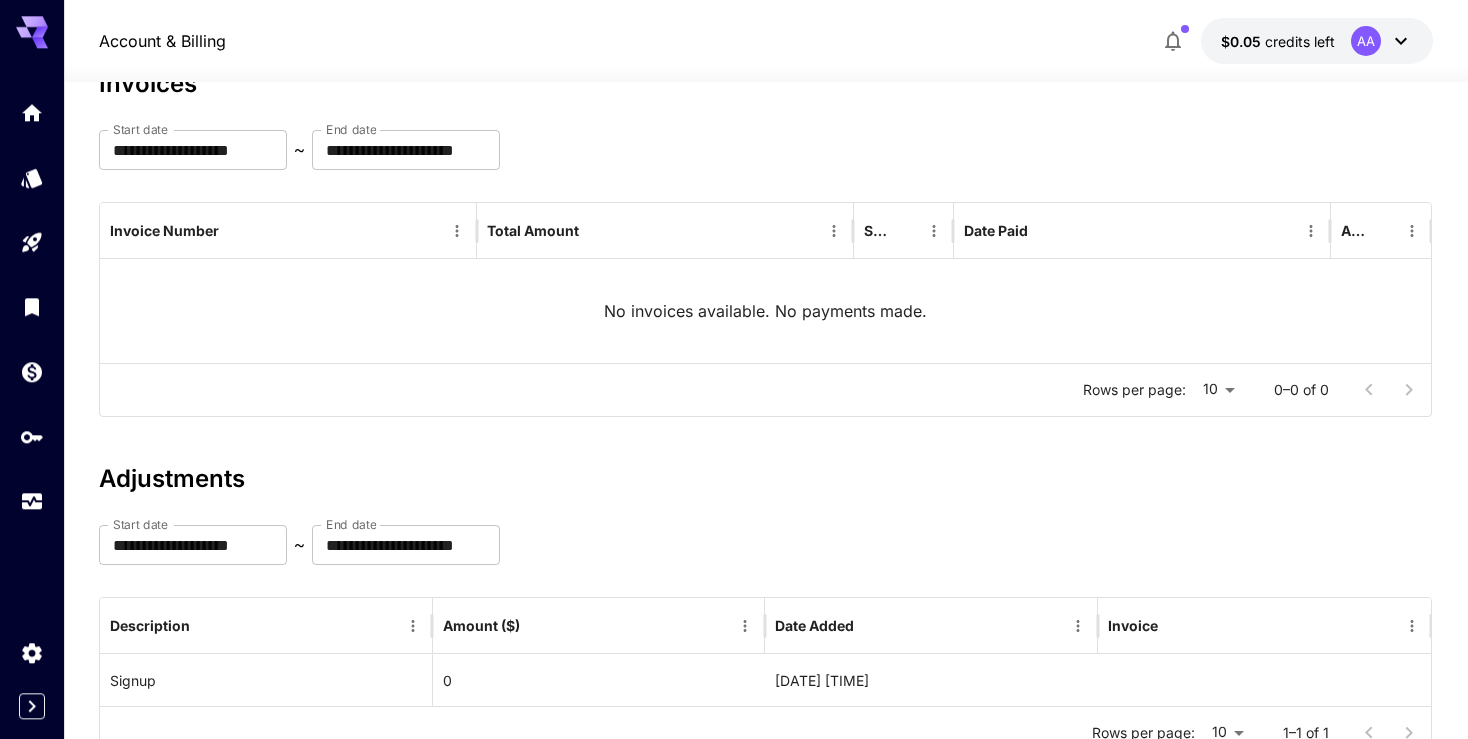 scroll, scrollTop: 0, scrollLeft: 0, axis: both 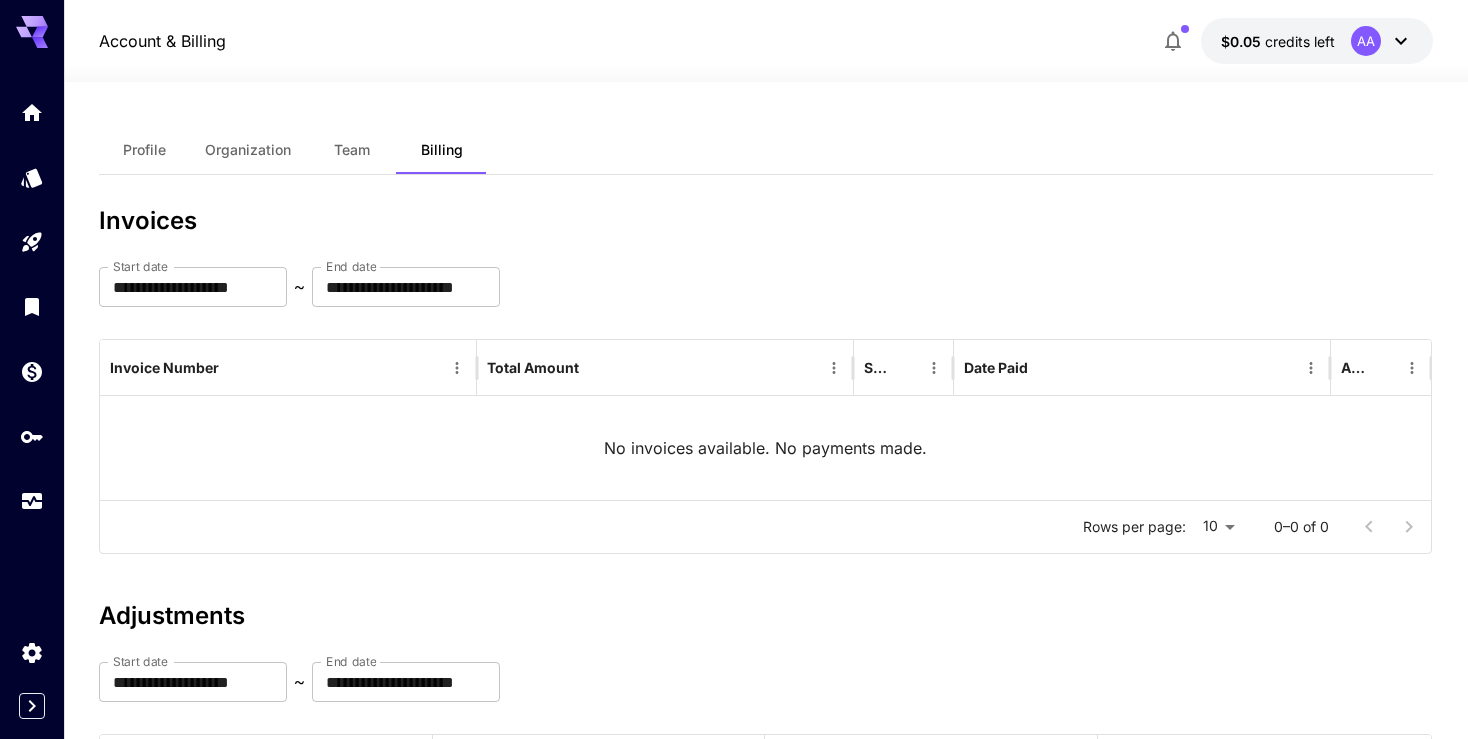 click on "Organization" at bounding box center [248, 150] 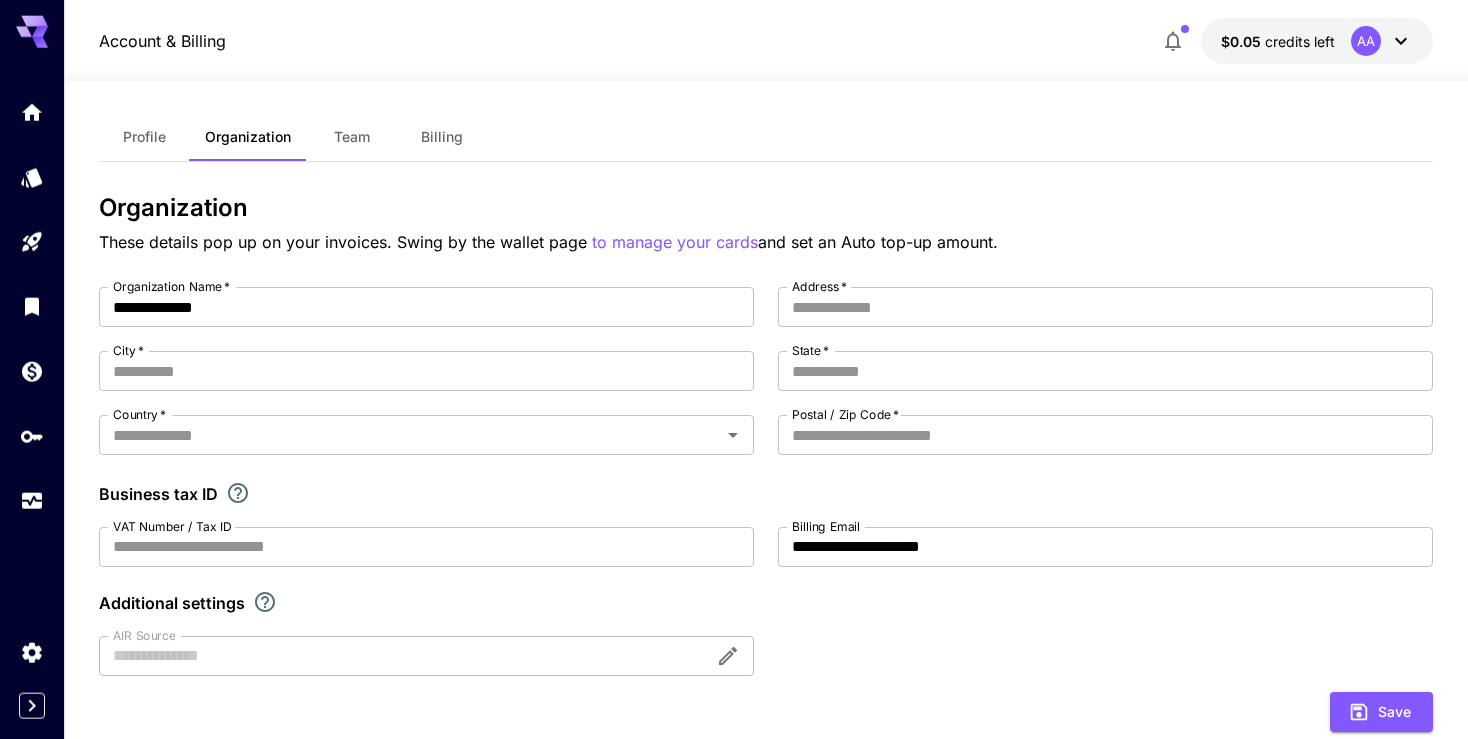 scroll, scrollTop: 0, scrollLeft: 0, axis: both 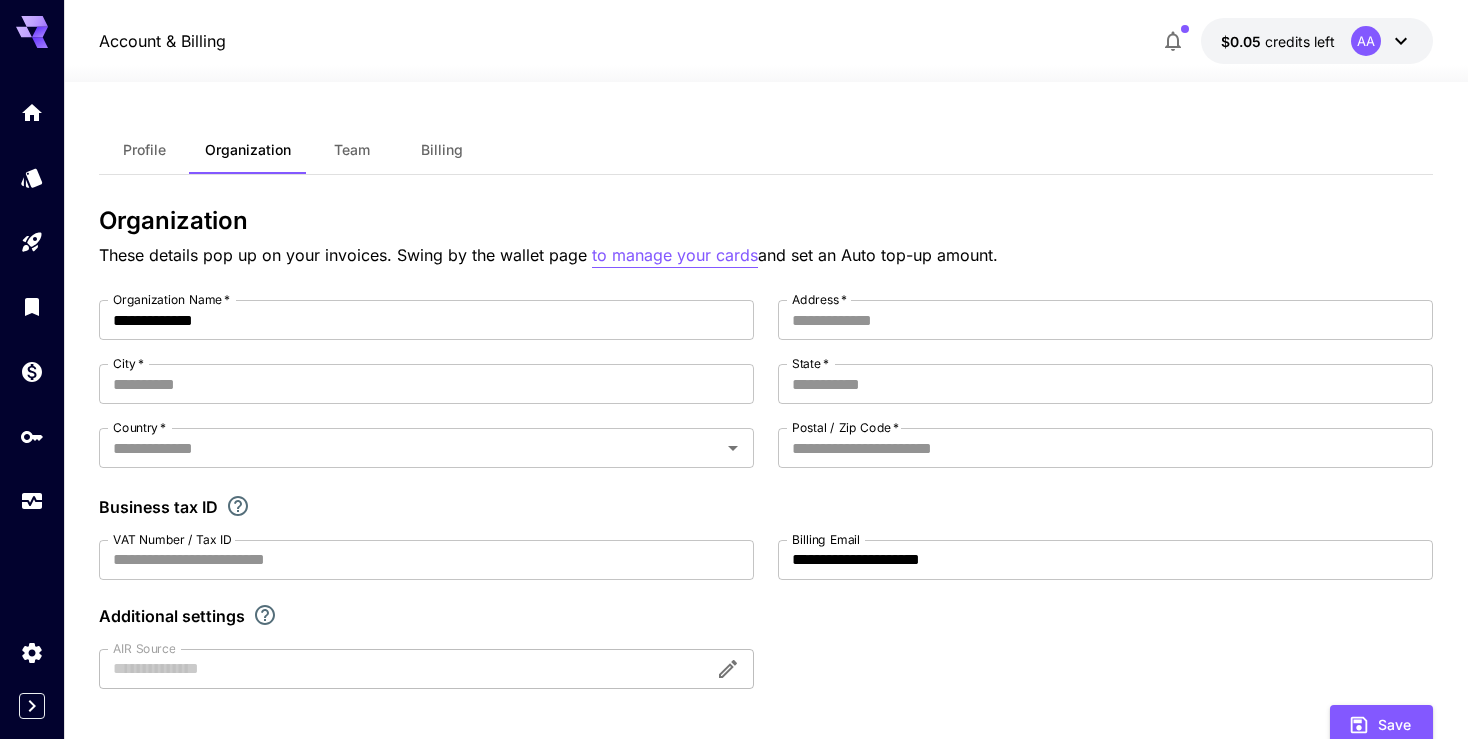 click on "to manage your cards" at bounding box center (675, 255) 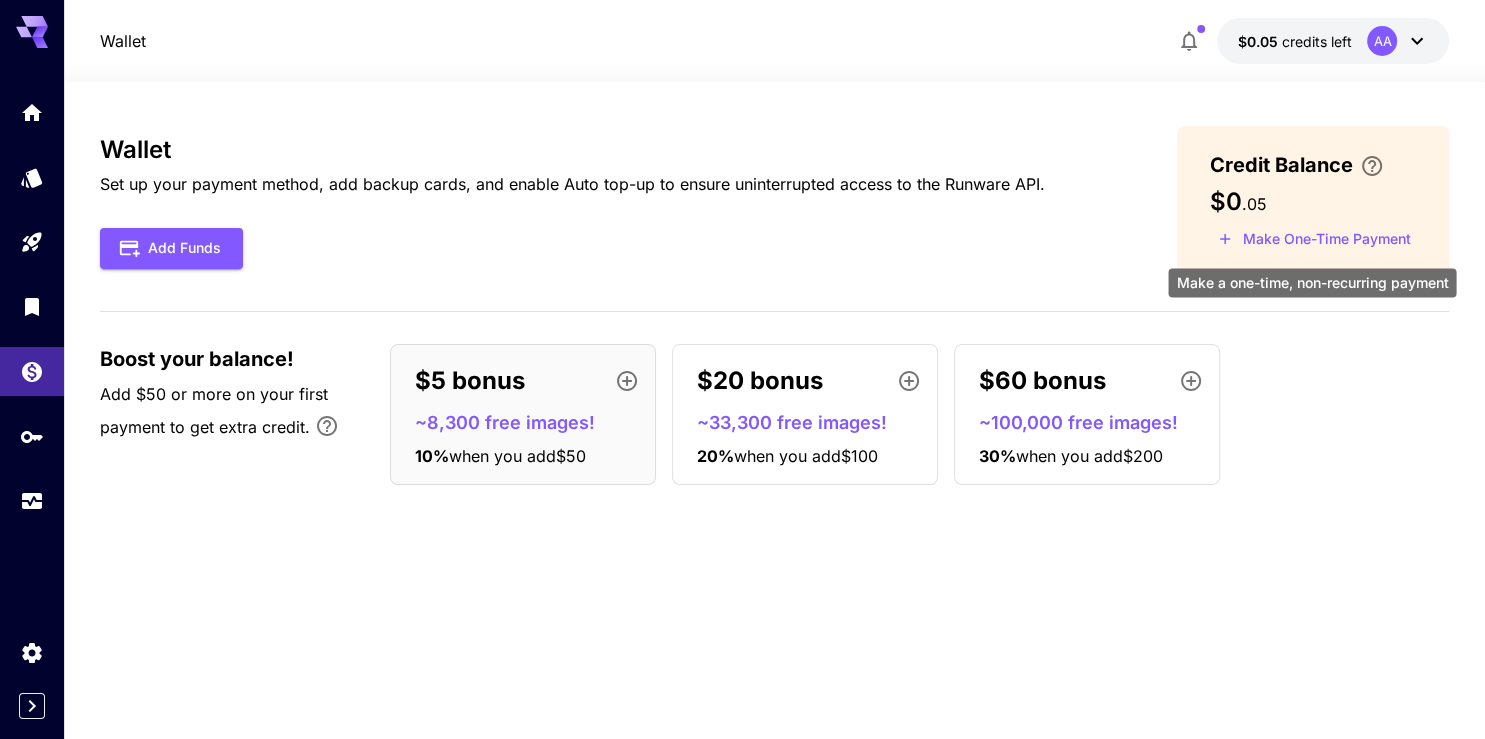 click on "Make One-Time Payment" at bounding box center [1314, 239] 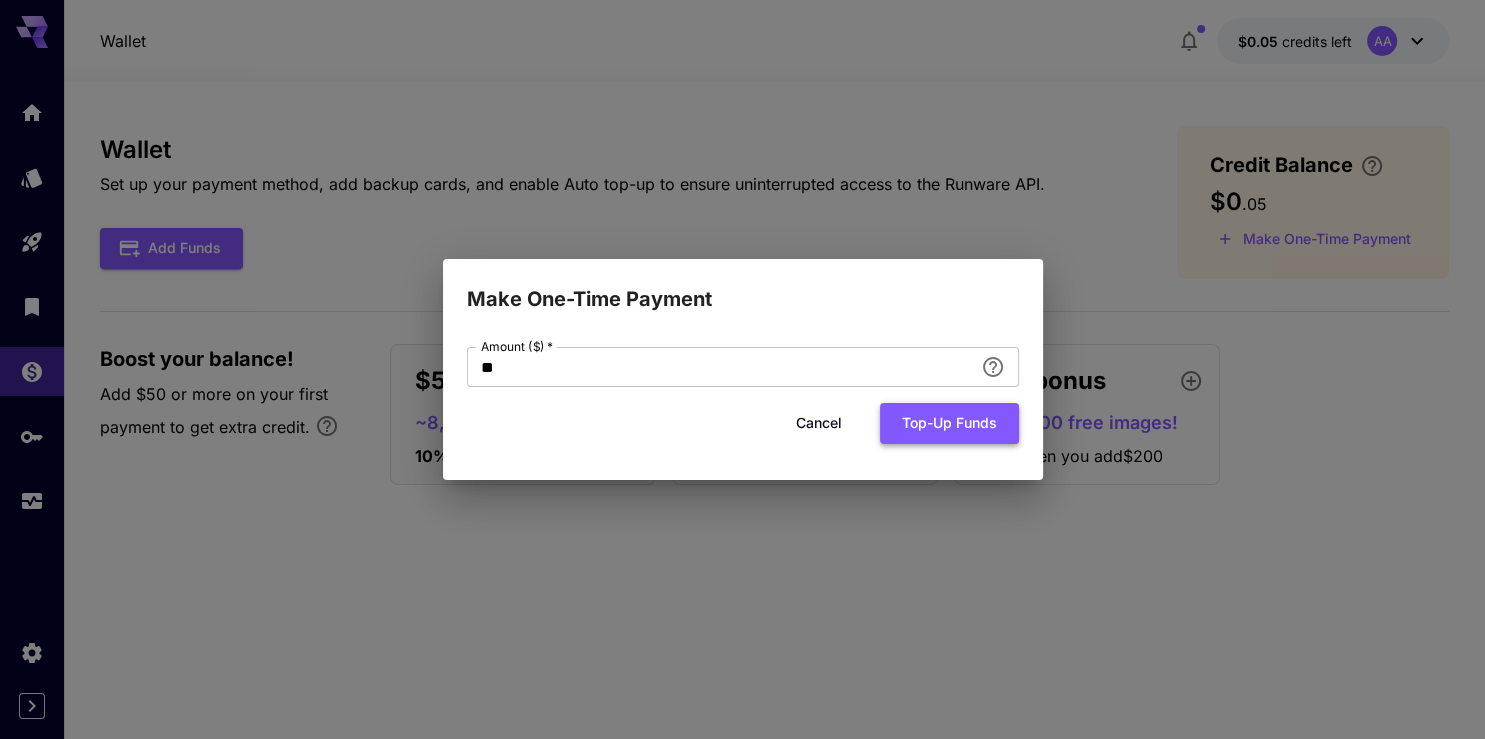 click on "Top-up funds" at bounding box center (949, 423) 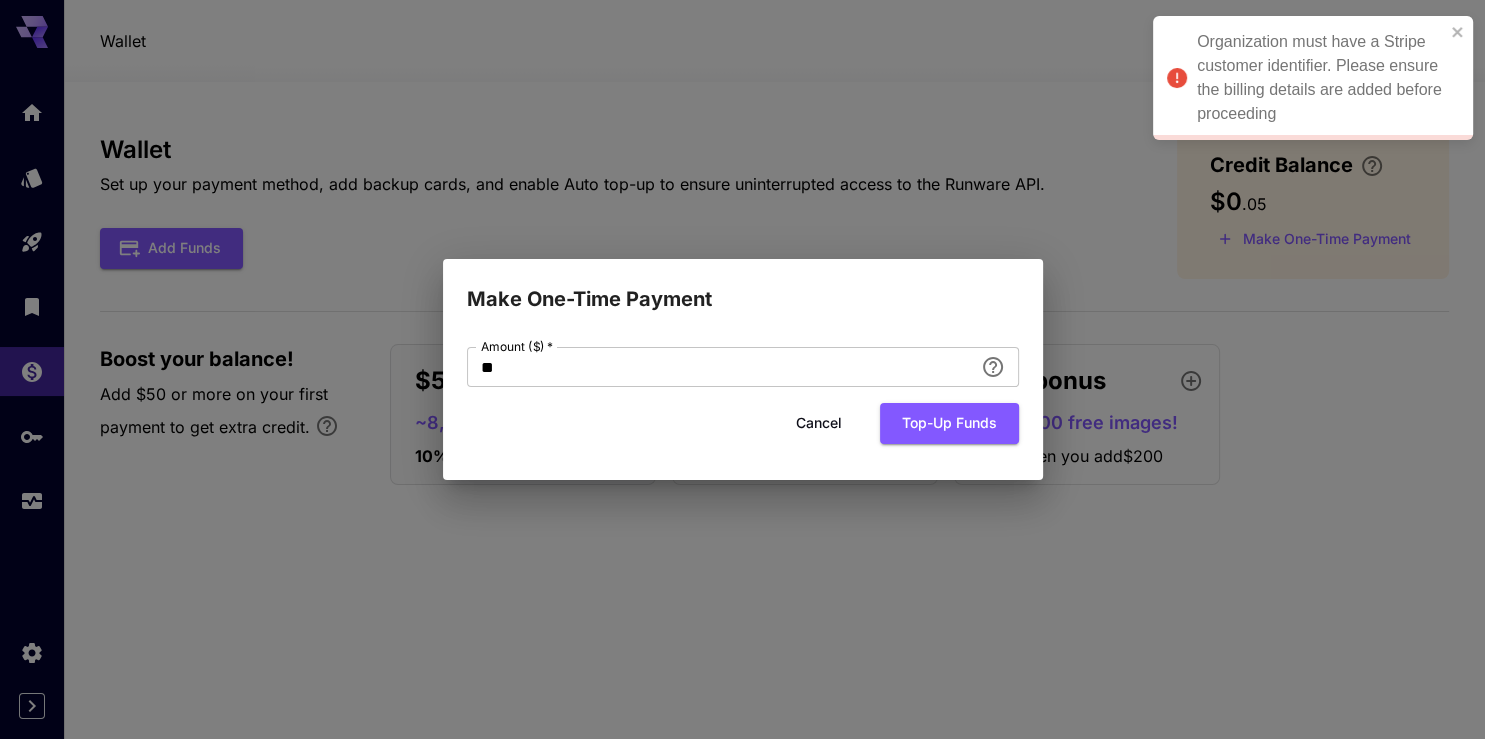 click on "Cancel" at bounding box center [819, 423] 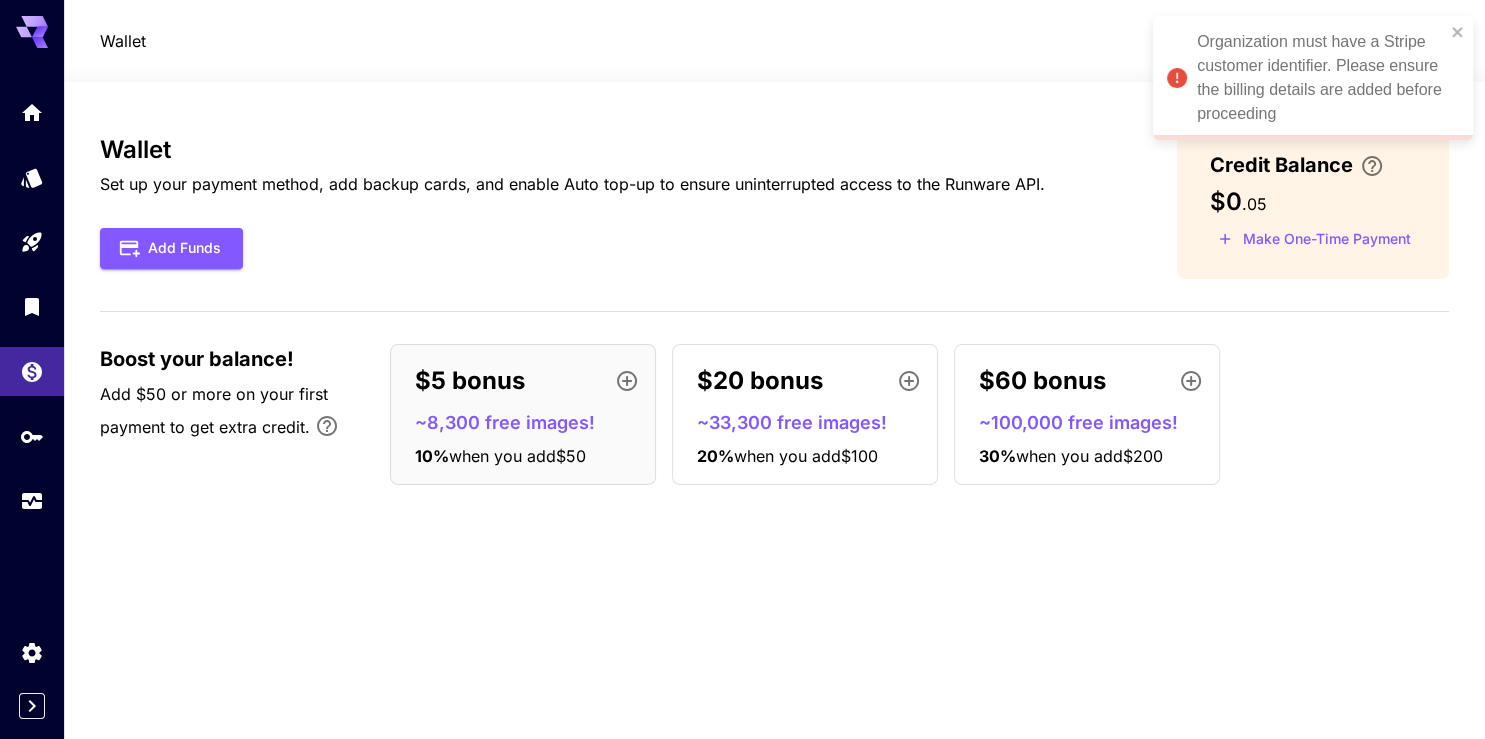click on "Wallet Set up your payment method, add backup cards, and enable Auto top-up to ensure uninterrupted access to the Runware API. Add Funds Credit Balance $0 . 05 Make One-Time Payment Boost your balance! Add $50 or more on your first payment to get extra credit. $5 bonus ~8,300 free images!   10 %  when you add  $50 $20 bonus ~33,300 free images!   20 %  when you add  $100 $60 bonus ~100,000 free images!   30 %  when you add  $200" at bounding box center (775, 410) 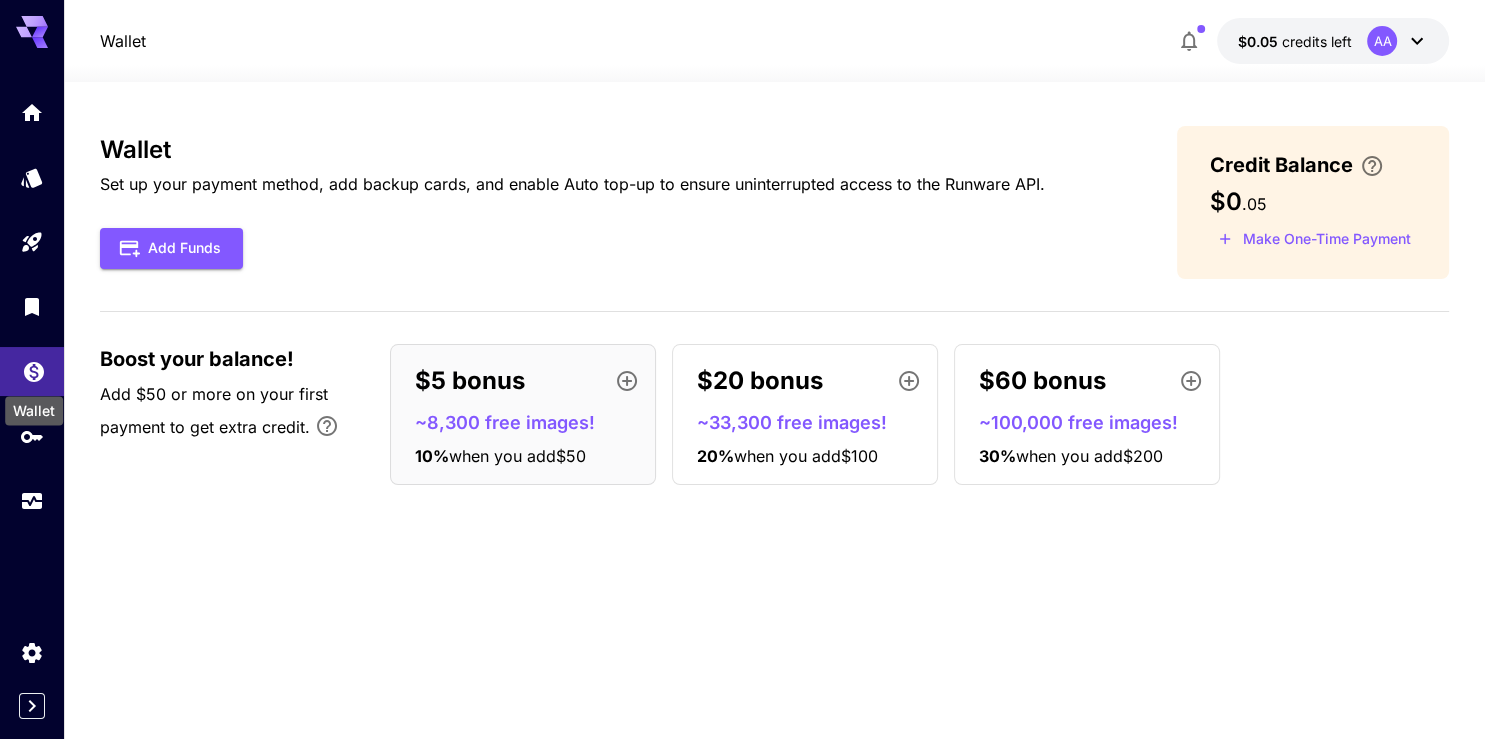 click 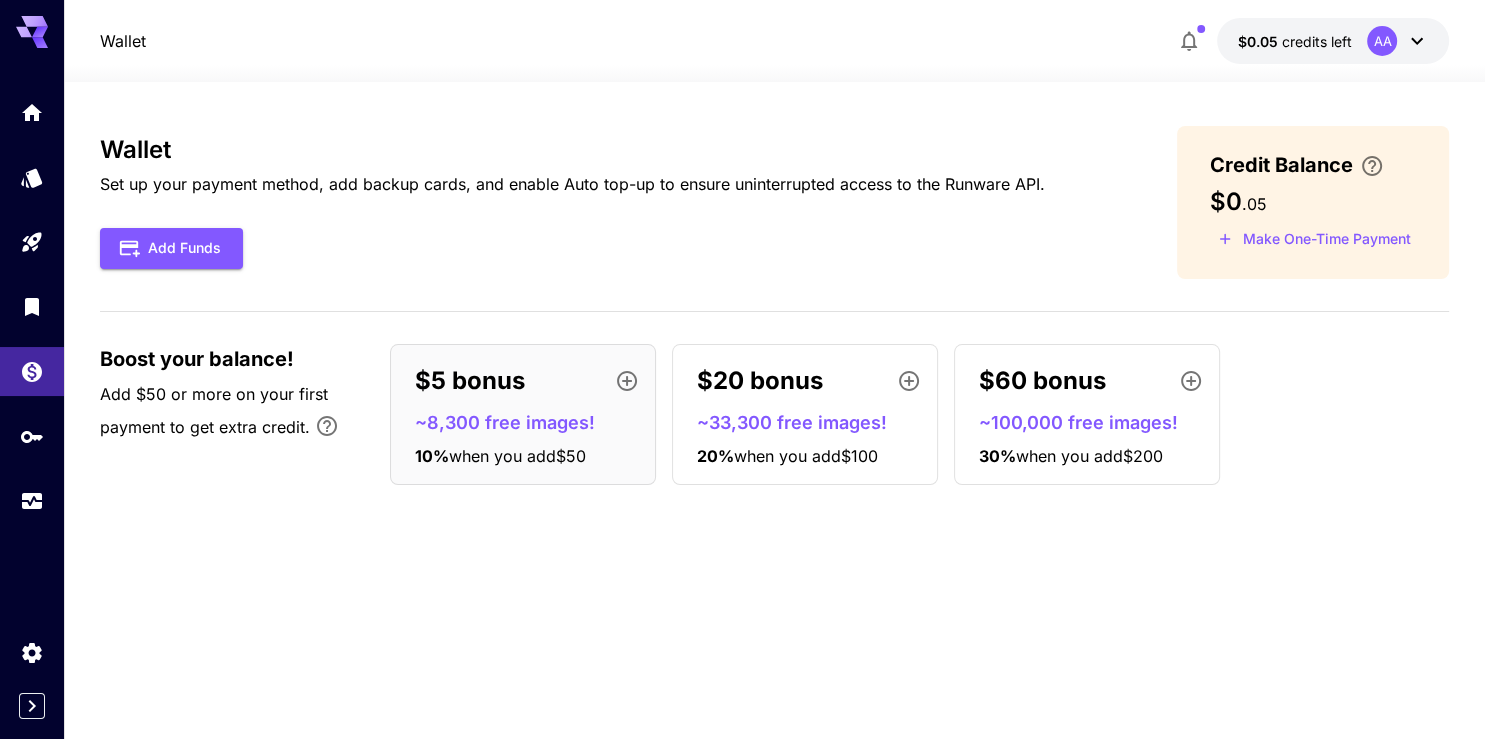 click on "Wallet Set up your payment method, add backup cards, and enable Auto top-up to ensure uninterrupted access to the Runware API. Add Funds Credit Balance $0 . 05 Make One-Time Payment Boost your balance! Add $50 or more on your first payment to get extra credit. $5 bonus ~8,300 free images!   10 %  when you add  $50 $20 bonus ~33,300 free images!   20 %  when you add  $100 $60 bonus ~100,000 free images!   30 %  when you add  $200" at bounding box center (775, 410) 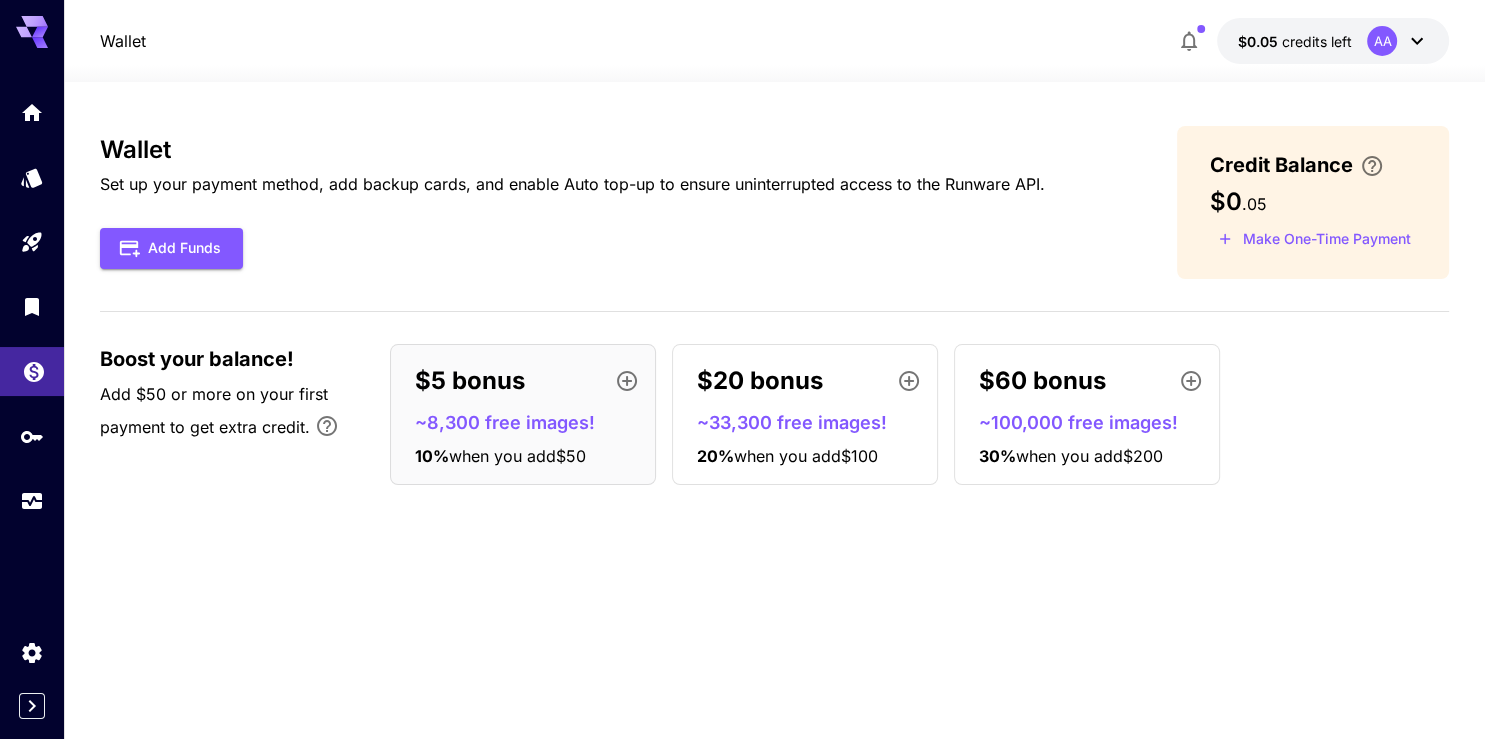 click at bounding box center [32, 371] 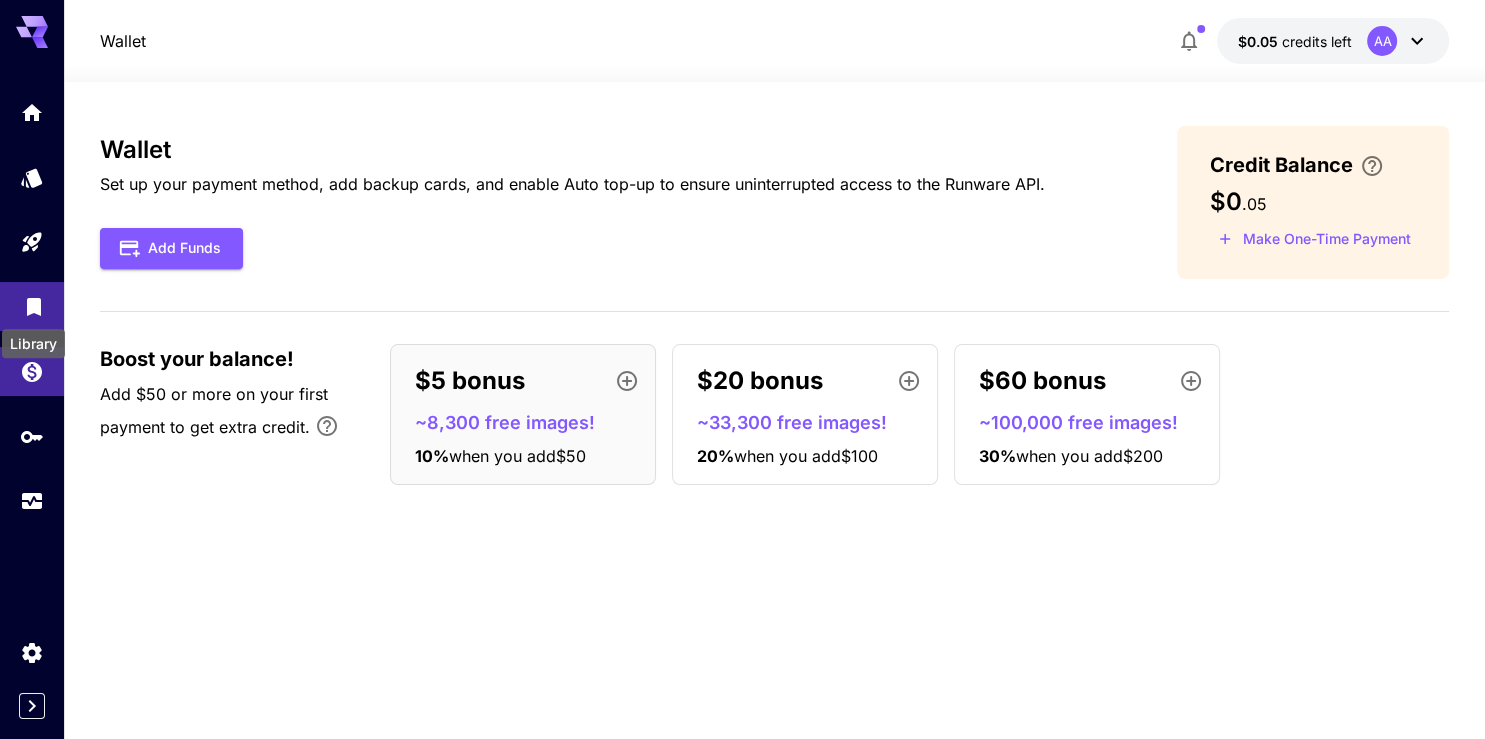 click 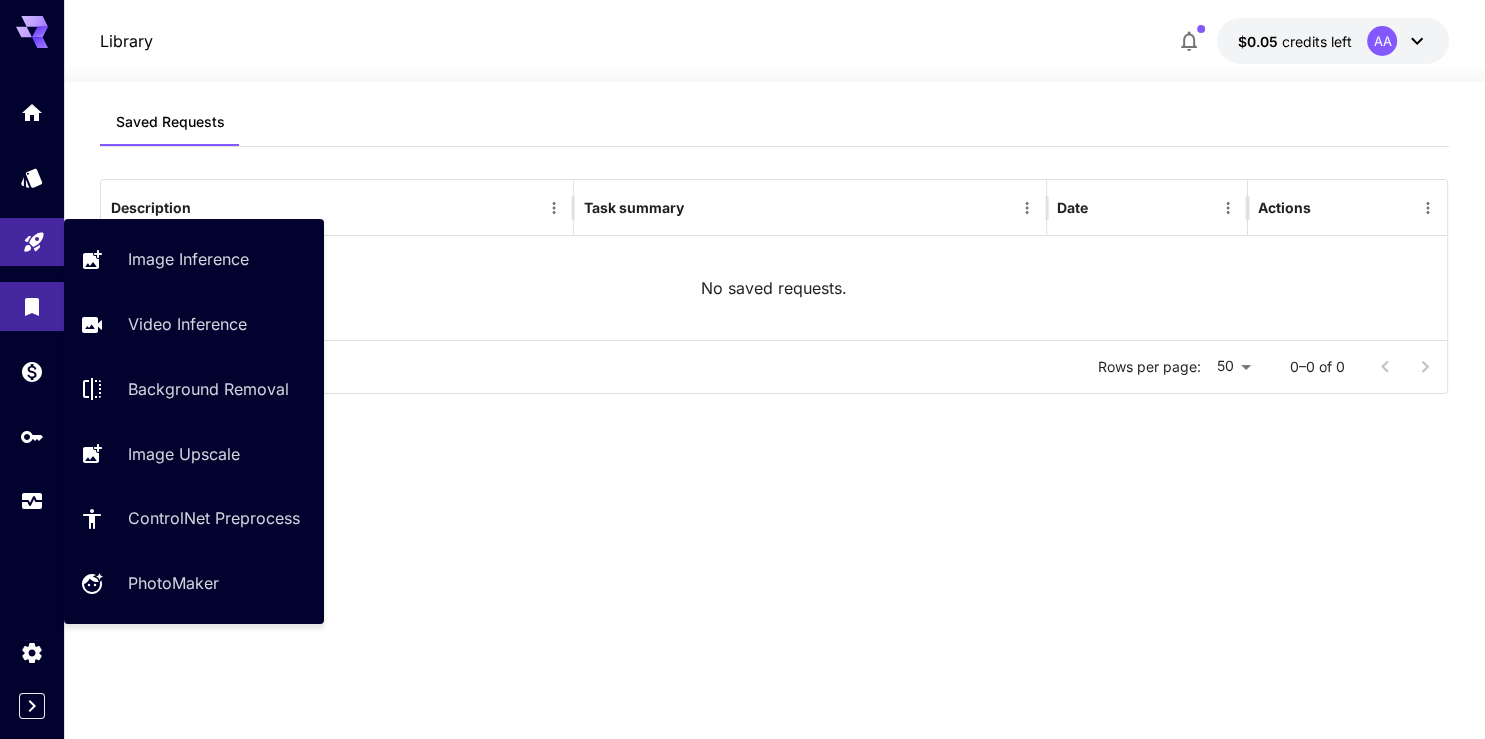 click at bounding box center [32, 242] 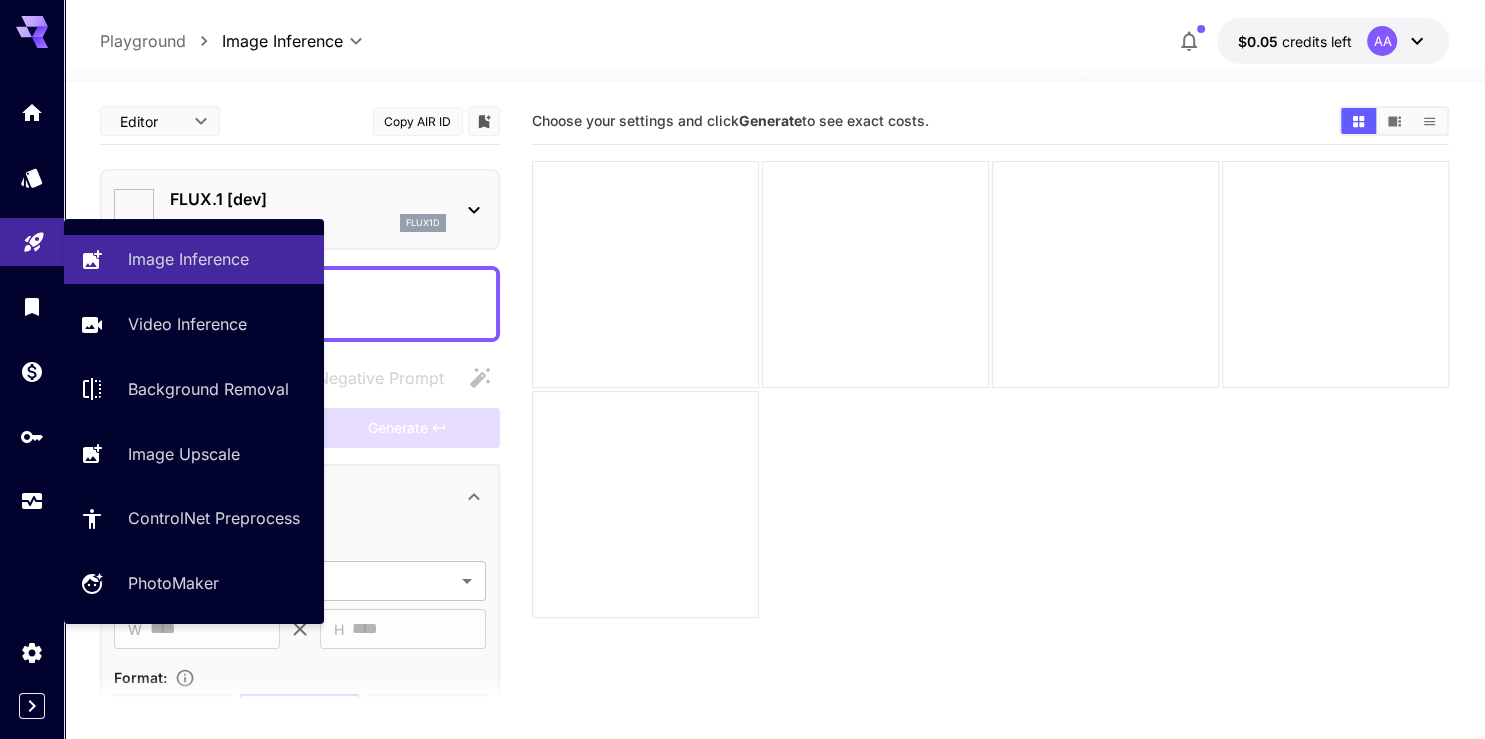 type on "**********" 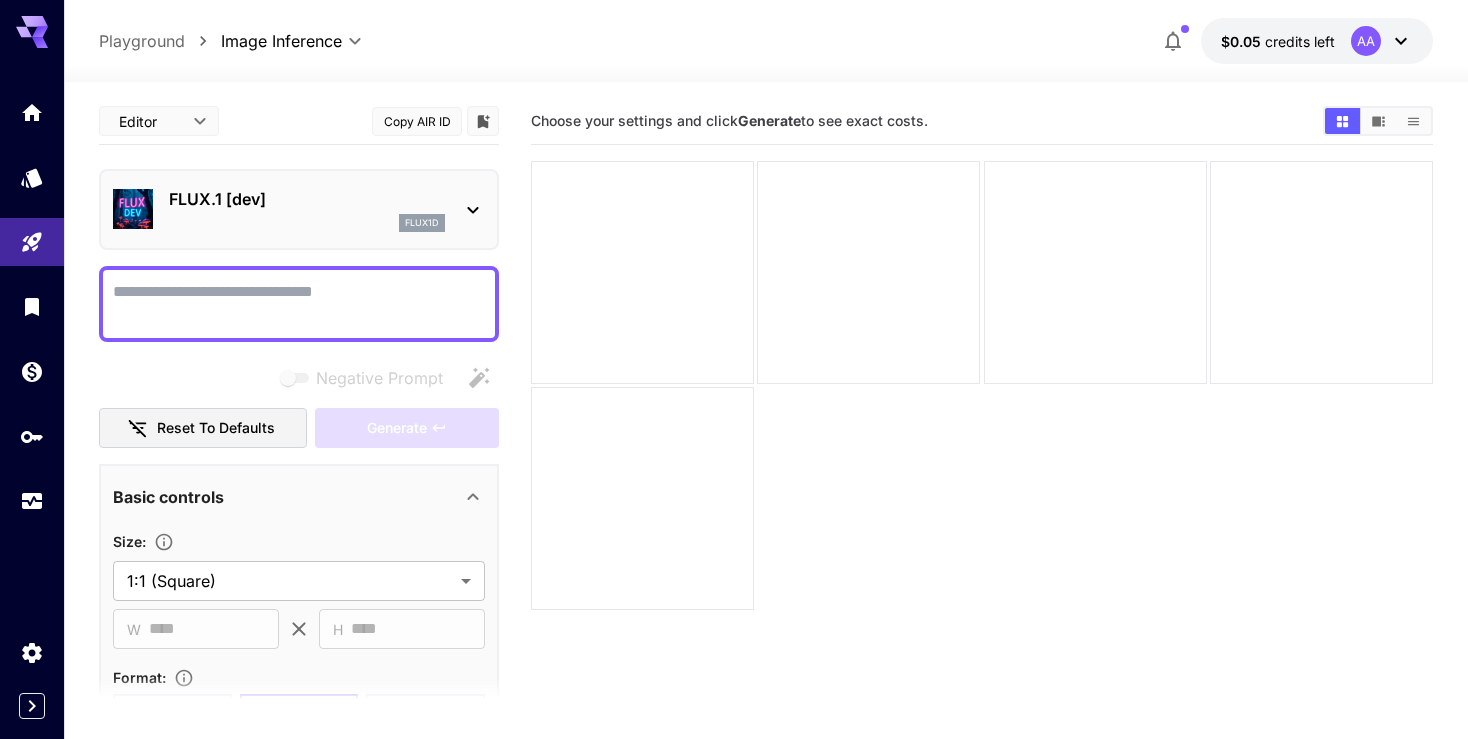 click 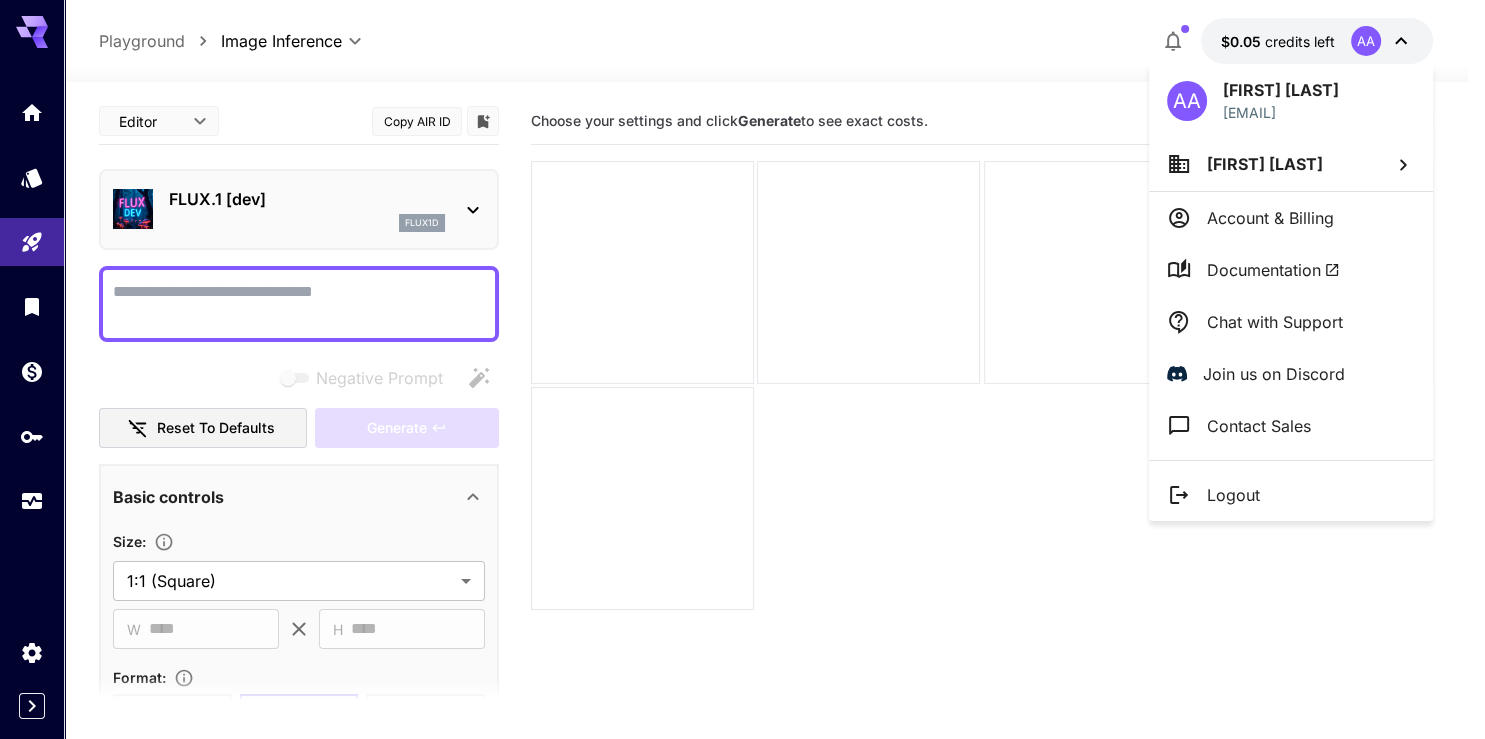 click on "Account & Billing" at bounding box center [1270, 218] 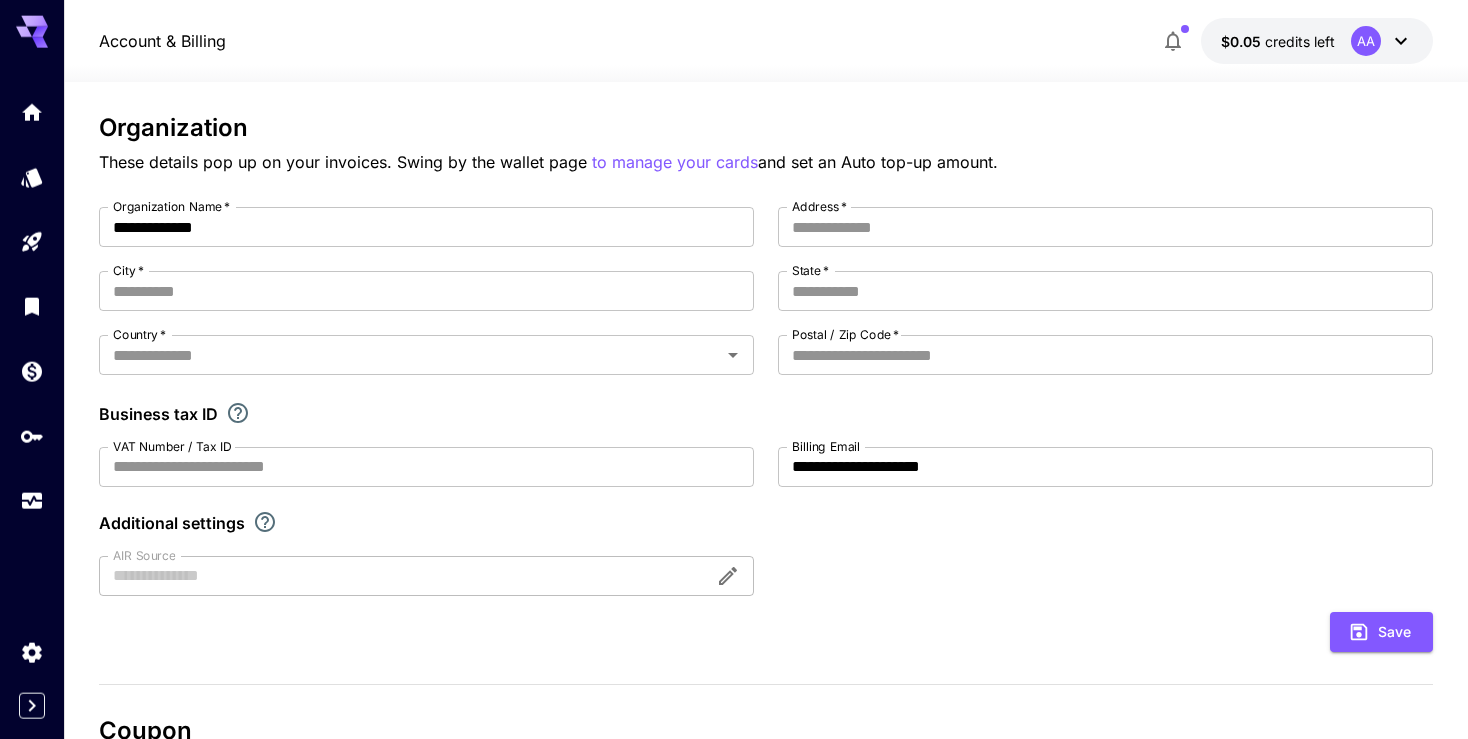 scroll, scrollTop: 105, scrollLeft: 0, axis: vertical 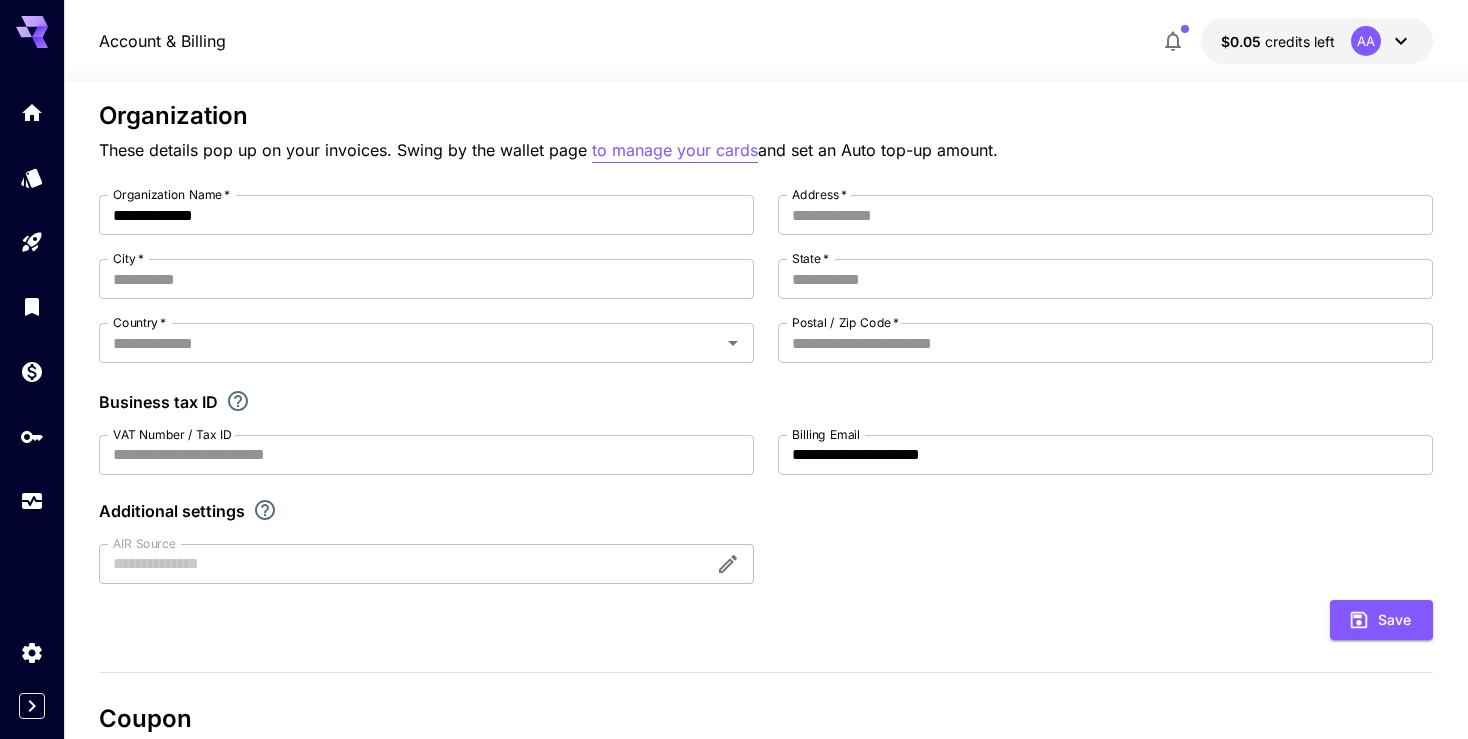 click on "to manage your cards" at bounding box center [675, 150] 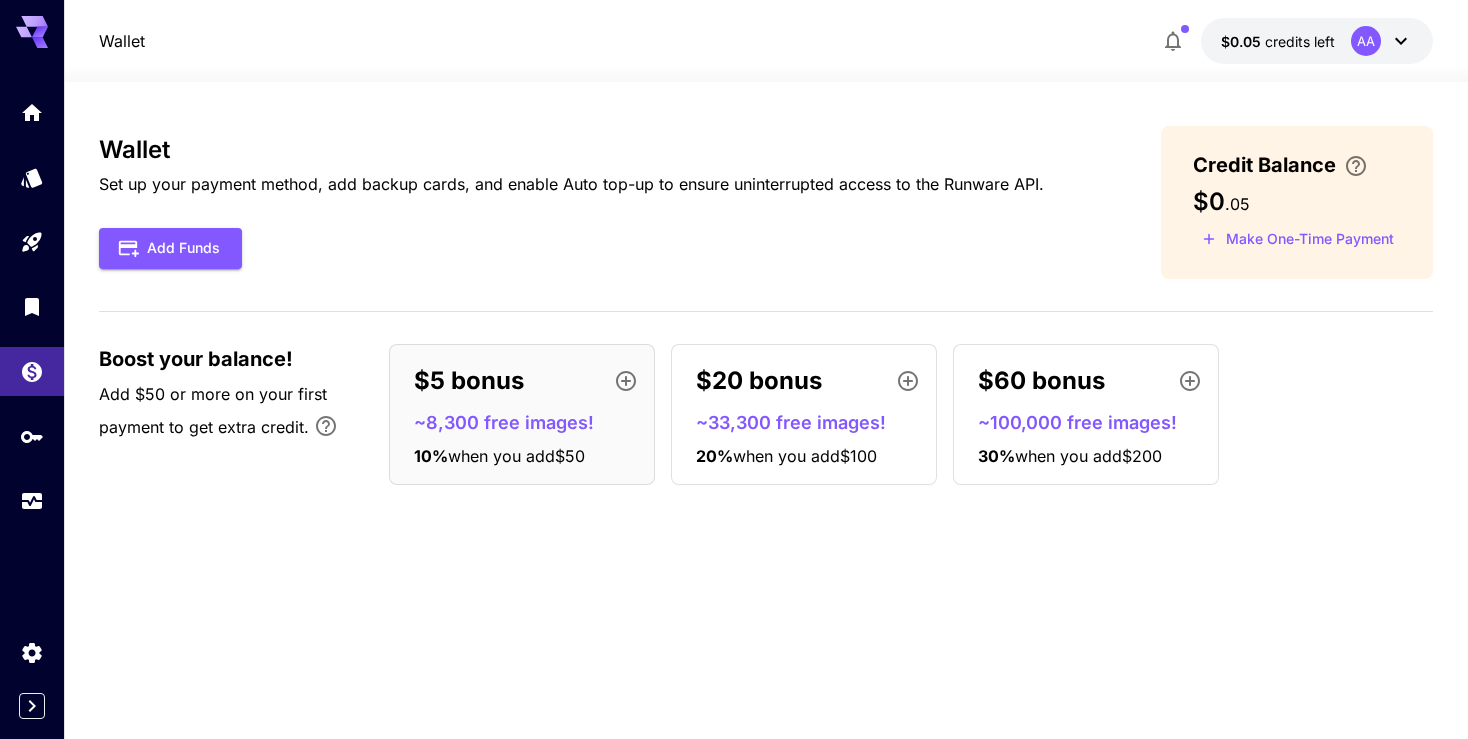 scroll, scrollTop: 0, scrollLeft: 0, axis: both 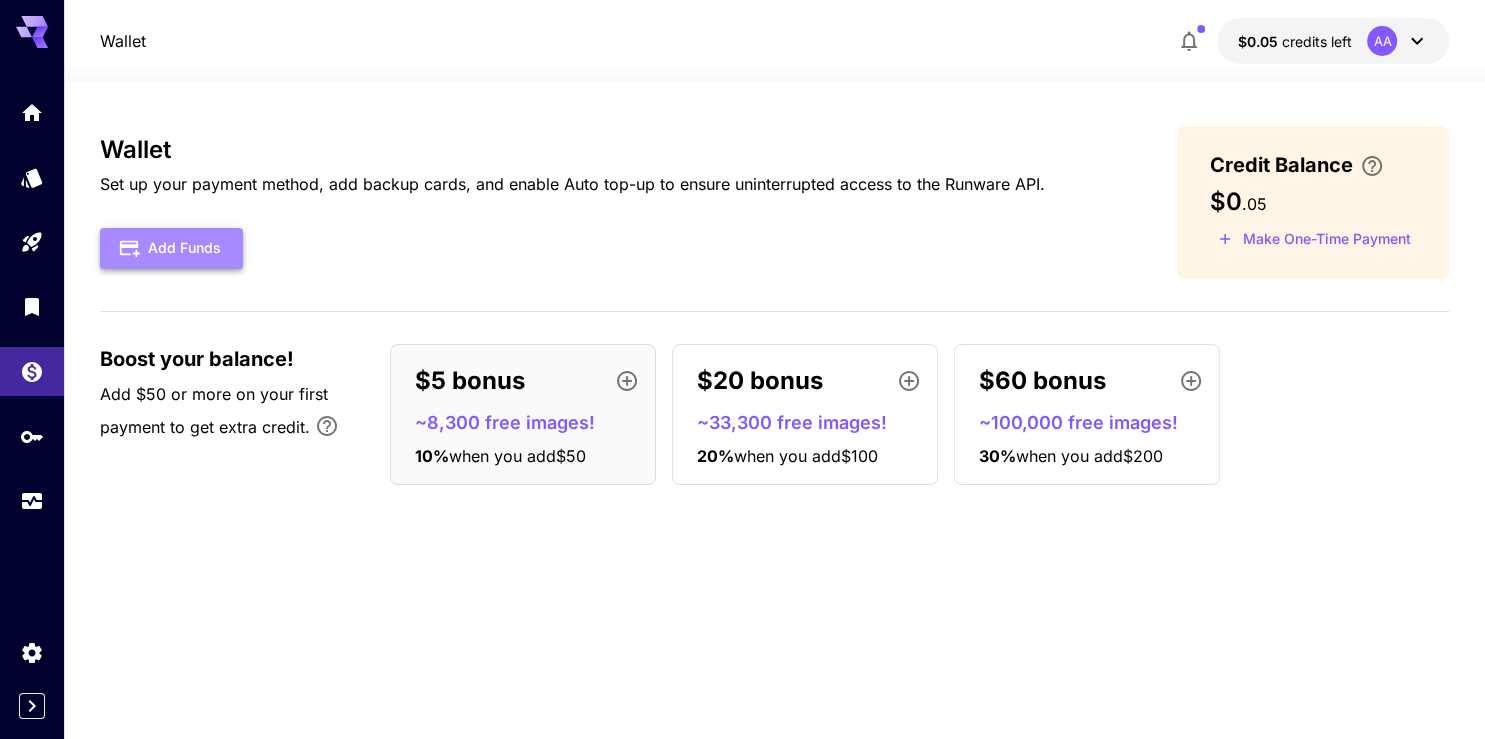 click on "Add Funds" at bounding box center [171, 248] 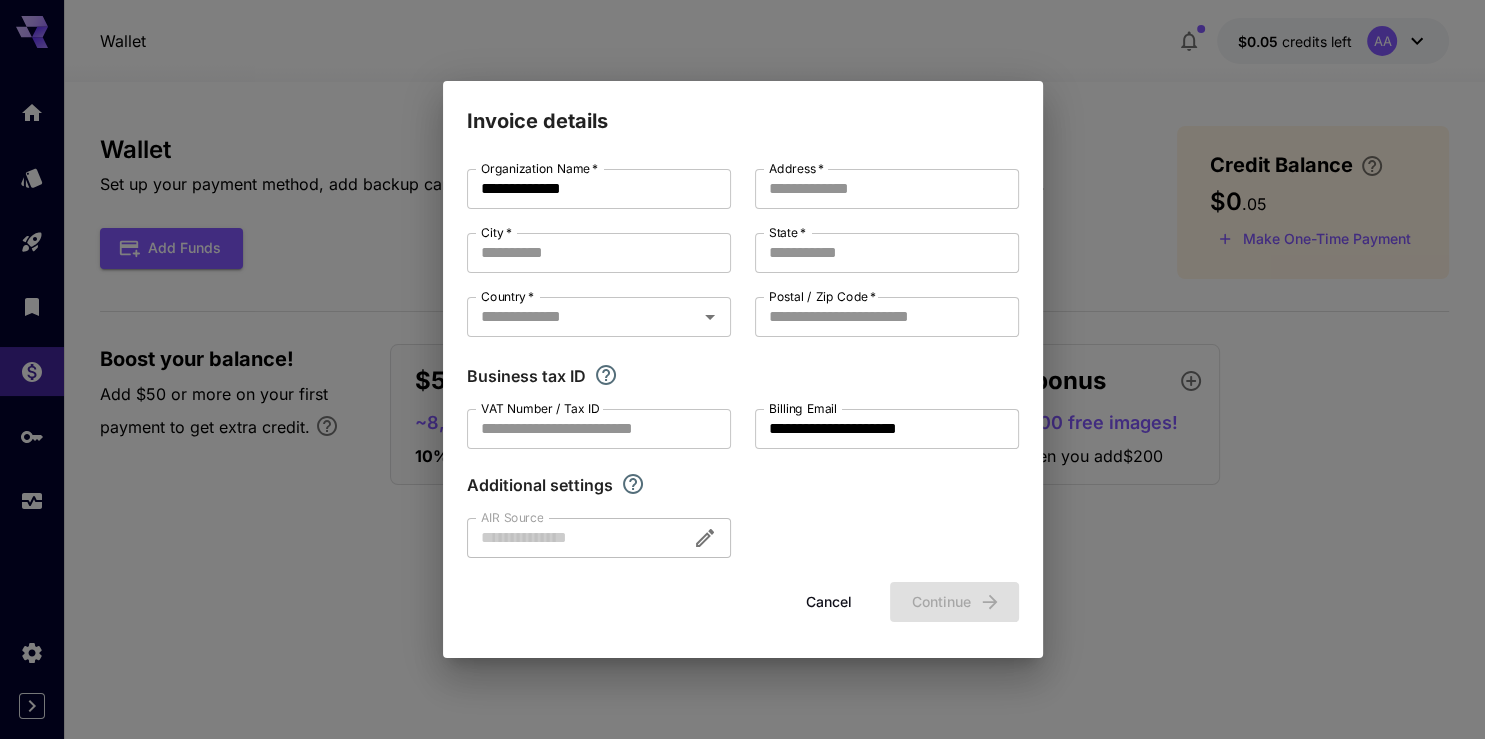 click on "**********" at bounding box center (742, 369) 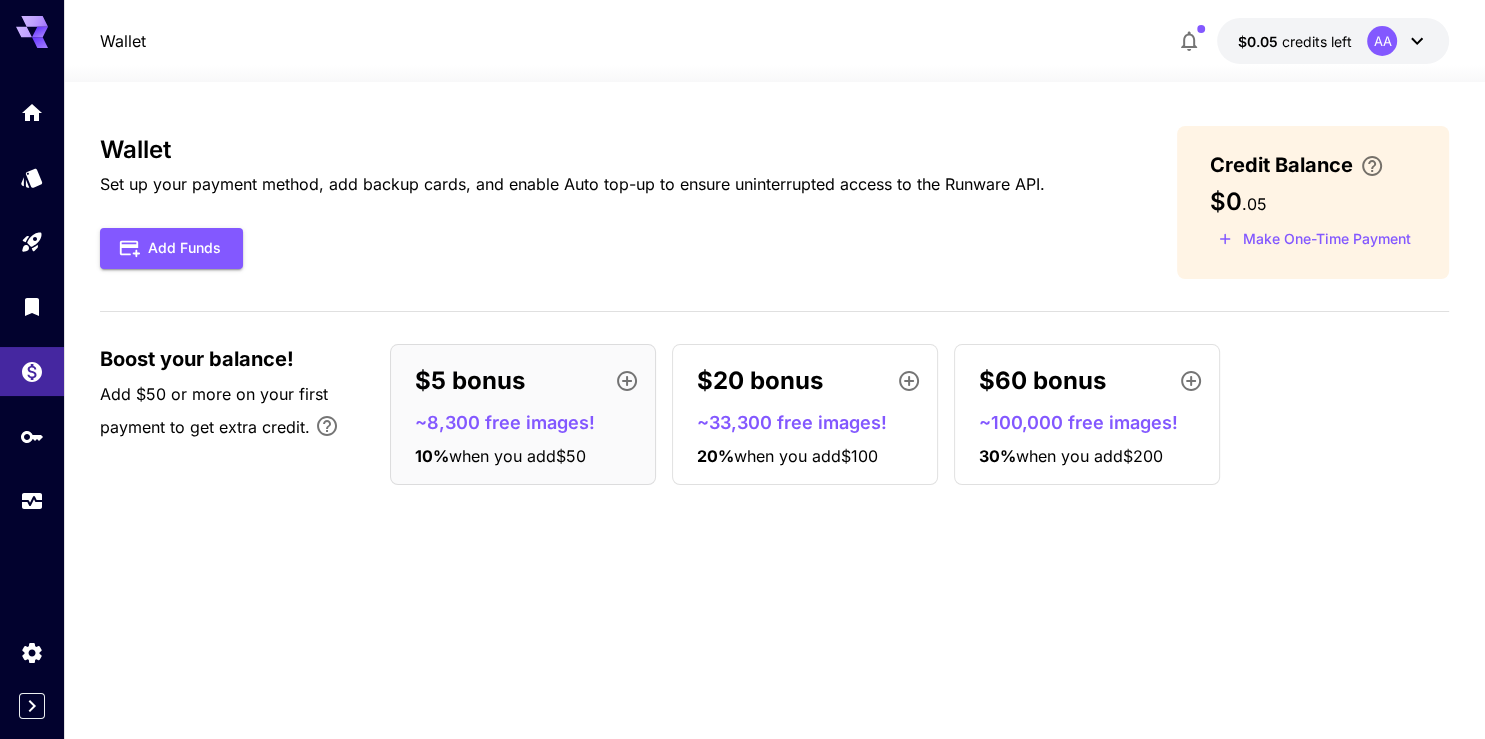 click 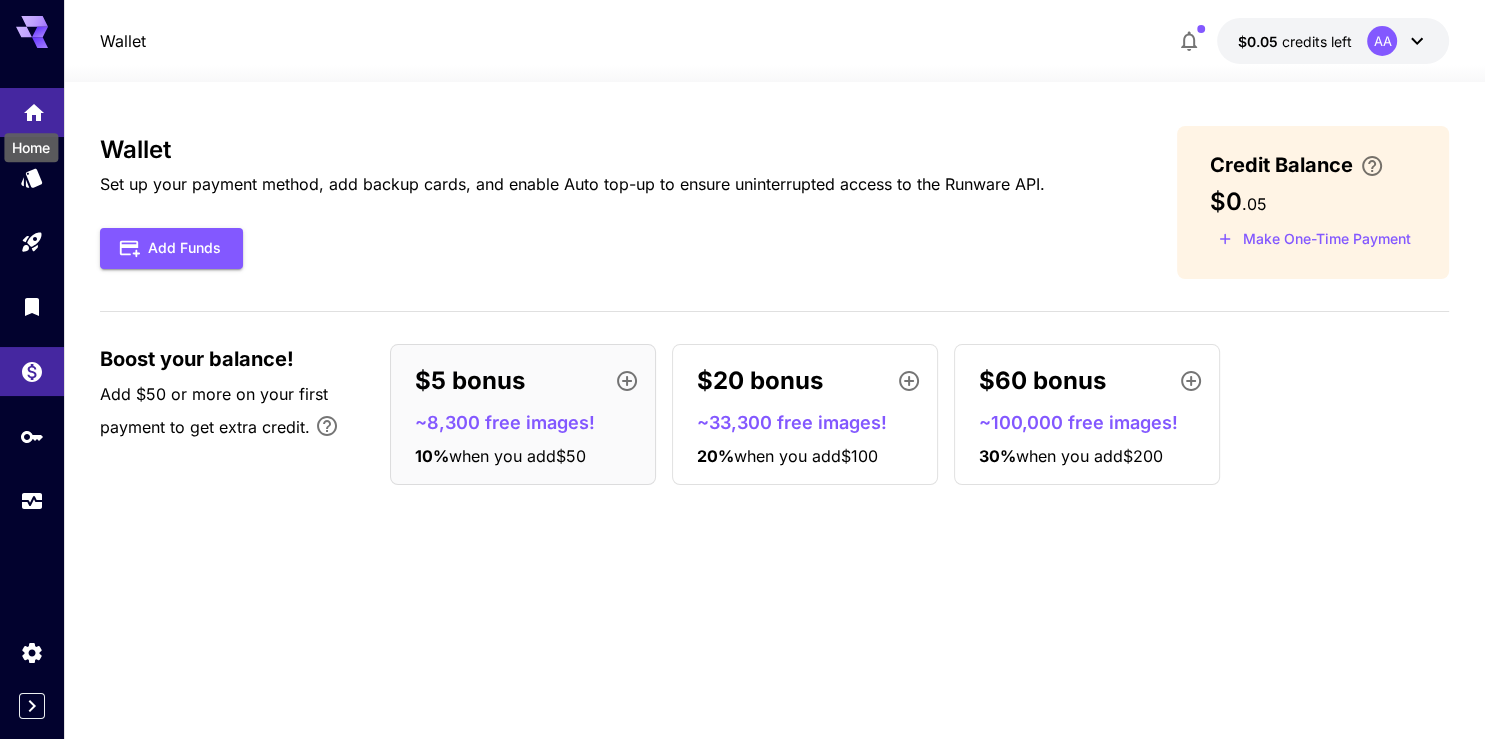 click 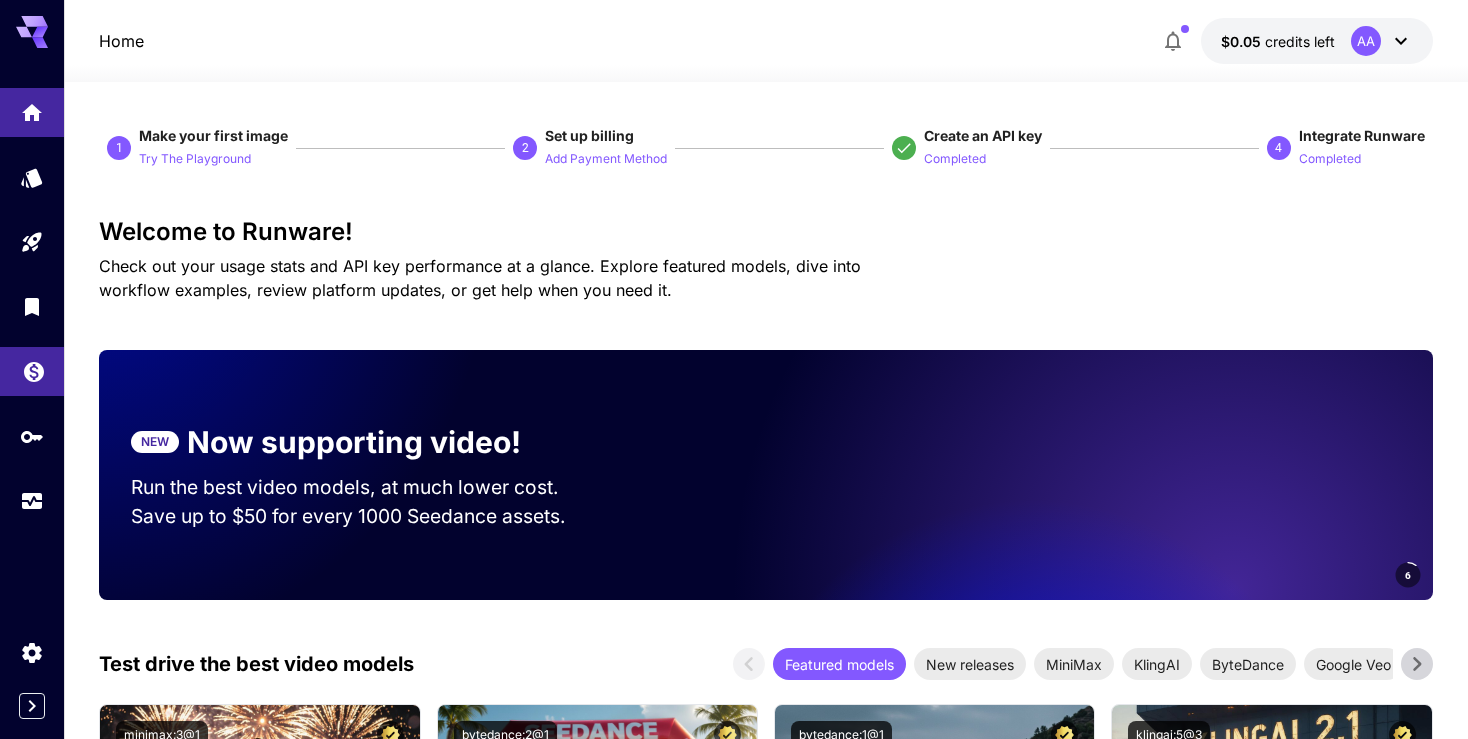 click at bounding box center [32, 371] 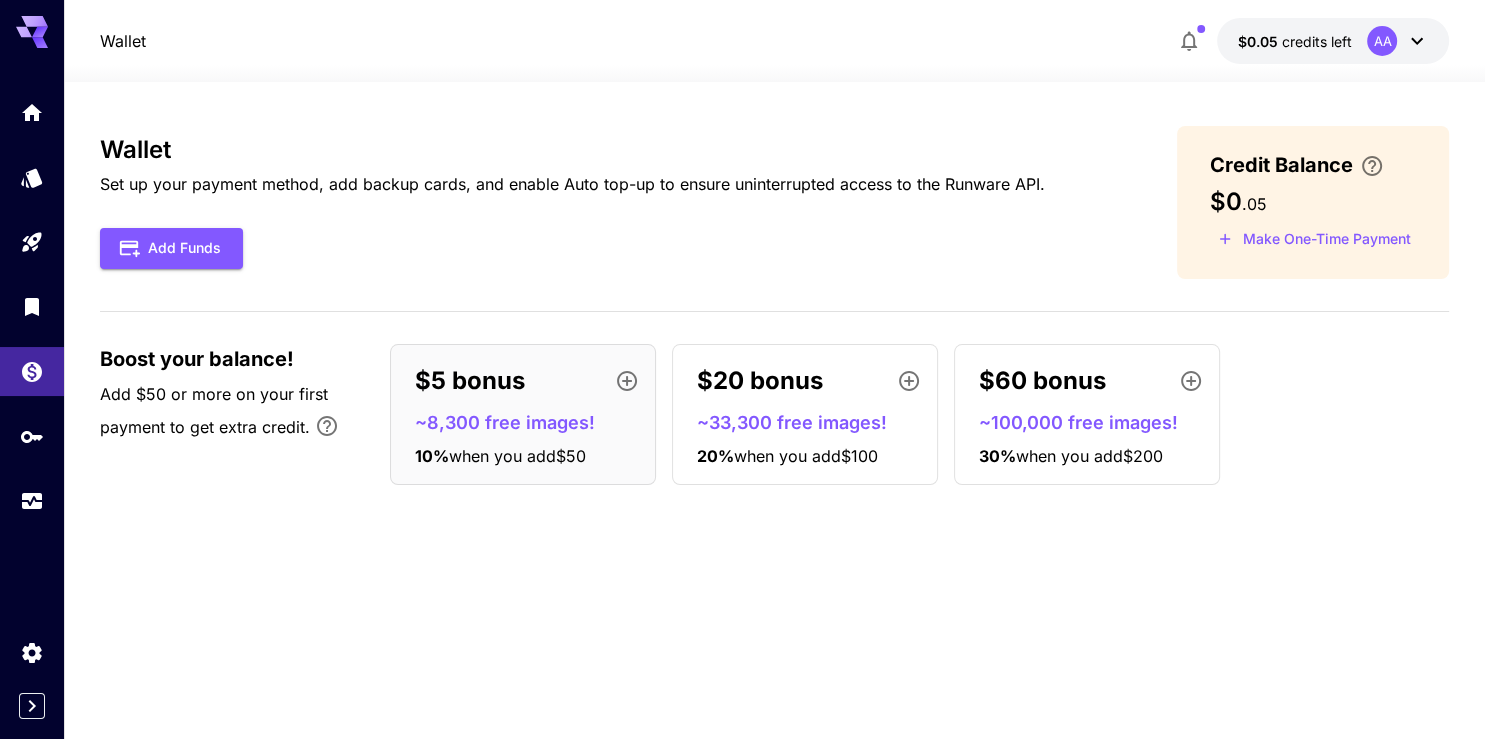 click on "Wallet Set up your payment method, add backup cards, and enable Auto top-up to ensure uninterrupted access to the Runware API. Add Funds Credit Balance $0 . 05 Make One-Time Payment Boost your balance! Add $50 or more on your first payment to get extra credit. $5 bonus ~8,300 free images!   10 %  when you add  $50 $20 bonus ~33,300 free images!   20 %  when you add  $100 $60 bonus ~100,000 free images!   30 %  when you add  $200" at bounding box center (775, 410) 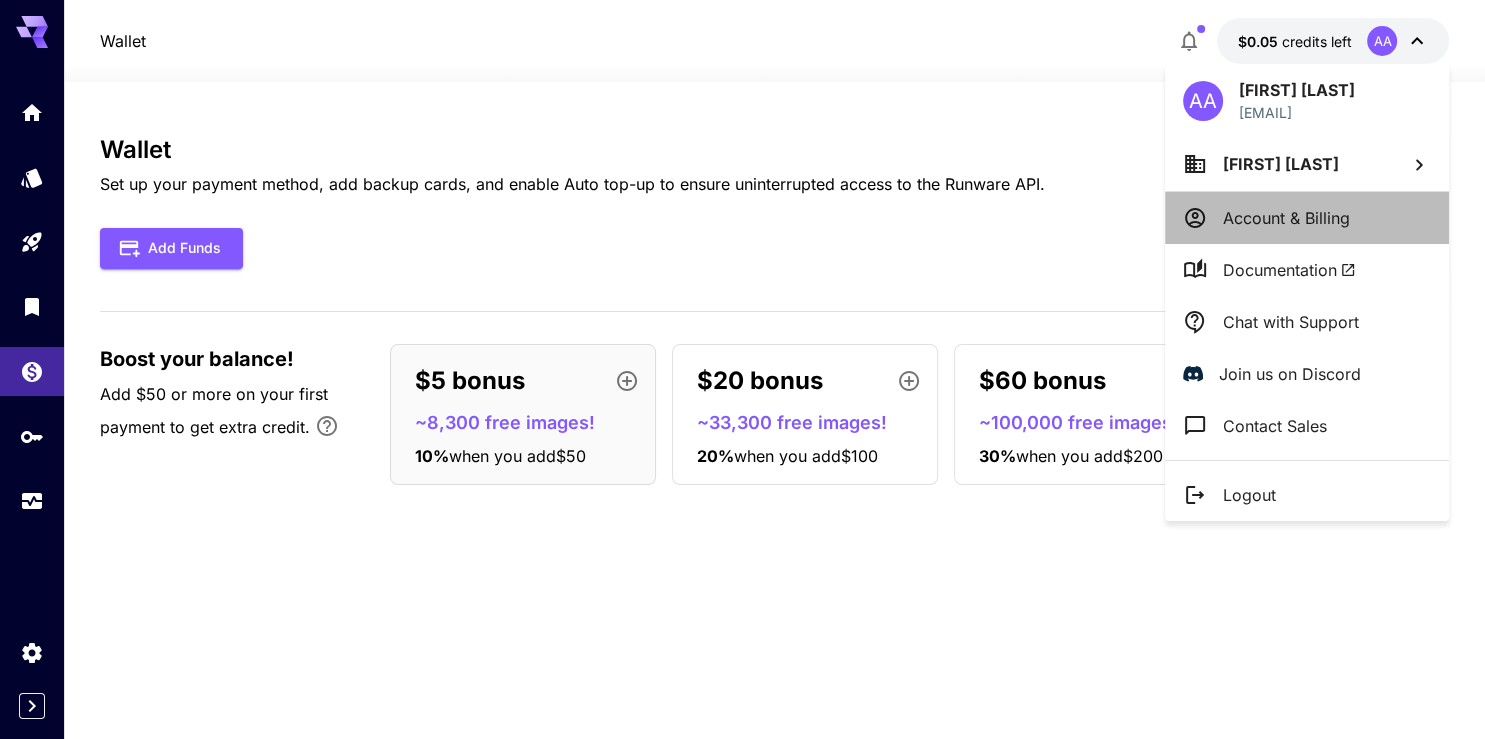 click on "Account & Billing" at bounding box center (1286, 218) 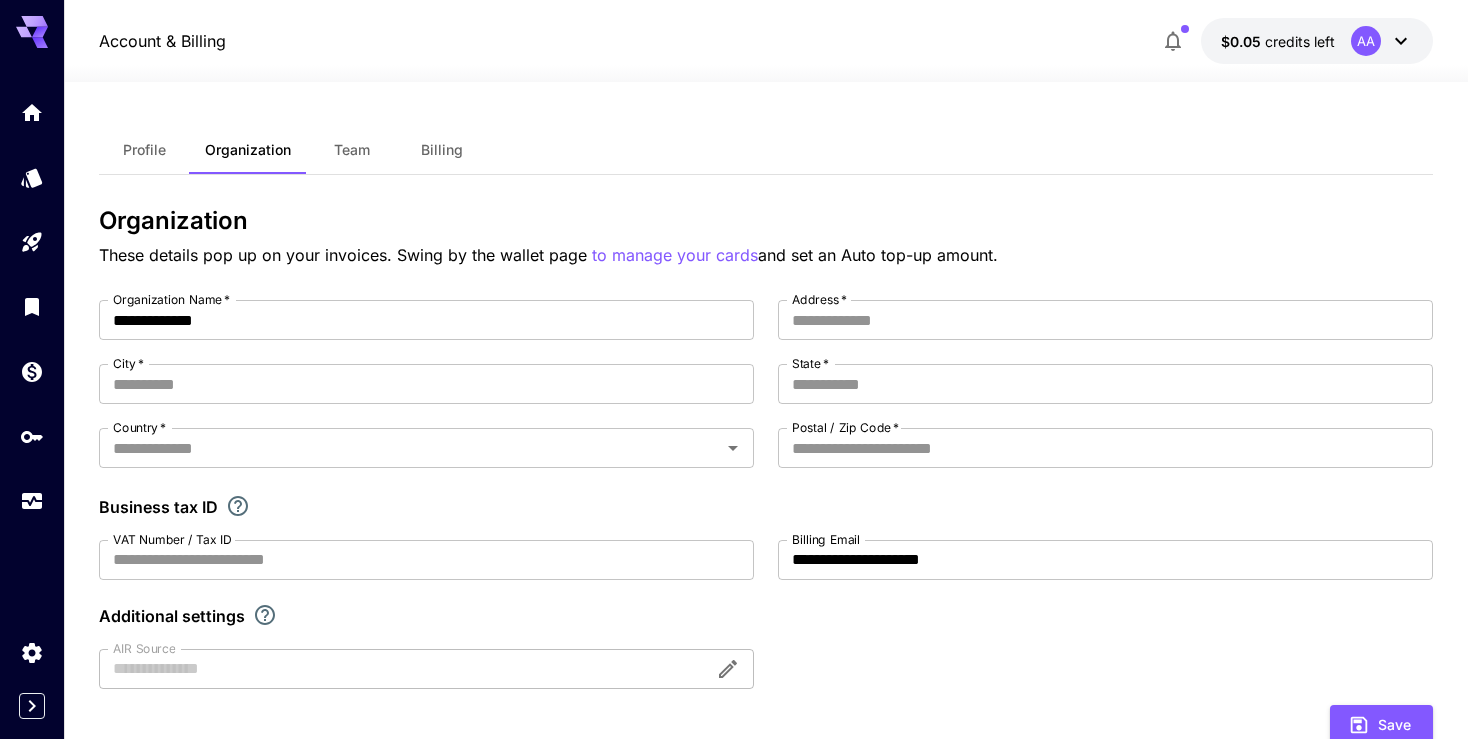 type 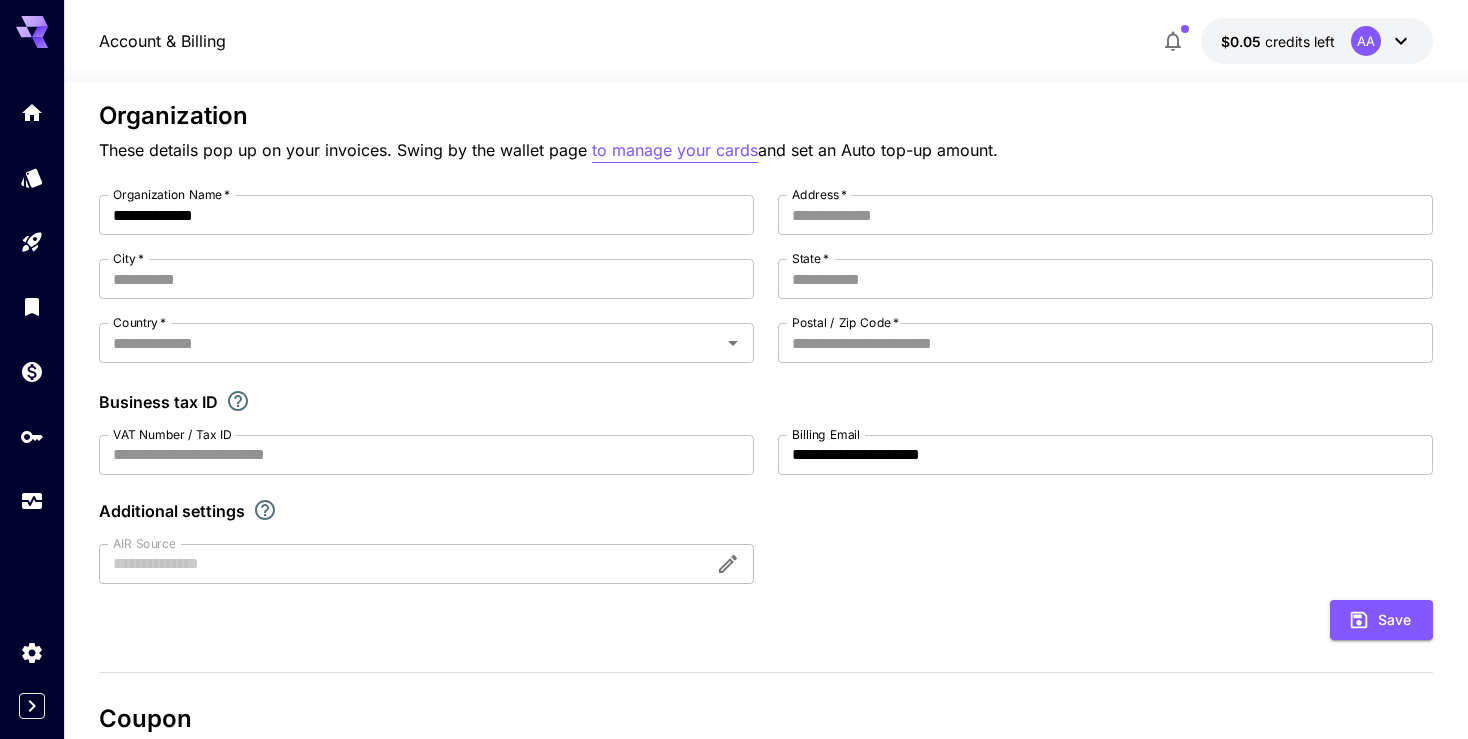 click on "to manage your cards" at bounding box center [675, 150] 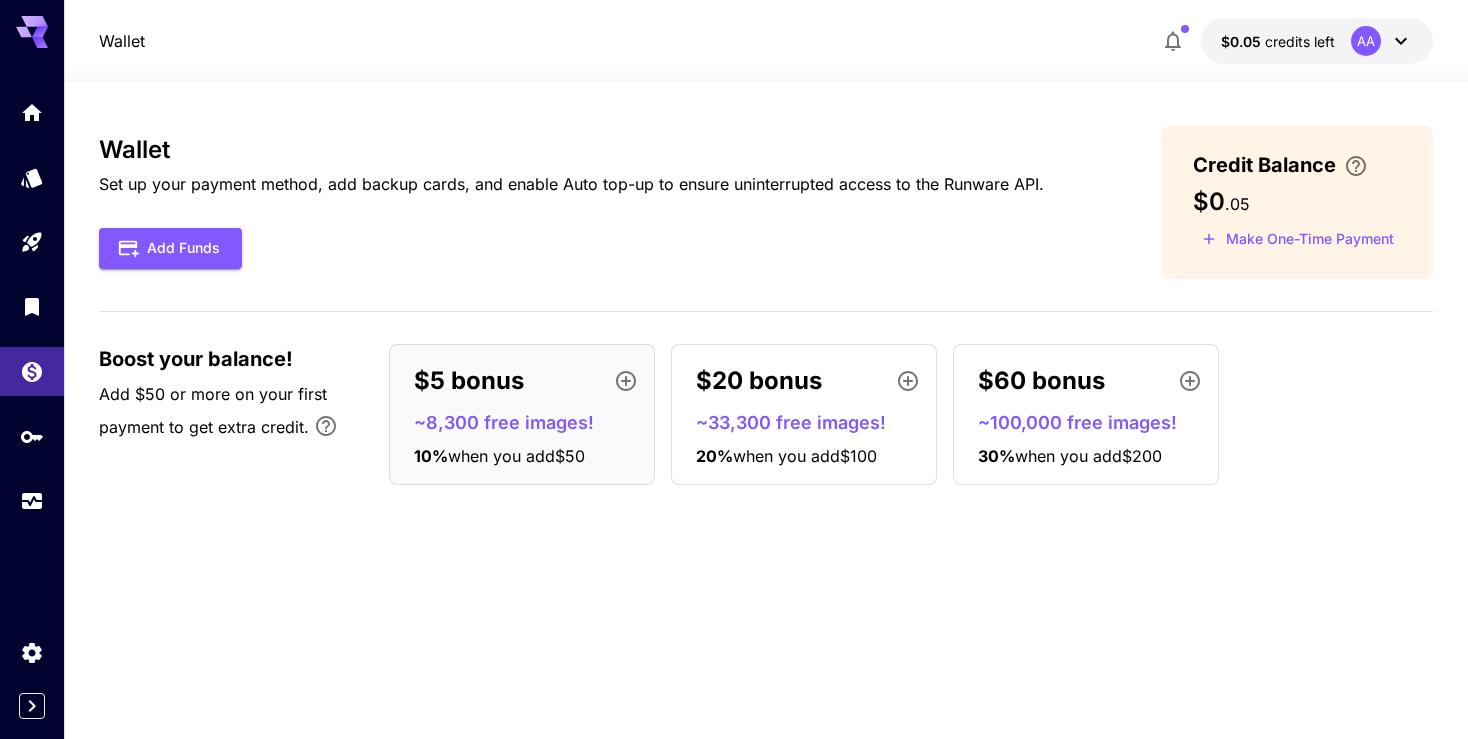 scroll, scrollTop: 0, scrollLeft: 0, axis: both 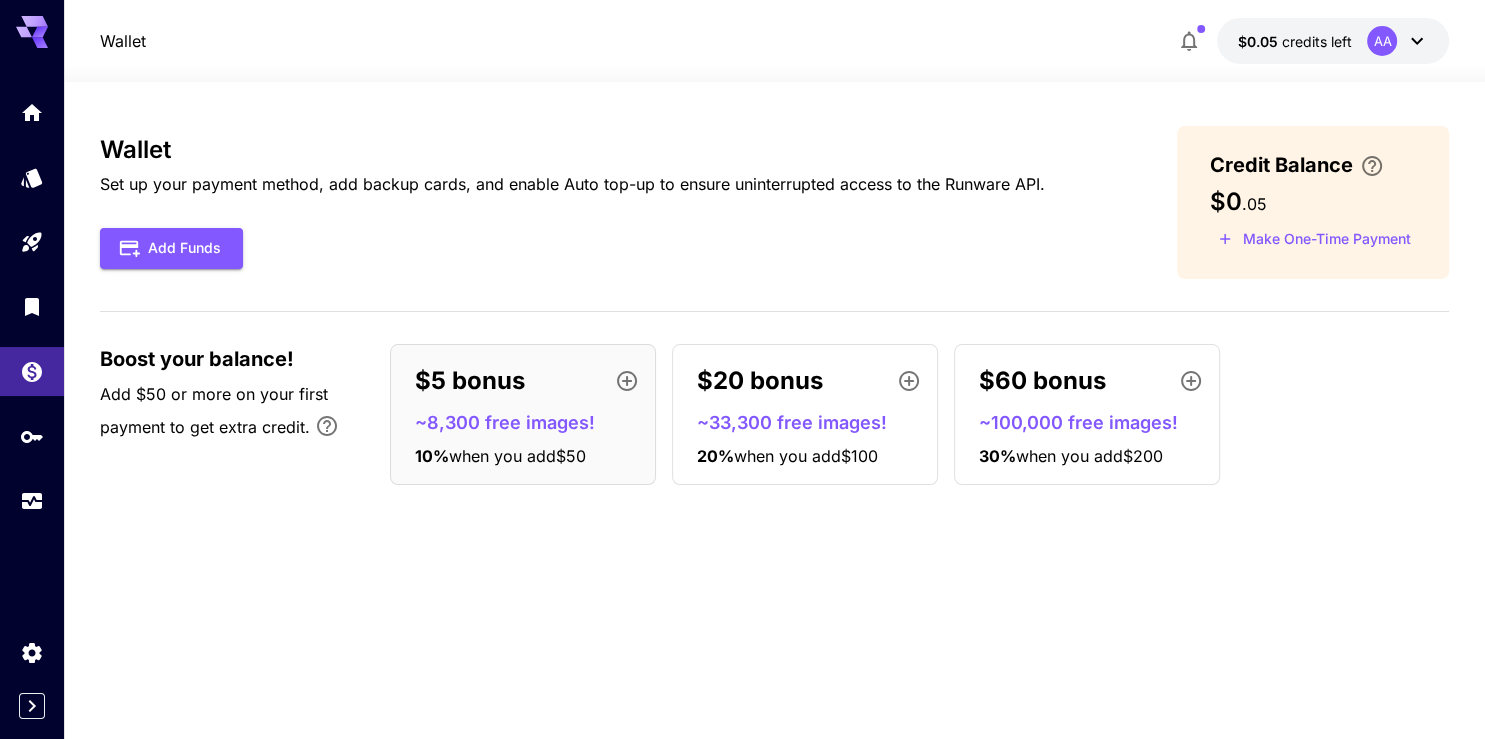 click on "Add Funds" at bounding box center [572, 248] 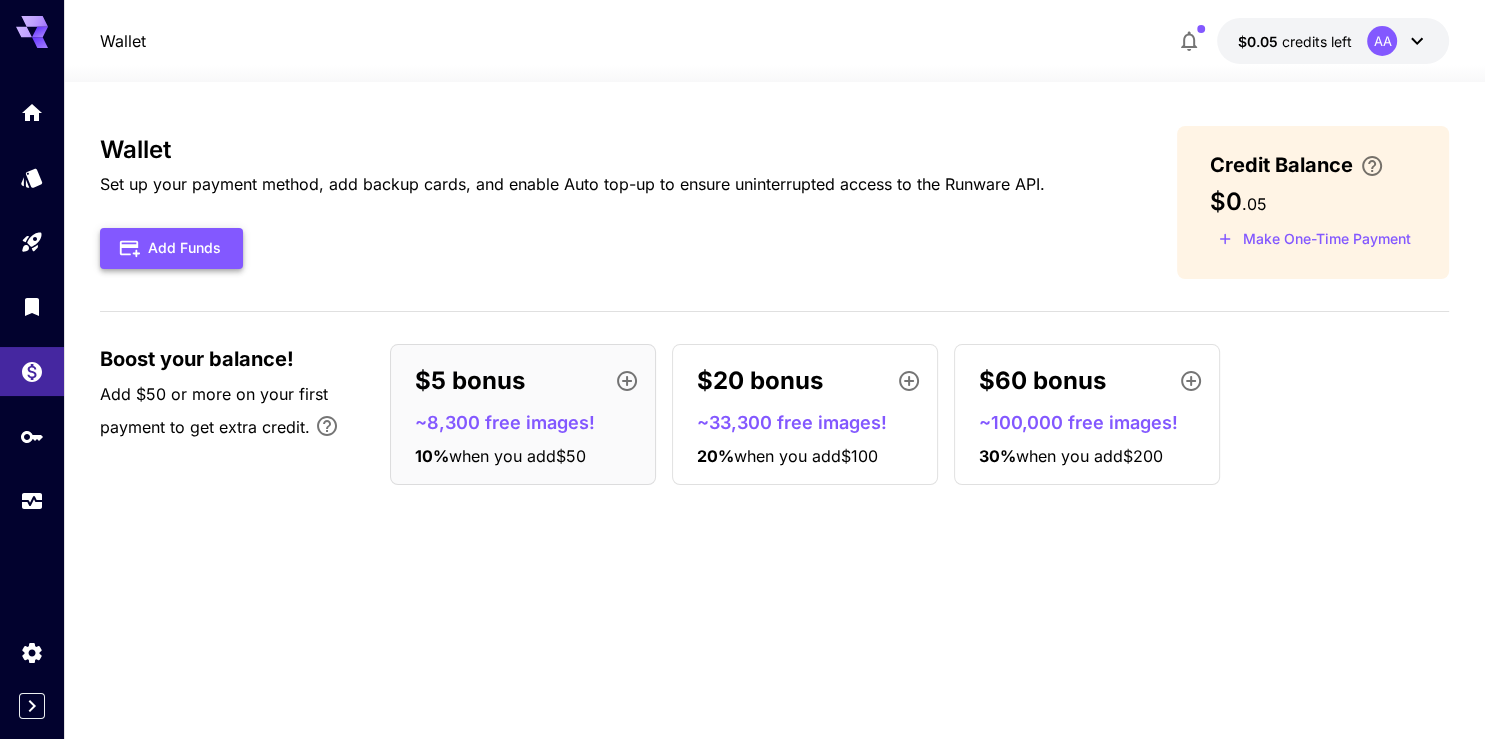 click on "Add Funds" at bounding box center [171, 248] 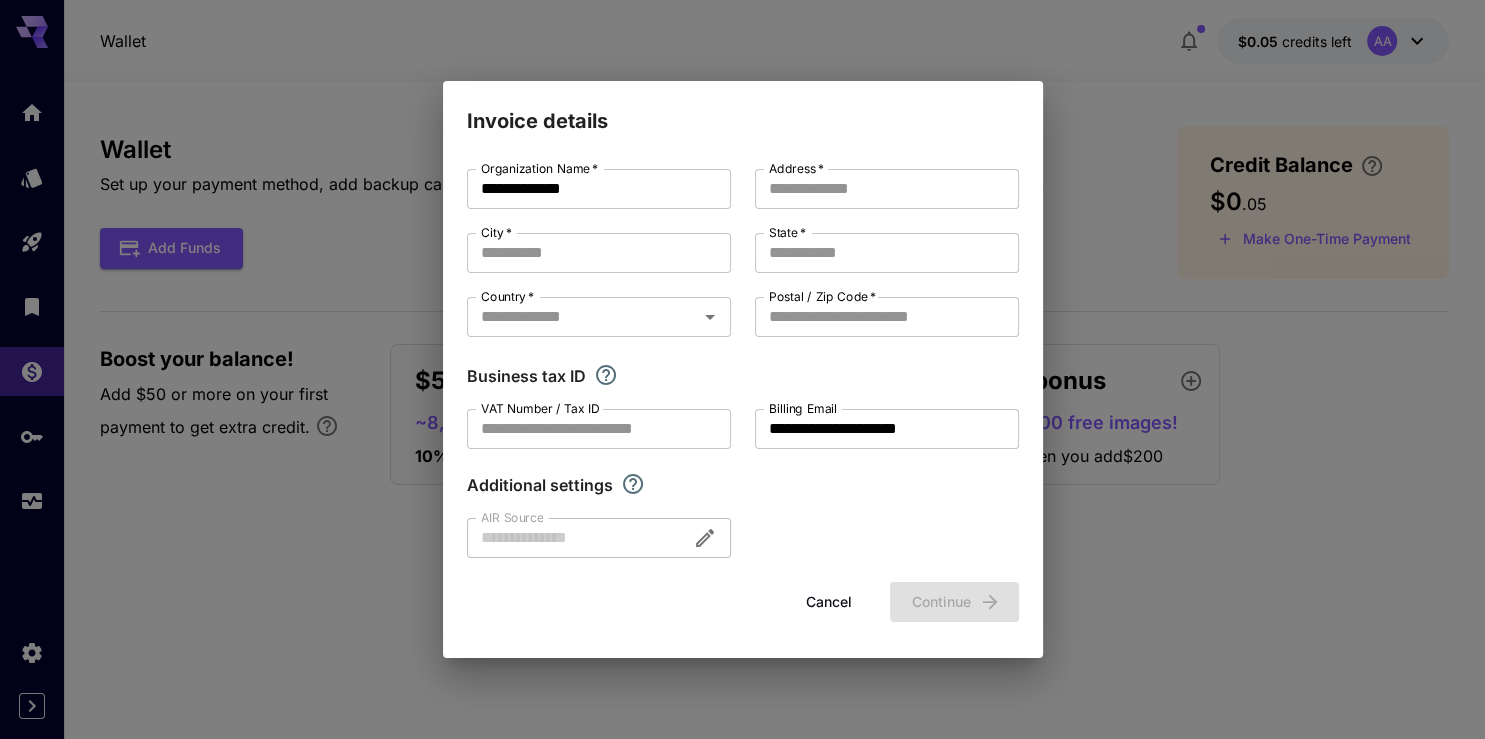 click on "**********" at bounding box center (742, 369) 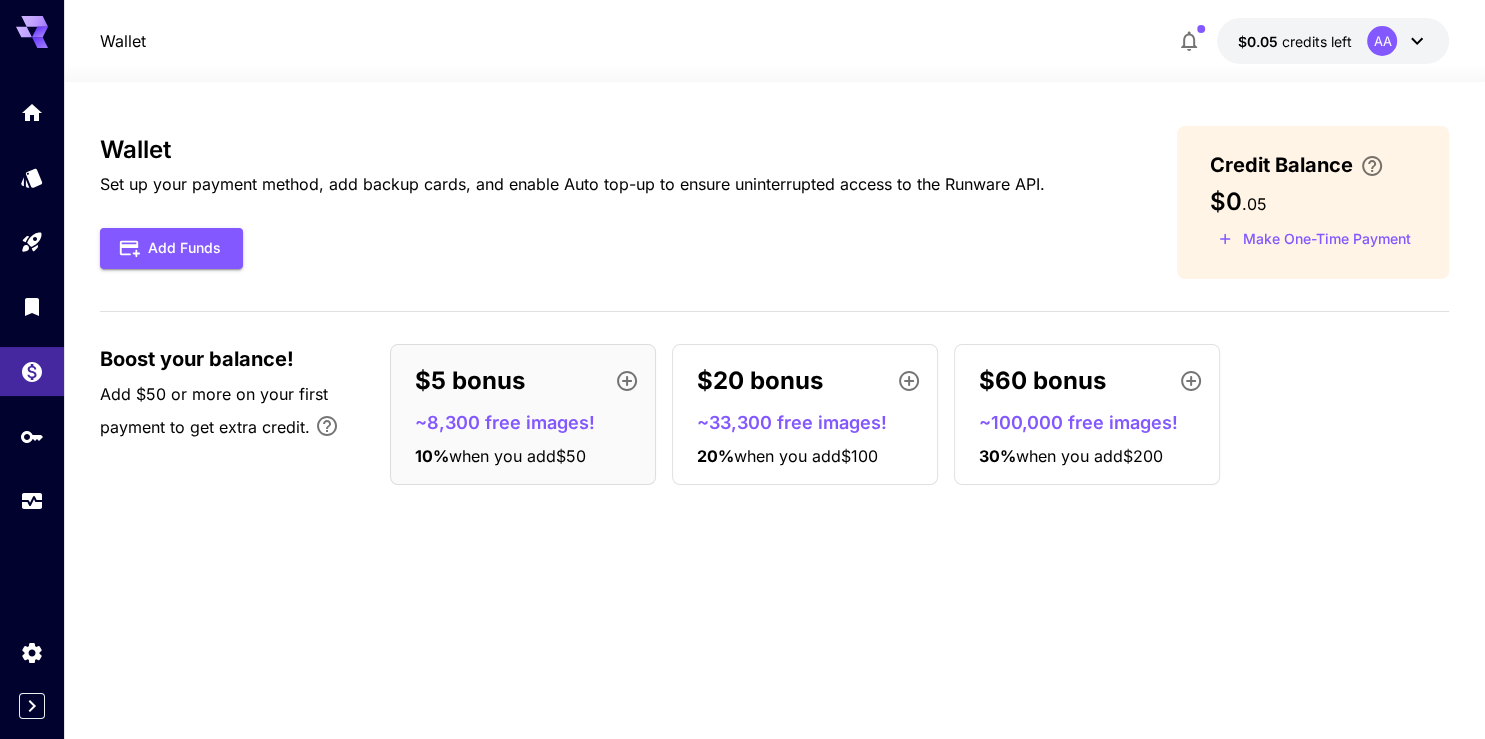 click on "Wallet Set up your payment method, add backup cards, and enable Auto top-up to ensure uninterrupted access to the Runware API. Add Funds Credit Balance $0 . 05 Make One-Time Payment Boost your balance! Add $50 or more on your first payment to get extra credit. $5 bonus ~8,300 free images!   10 %  when you add  $50 $20 bonus ~33,300 free images!   20 %  when you add  $100 $60 bonus ~100,000 free images!   30 %  when you add  $200" at bounding box center [775, 313] 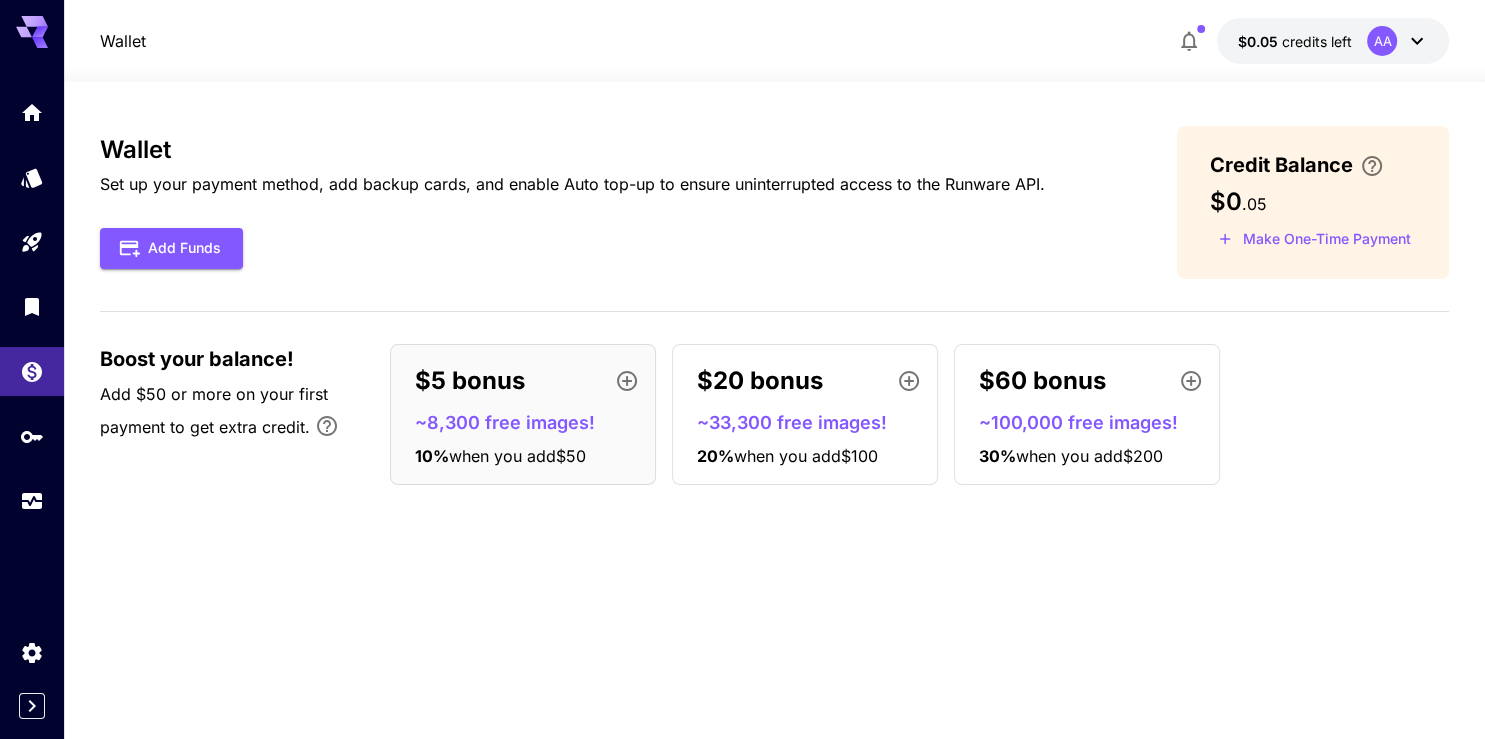 click on "Wallet Set up your payment method, add backup cards, and enable Auto top-up to ensure uninterrupted access to the Runware API. Add Funds Credit Balance $0 . 05 Make One-Time Payment Boost your balance! Add $50 or more on your first payment to get extra credit. $5 bonus ~8,300 free images!   10 %  when you add  $50 $20 bonus ~33,300 free images!   20 %  when you add  $100 $60 bonus ~100,000 free images!   30 %  when you add  $200" at bounding box center (775, 410) 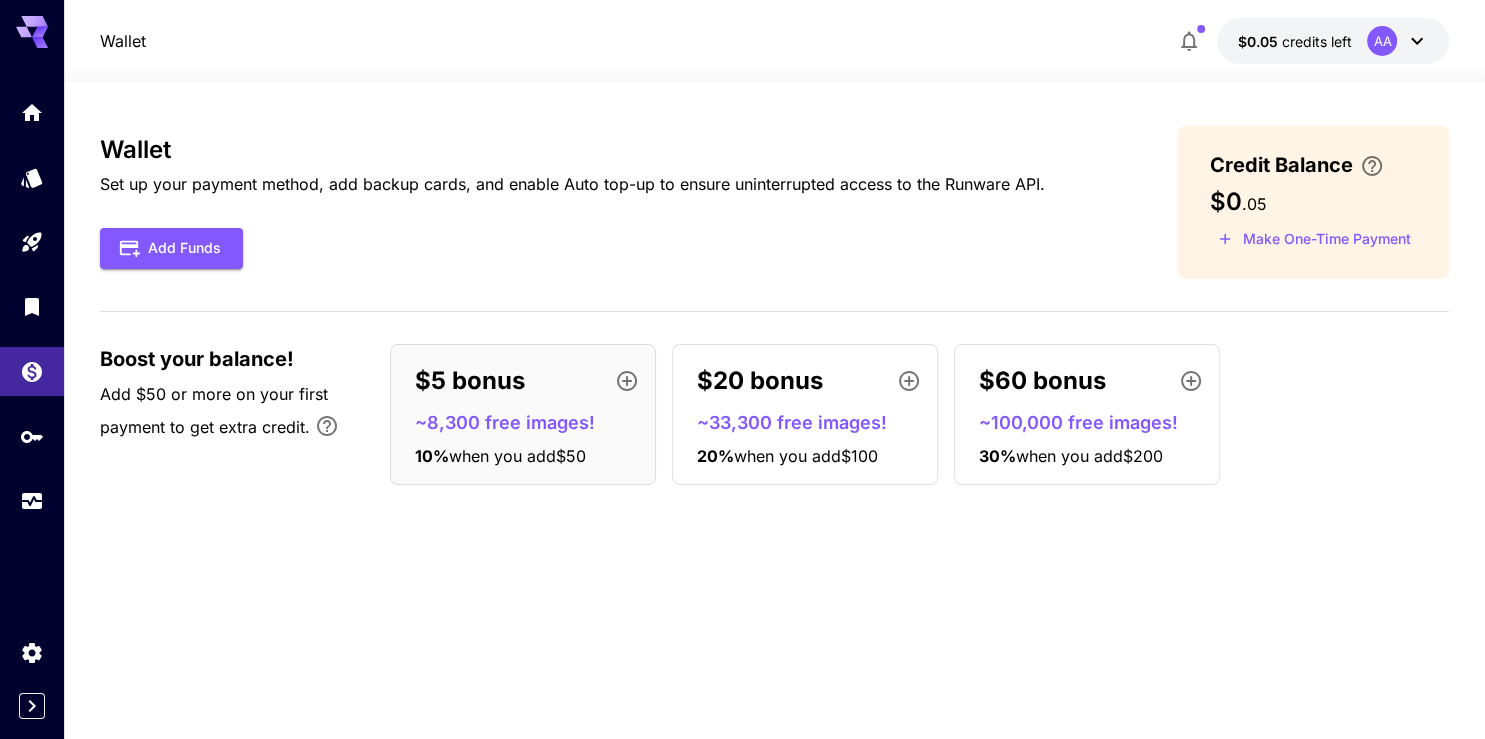 click on "Wallet Set up your payment method, add backup cards, and enable Auto top-up to ensure uninterrupted access to the Runware API. Add Funds Credit Balance $0 . 05 Make One-Time Payment Boost your balance! Add $50 or more on your first payment to get extra credit. $5 bonus ~8,300 free images!   10 %  when you add  $50 $20 bonus ~33,300 free images!   20 %  when you add  $100 $60 bonus ~100,000 free images!   30 %  when you add  $200" at bounding box center [775, 410] 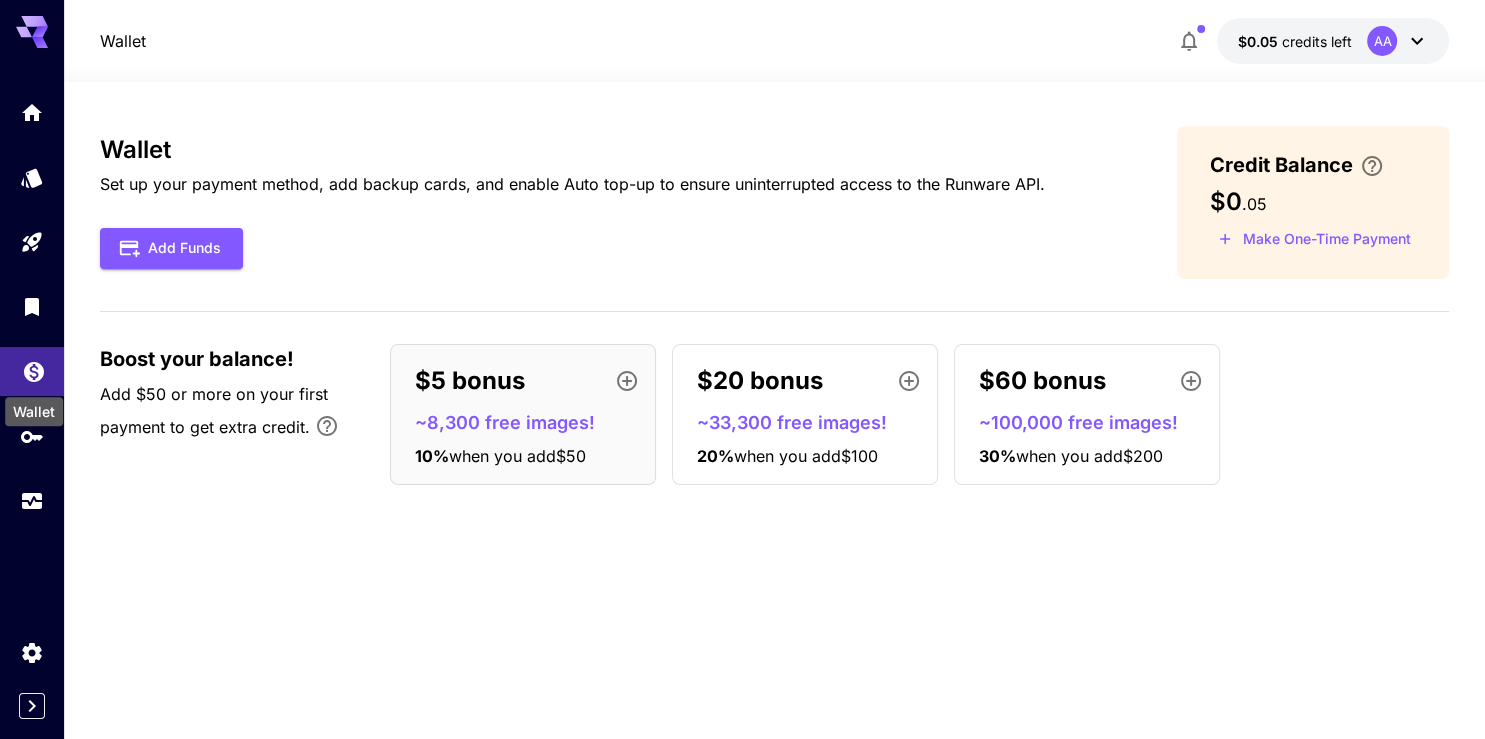click on "Wallet" at bounding box center (34, 405) 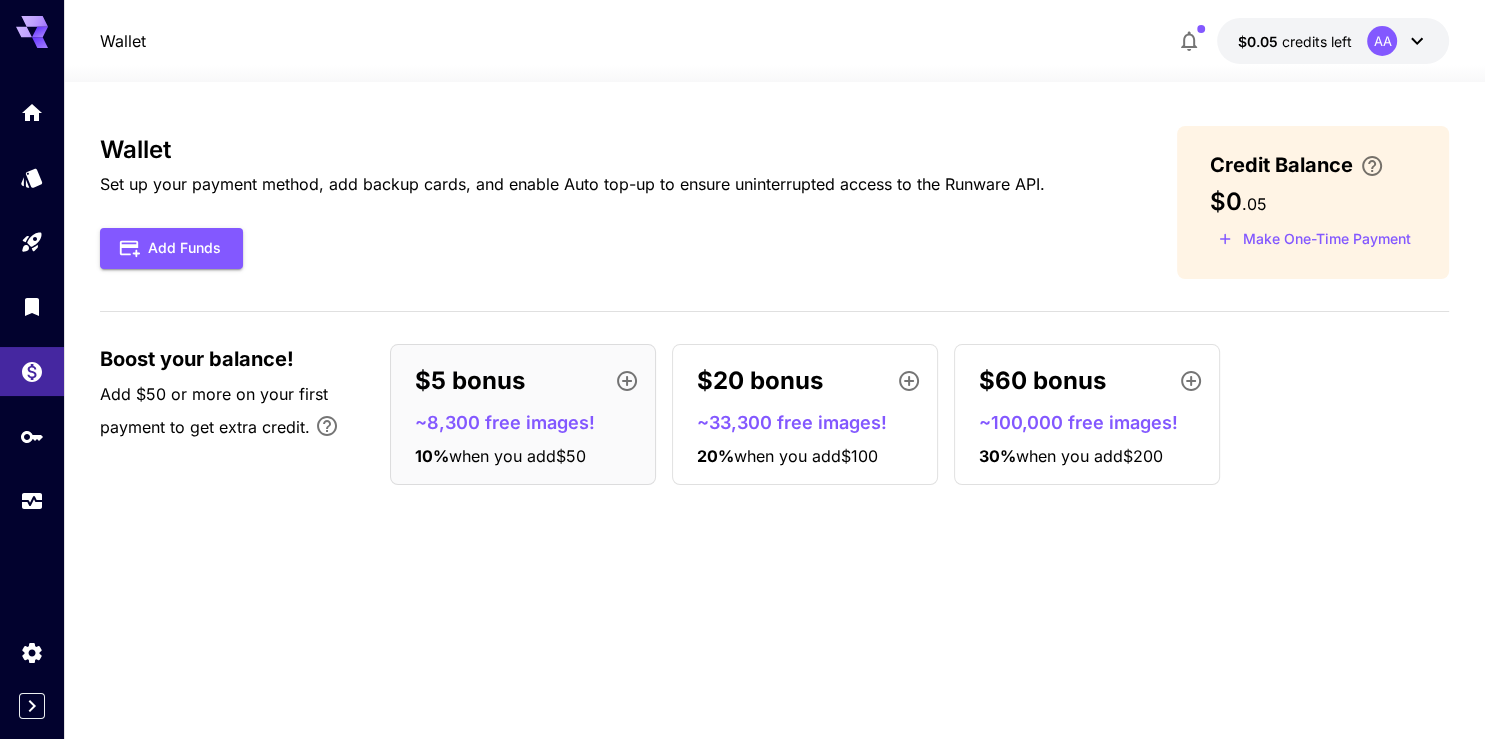 click on "Wallet Set up your payment method, add backup cards, and enable Auto top-up to ensure uninterrupted access to the Runware API. Add Funds Credit Balance $0 . 05 Make One-Time Payment Boost your balance! Add $50 or more on your first payment to get extra credit. $5 bonus ~8,300 free images!   10 %  when you add  $50 $20 bonus ~33,300 free images!   20 %  when you add  $100 $60 bonus ~100,000 free images!   30 %  when you add  $200" at bounding box center [775, 410] 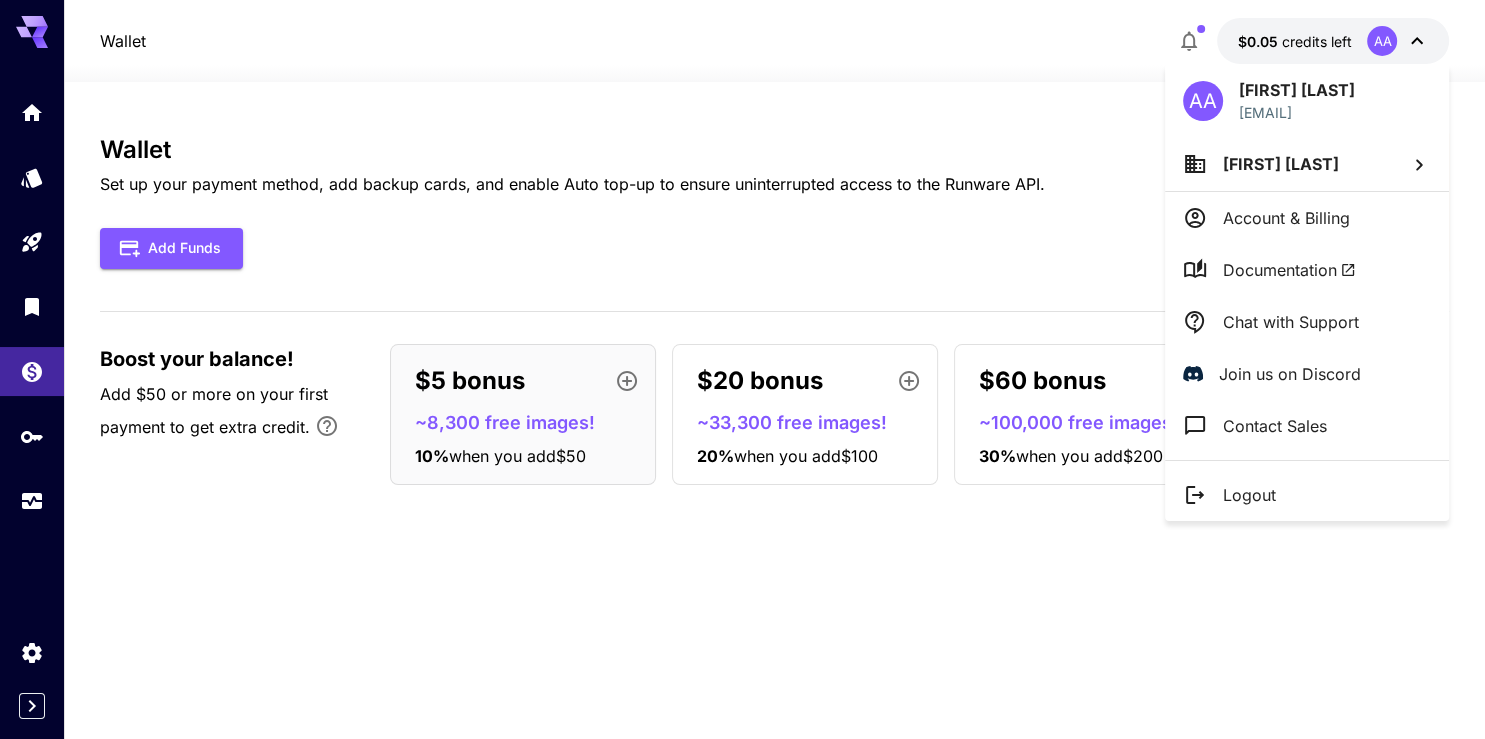 click on "Account & Billing" at bounding box center [1286, 218] 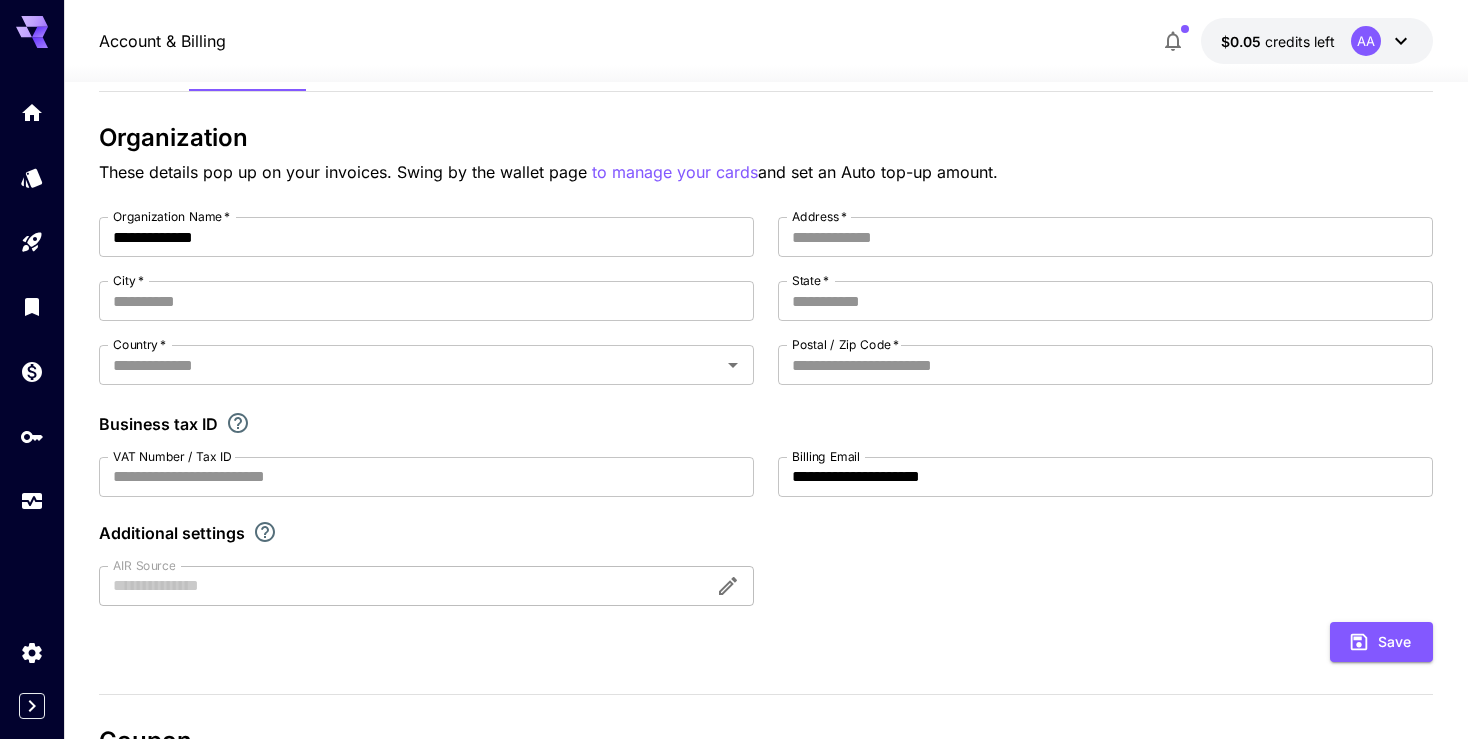 scroll, scrollTop: 0, scrollLeft: 0, axis: both 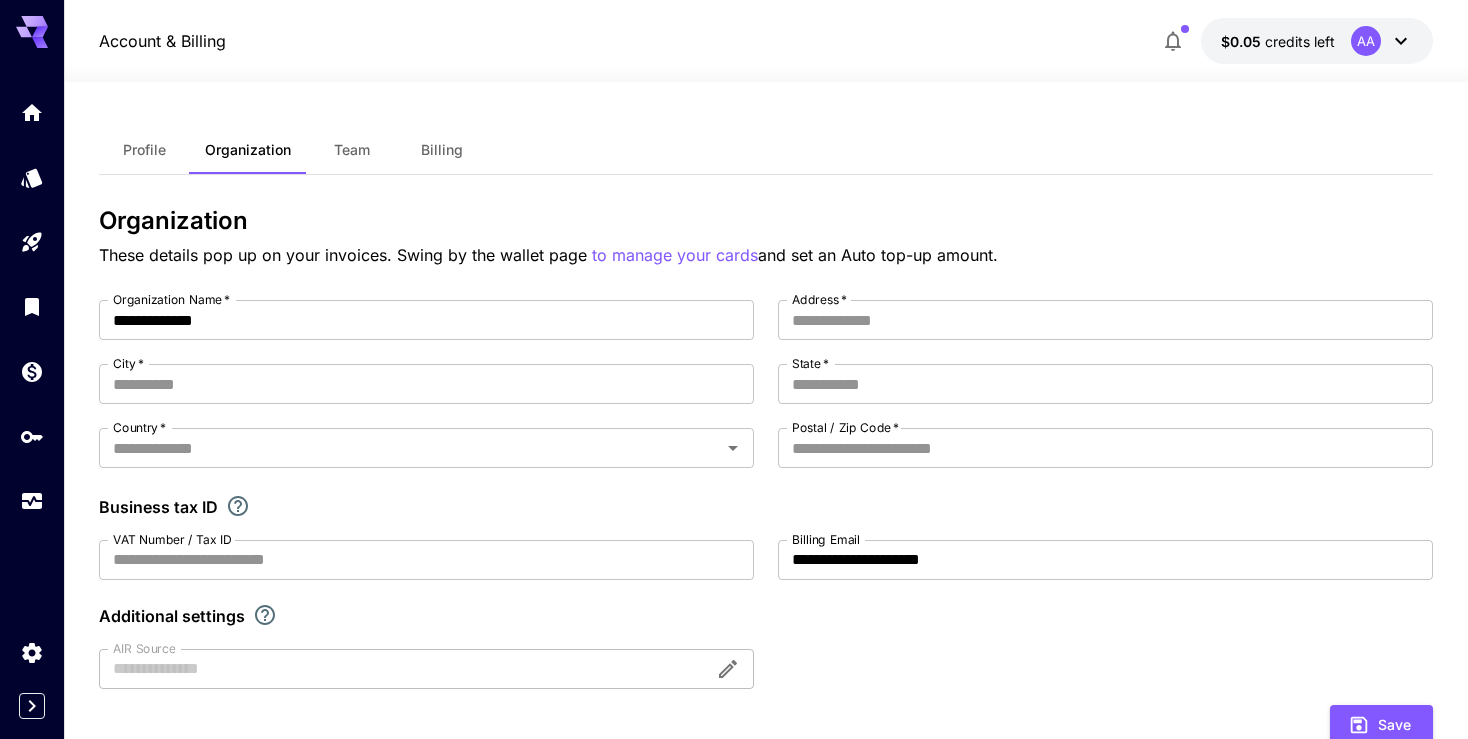 click on "Team" at bounding box center [352, 150] 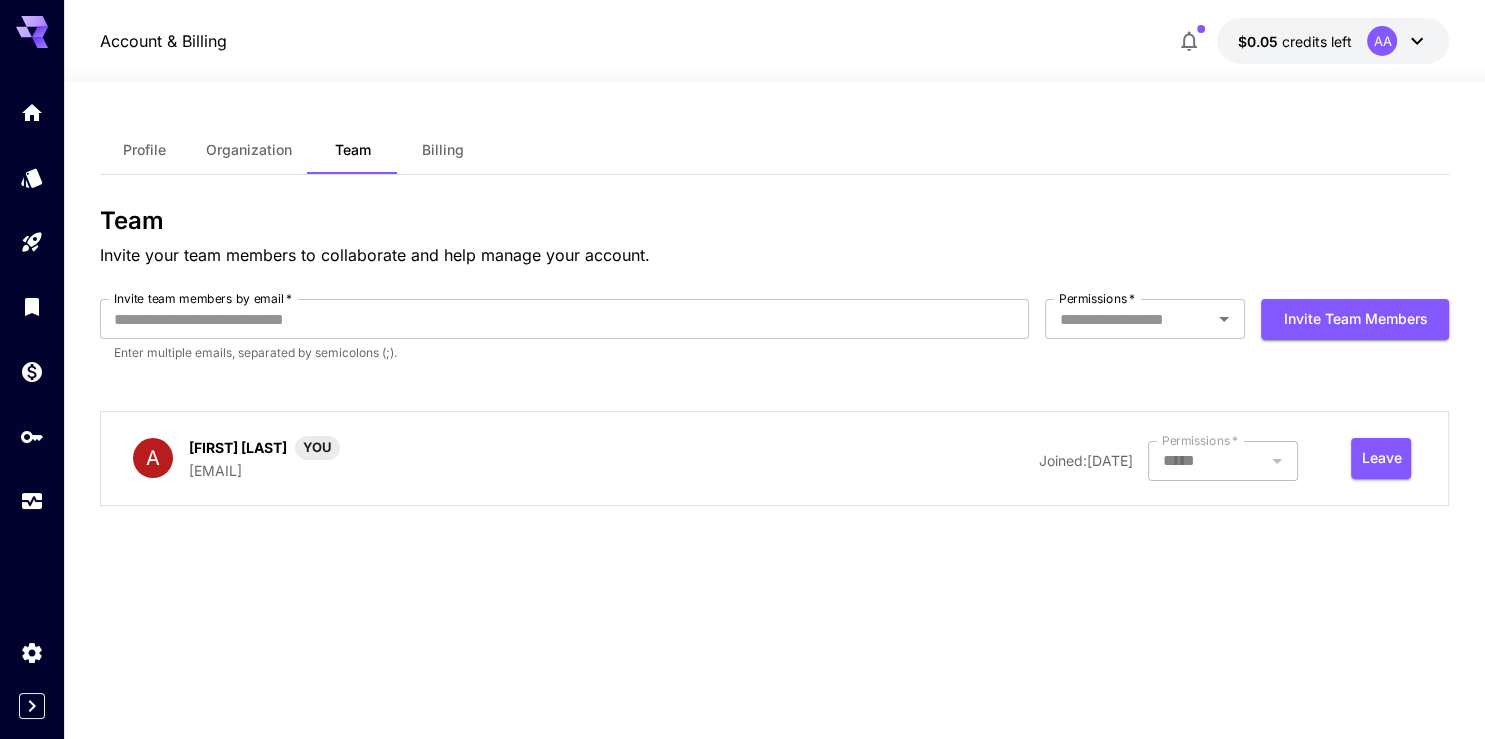 click on "Billing" at bounding box center (443, 150) 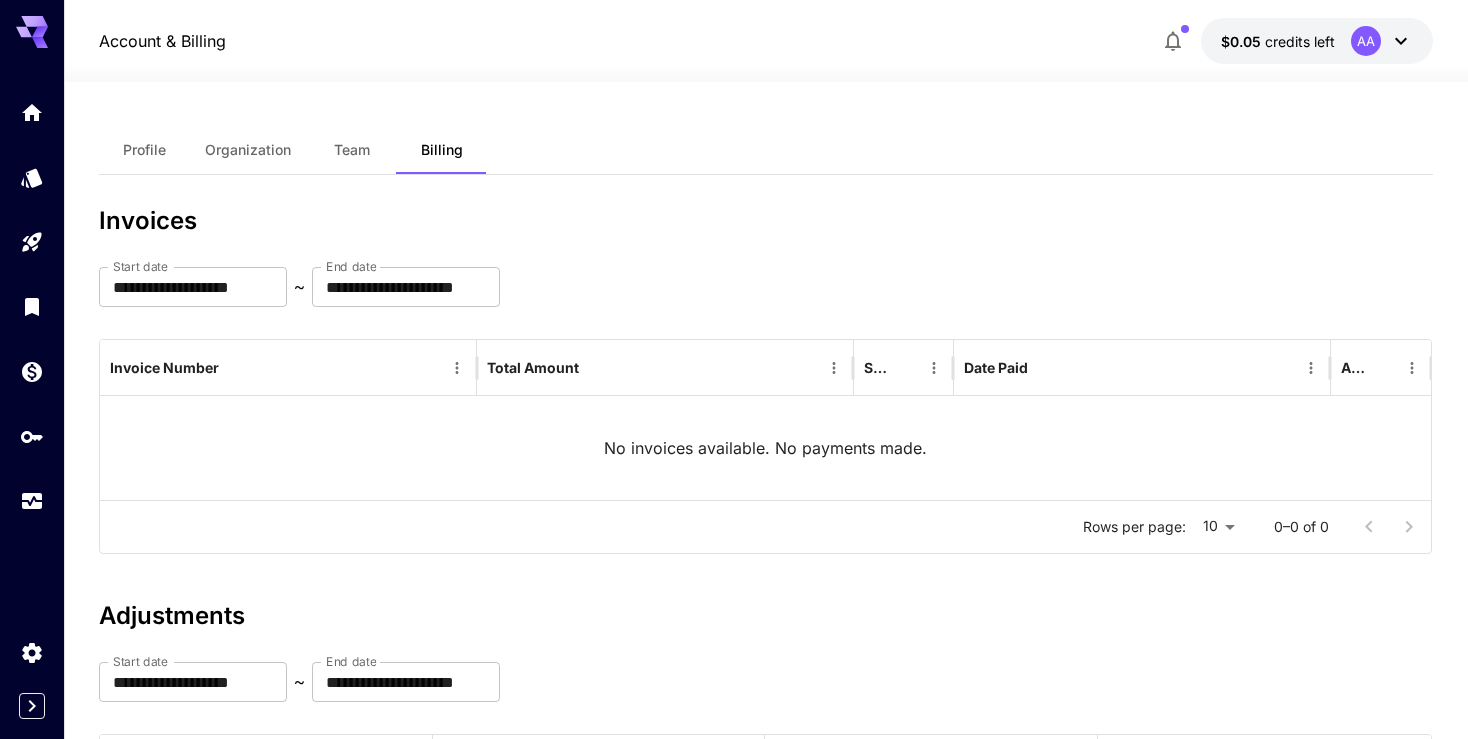 click on "Profile" at bounding box center (144, 150) 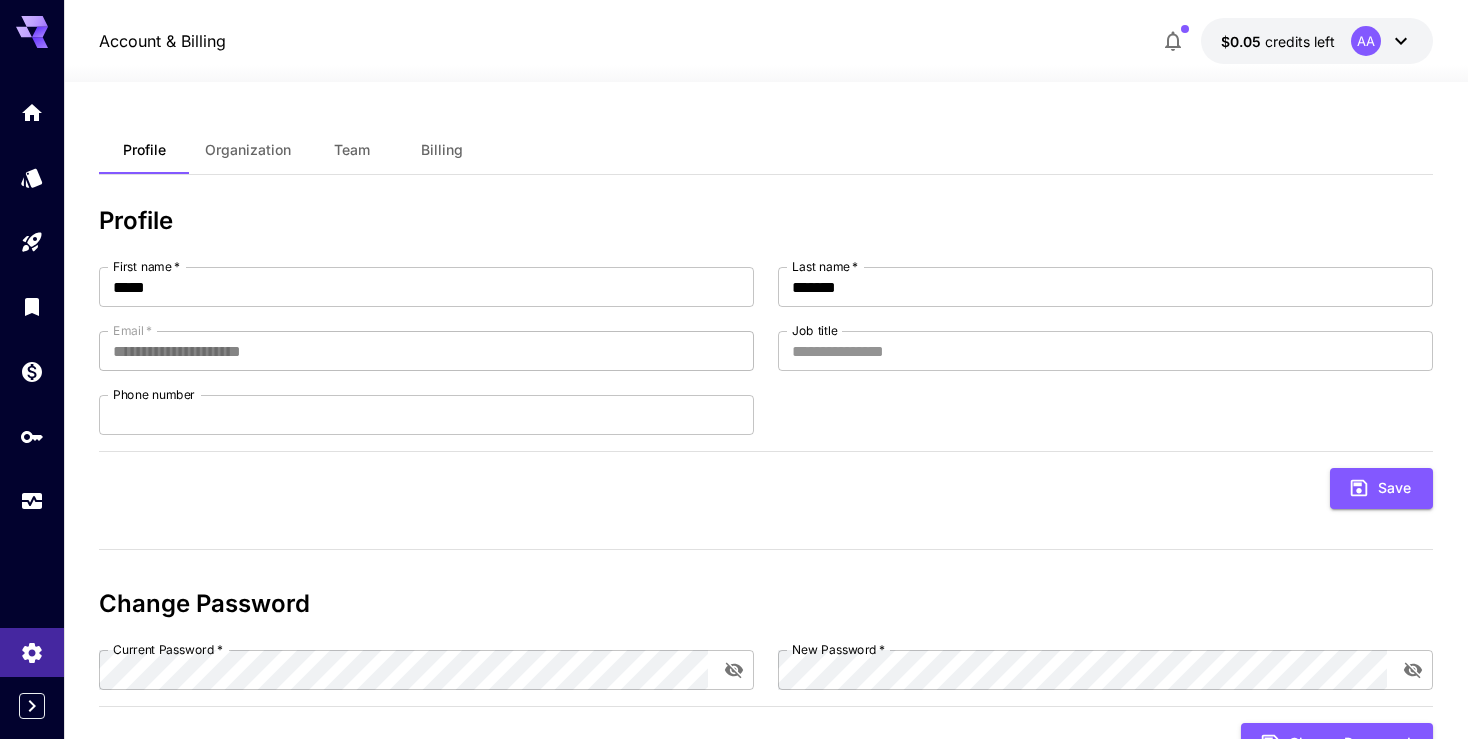 click on "Organization" at bounding box center [248, 150] 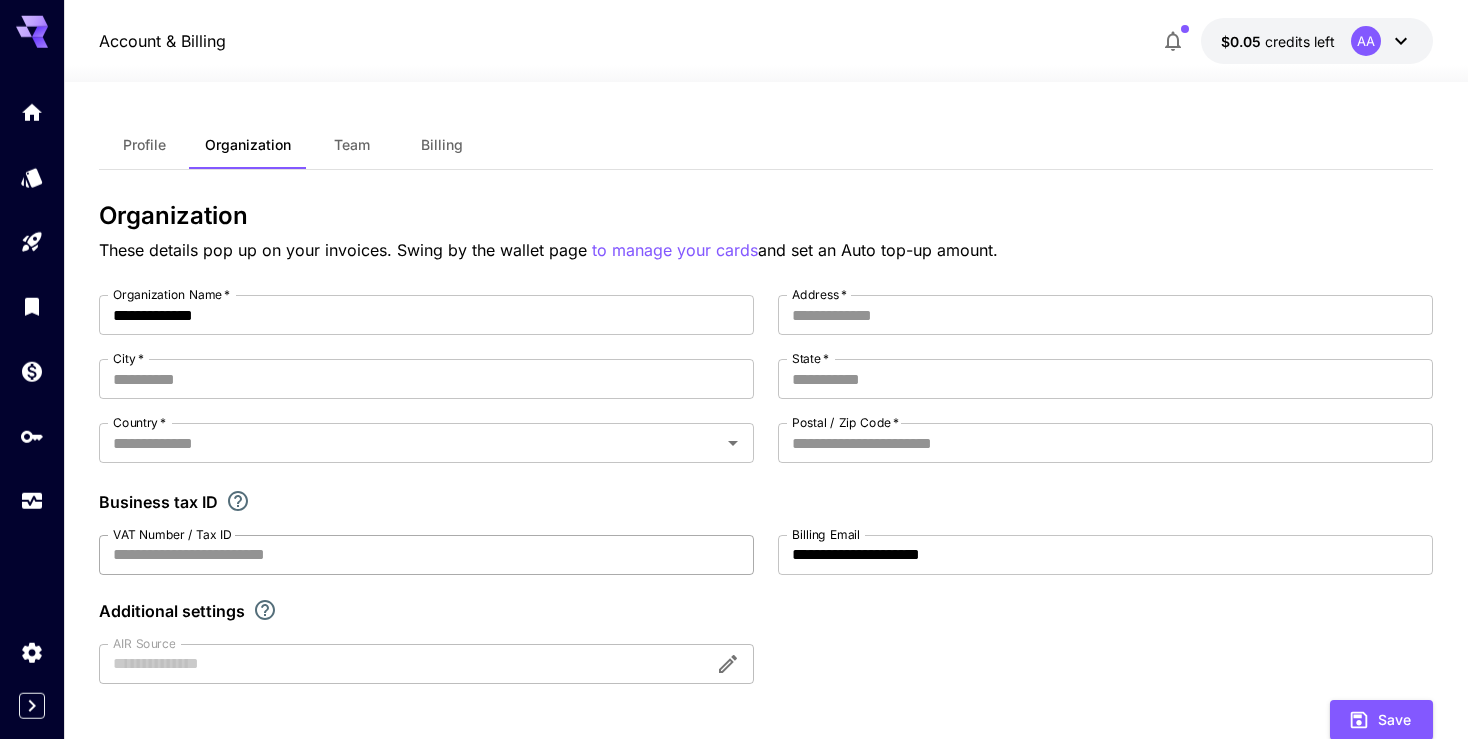 scroll, scrollTop: 0, scrollLeft: 0, axis: both 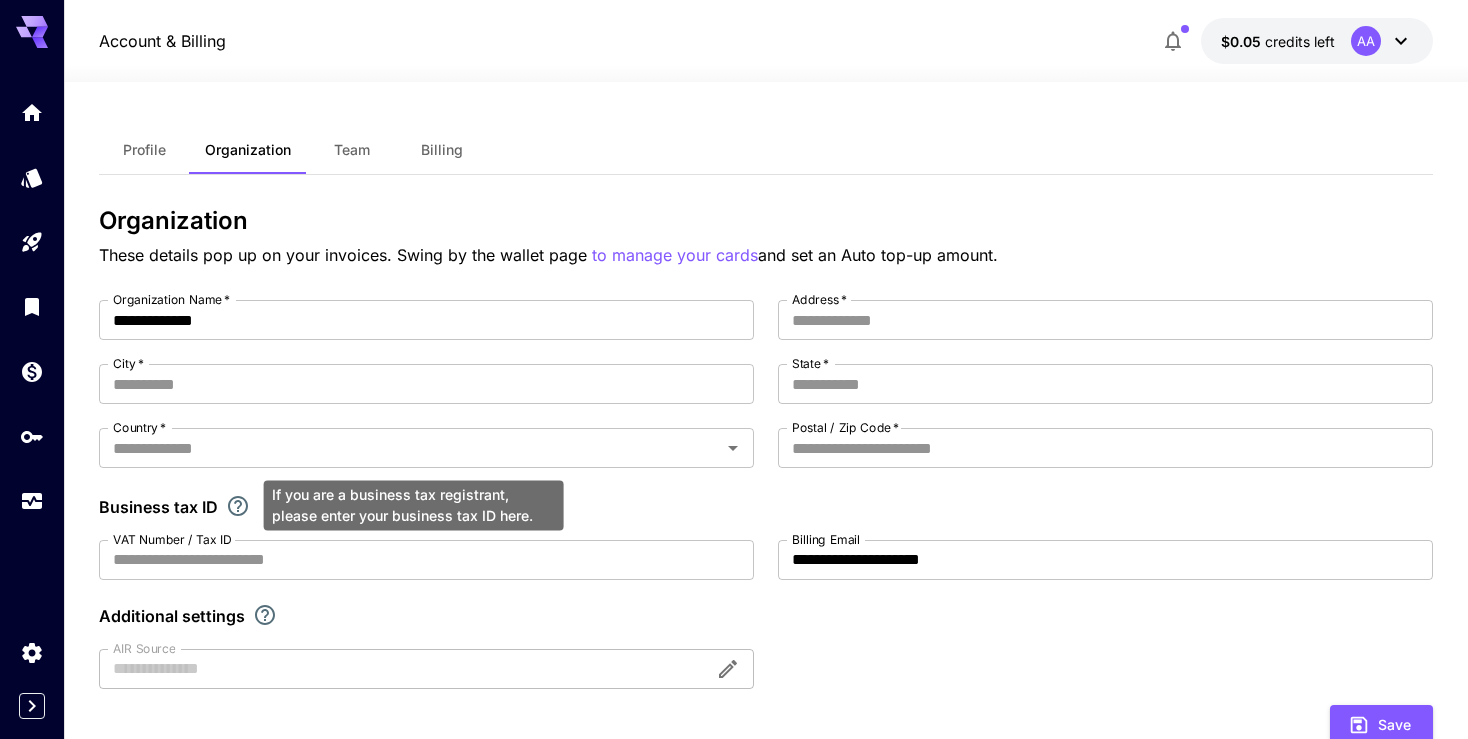 click 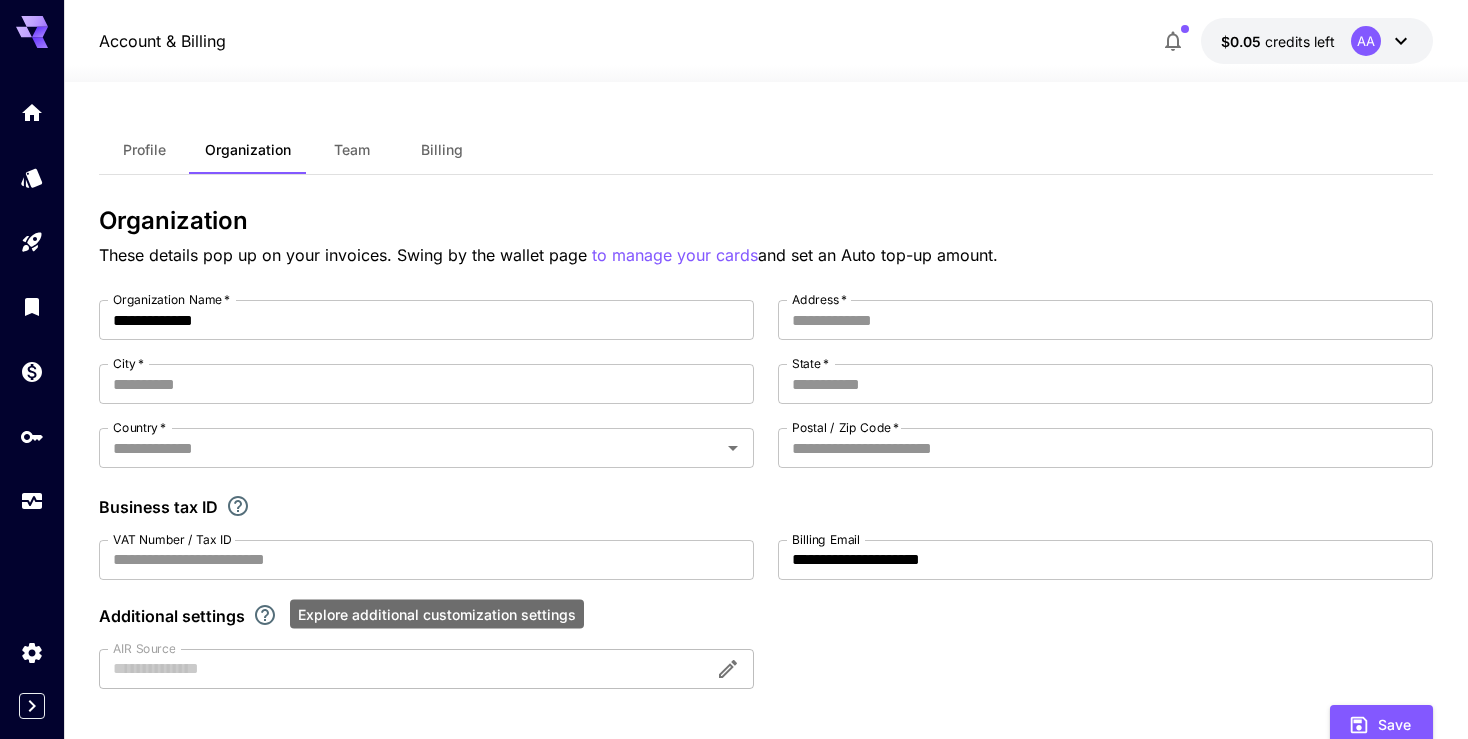 click 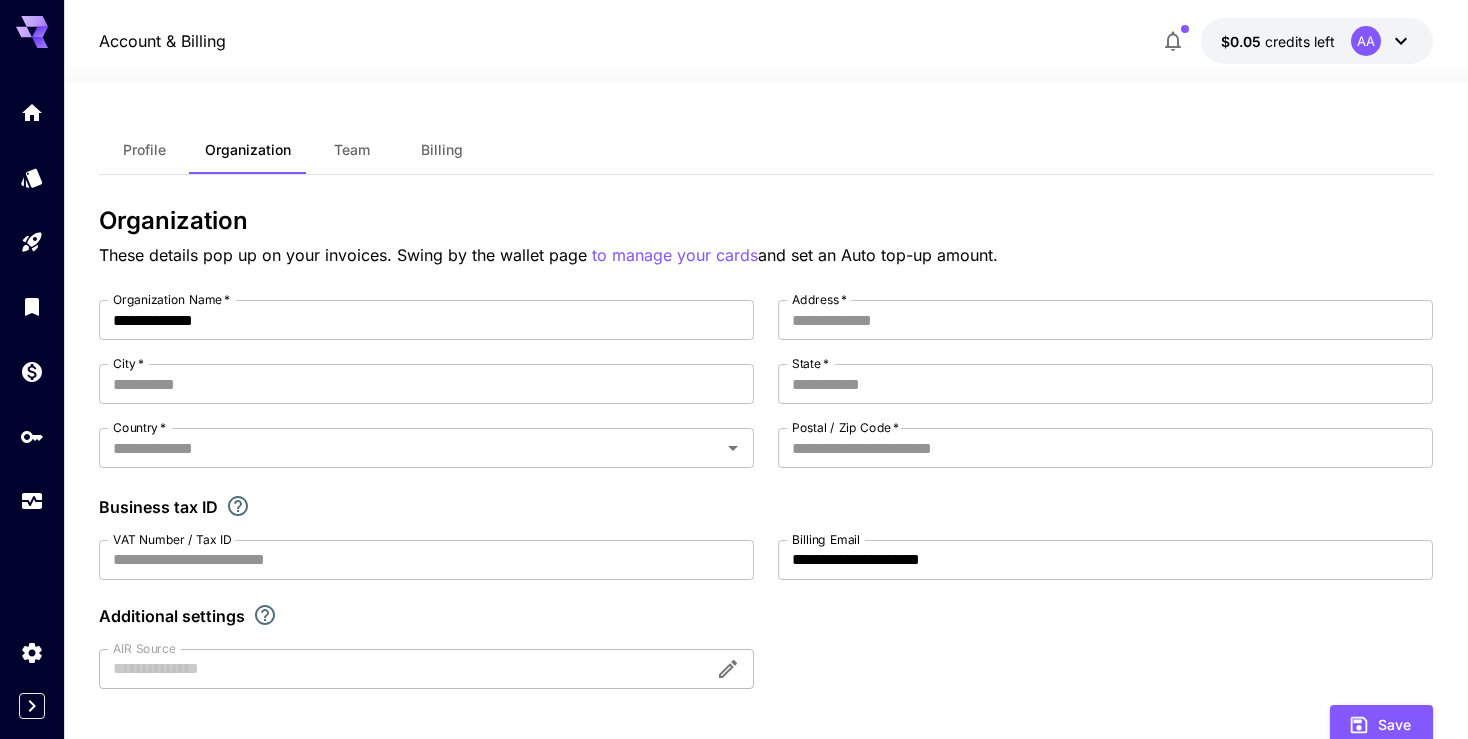 click on "Additional settings" at bounding box center [766, 616] 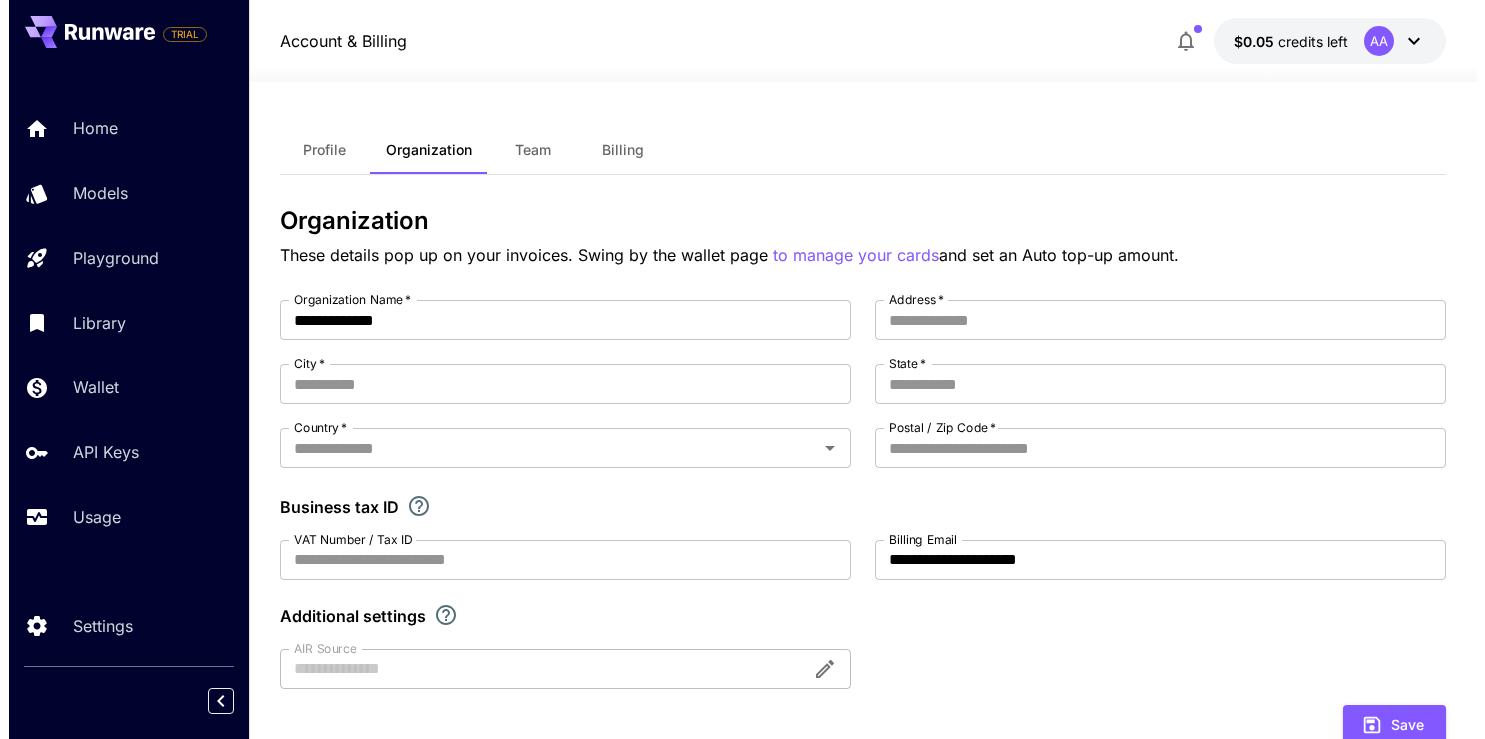 scroll, scrollTop: 0, scrollLeft: 0, axis: both 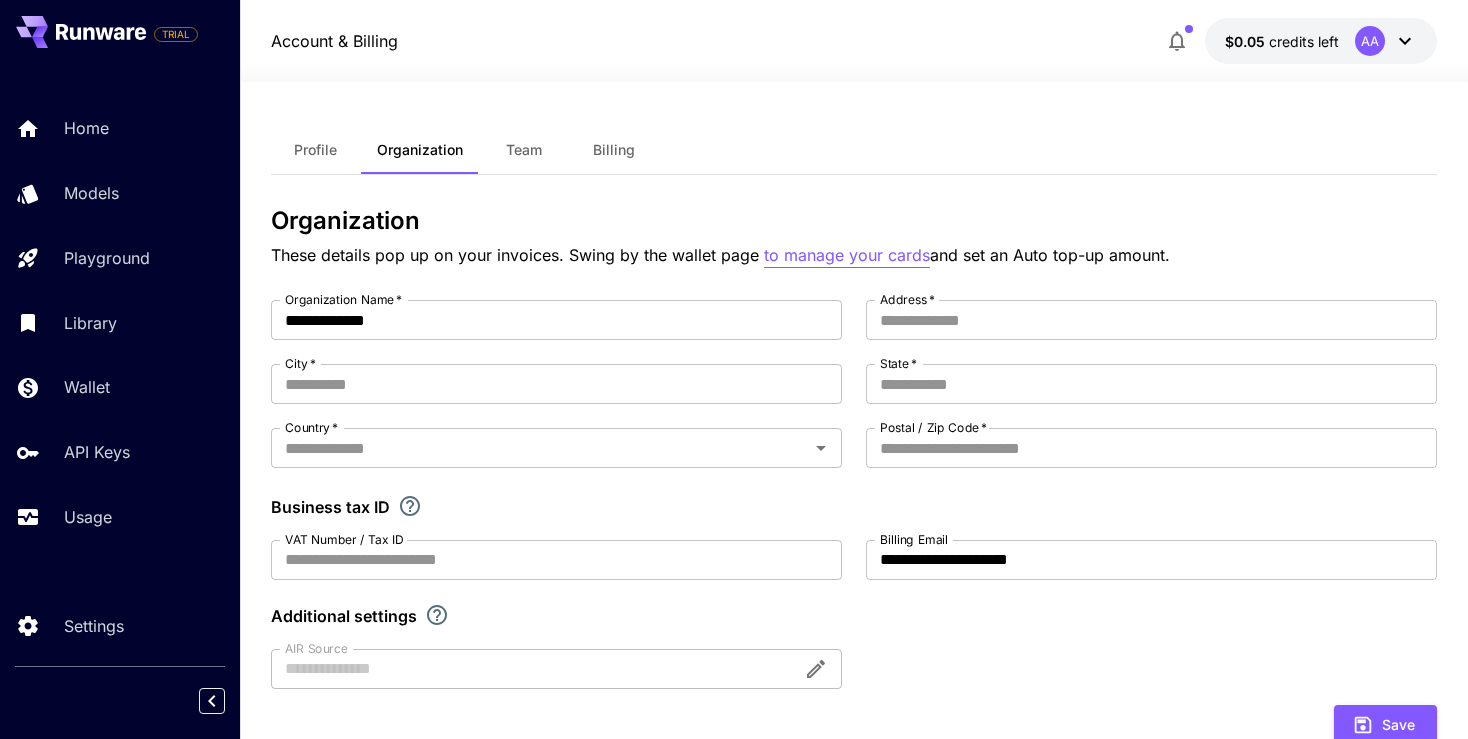 click on "to manage your cards" at bounding box center [847, 255] 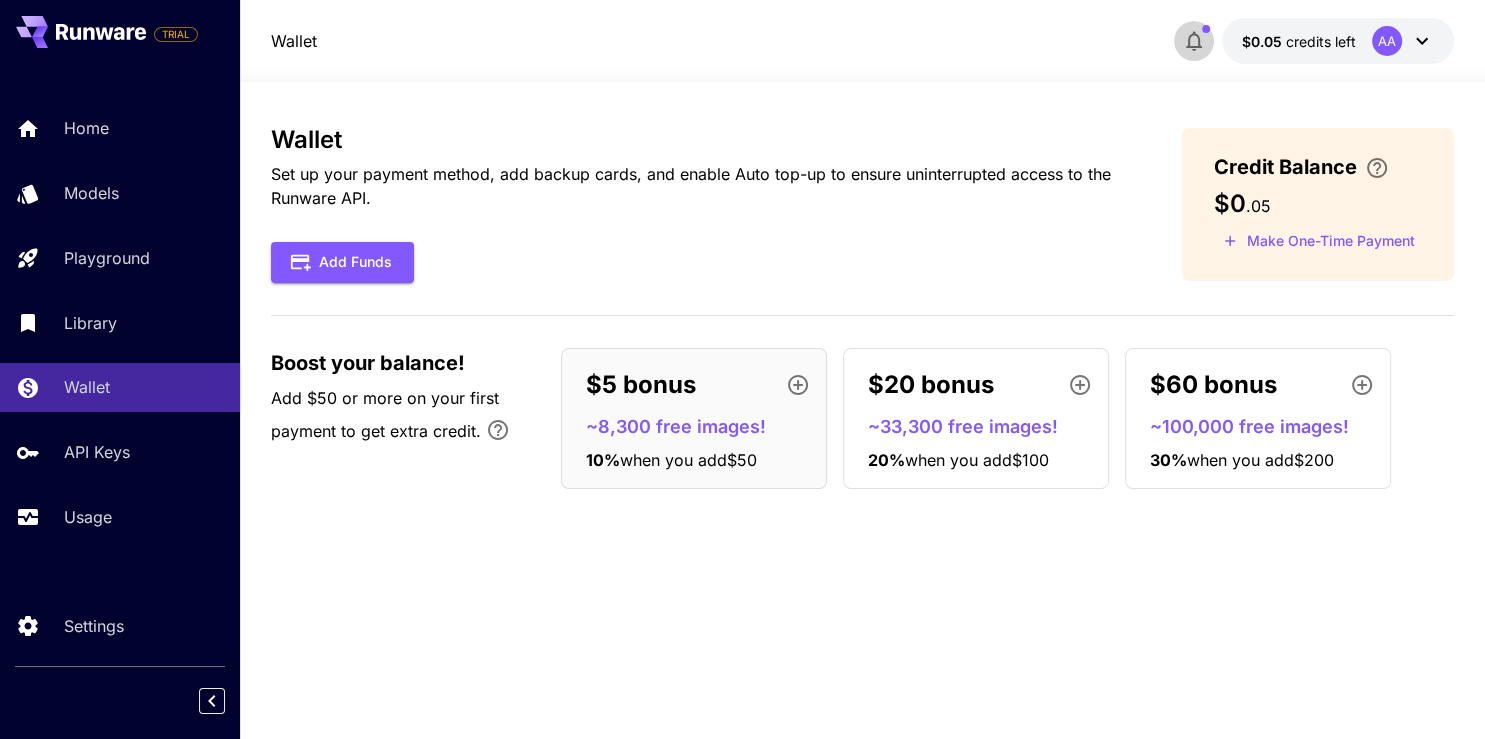 click 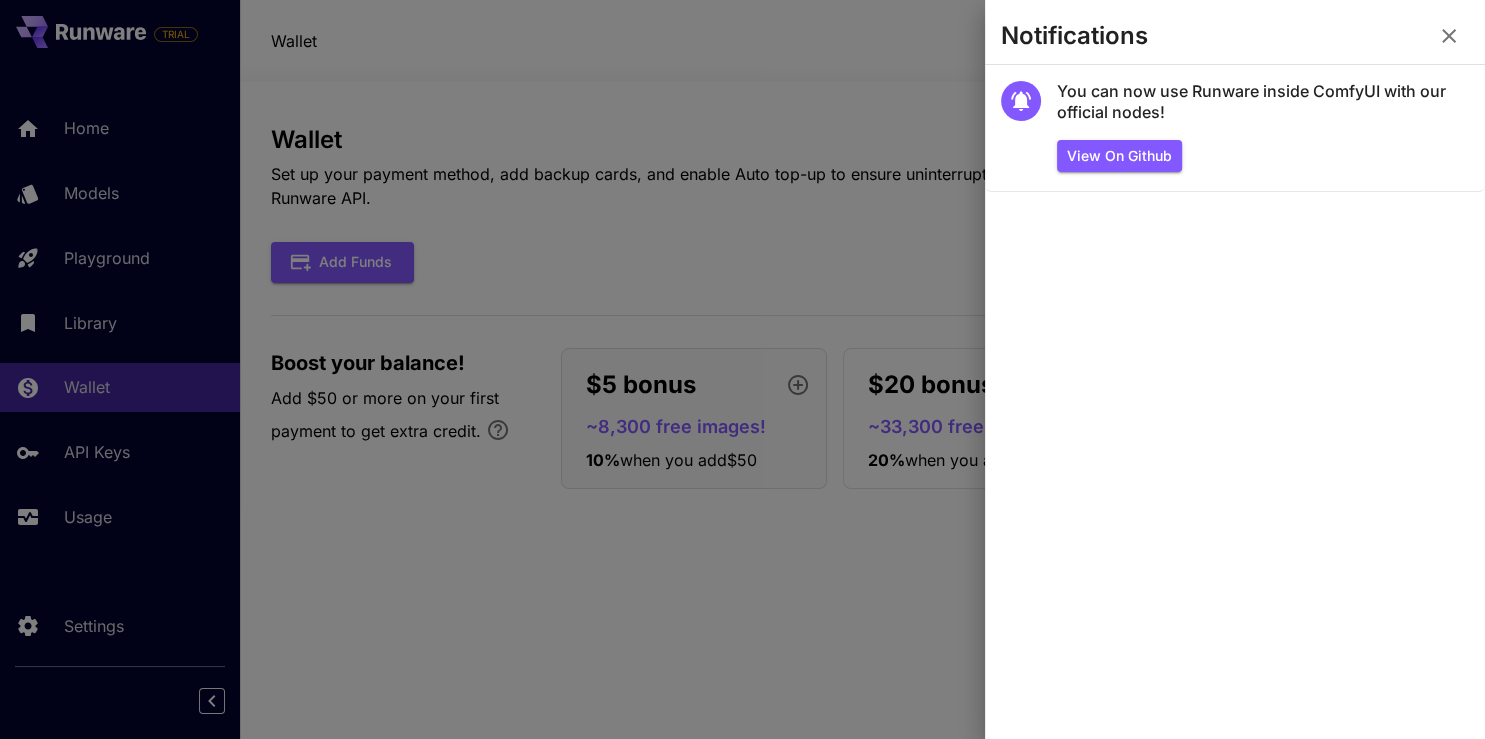 click 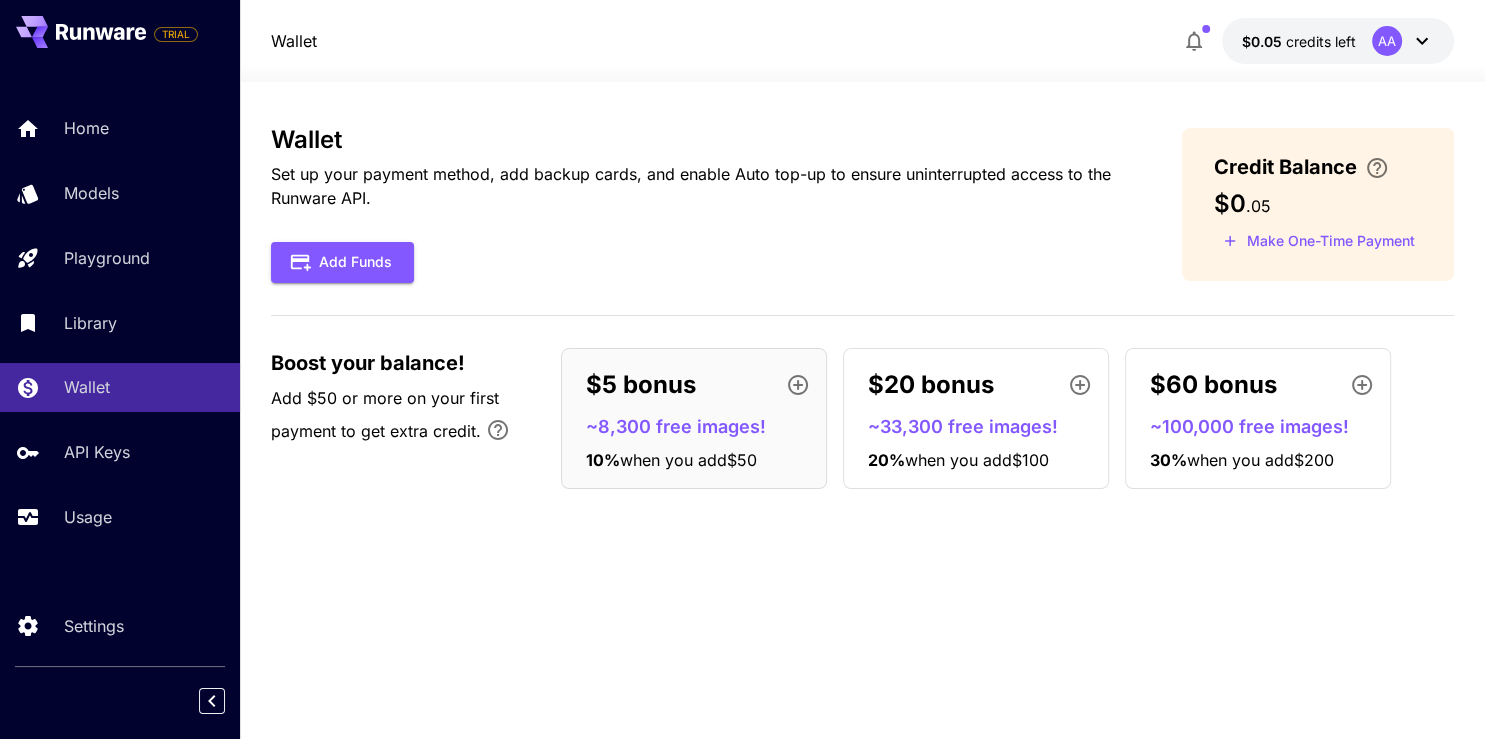 click on "Wallet Set up your payment method, add backup cards, and enable Auto top-up to ensure uninterrupted access to the Runware API. Add Funds" at bounding box center [694, 204] 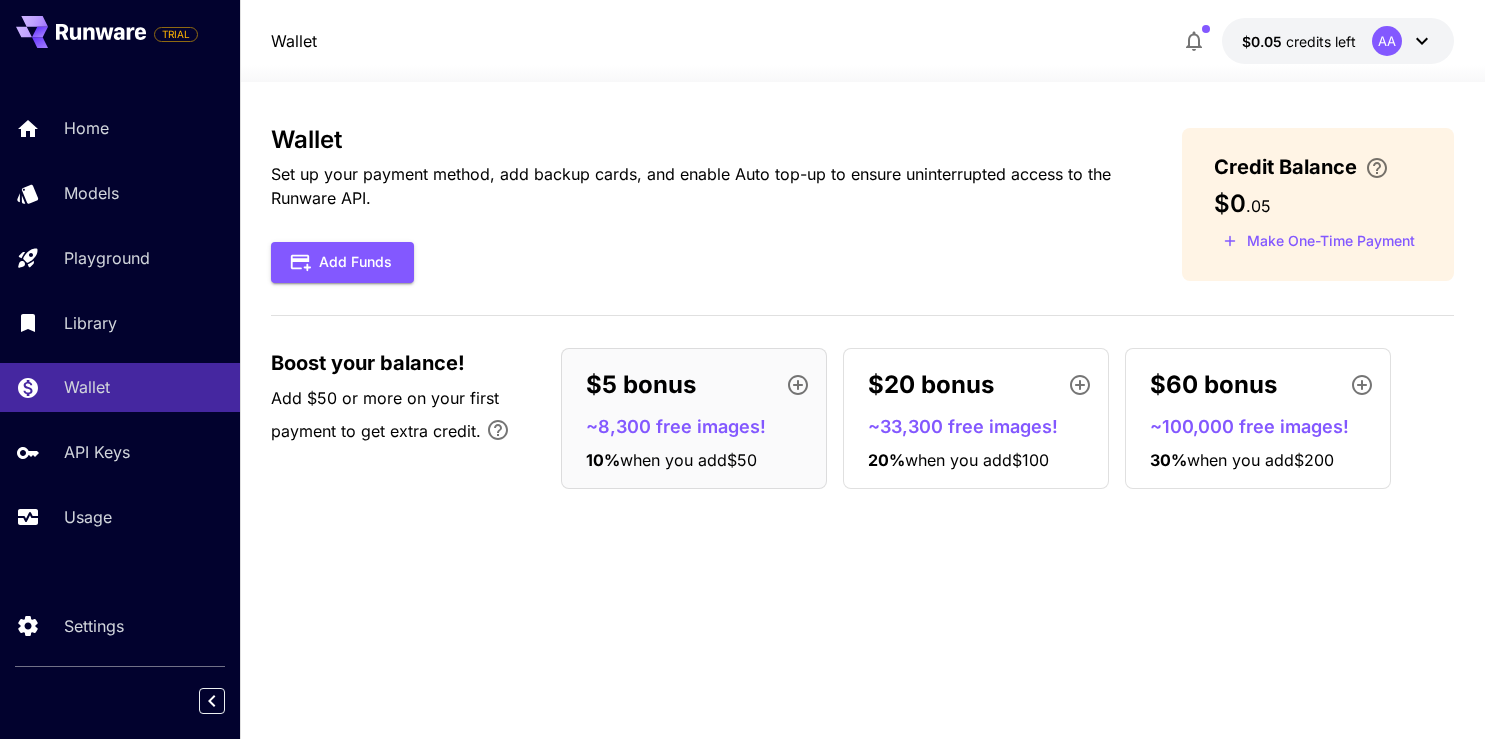 scroll, scrollTop: 0, scrollLeft: 0, axis: both 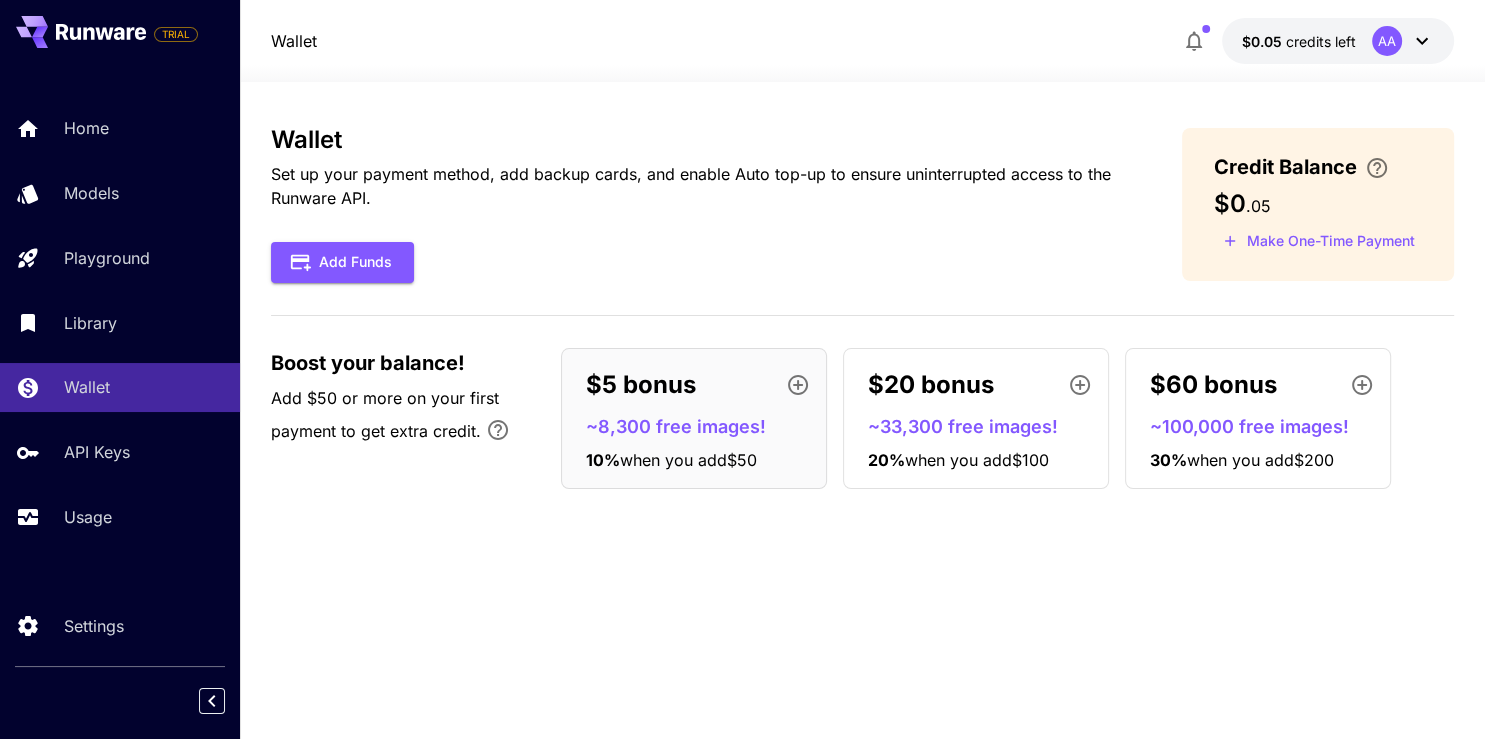 click on "Wallet Set up your payment method, add backup cards, and enable Auto top-up to ensure uninterrupted access to the Runware API. Add Funds Credit Balance $0 . 05 Make One-Time Payment Boost your balance! Add $50 or more on your first payment to get extra credit. $5 bonus ~8,300 free images!   10 %  when you add  $50 $20 bonus ~33,300 free images!   20 %  when you add  $100 $60 bonus ~100,000 free images!   30 %  when you add  $200" at bounding box center (862, 410) 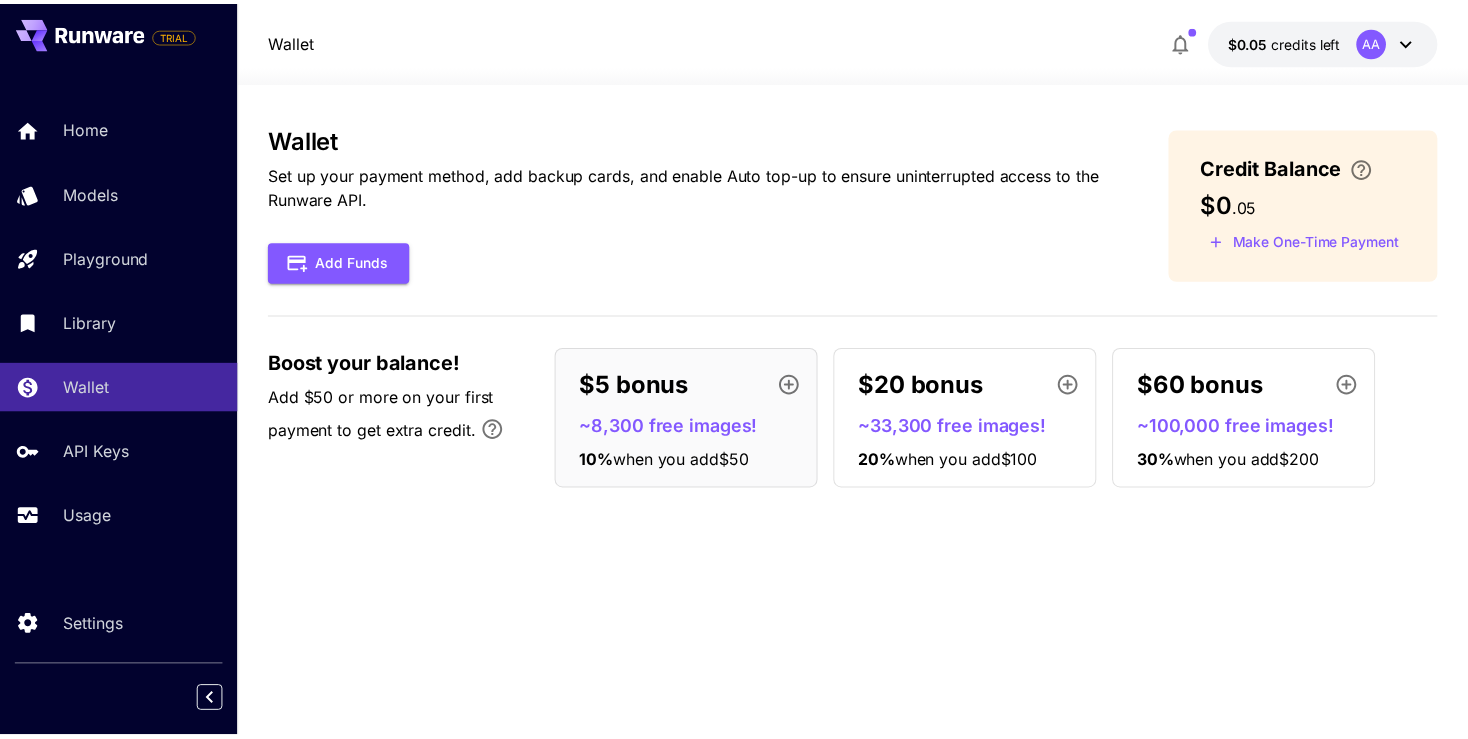 scroll, scrollTop: 0, scrollLeft: 0, axis: both 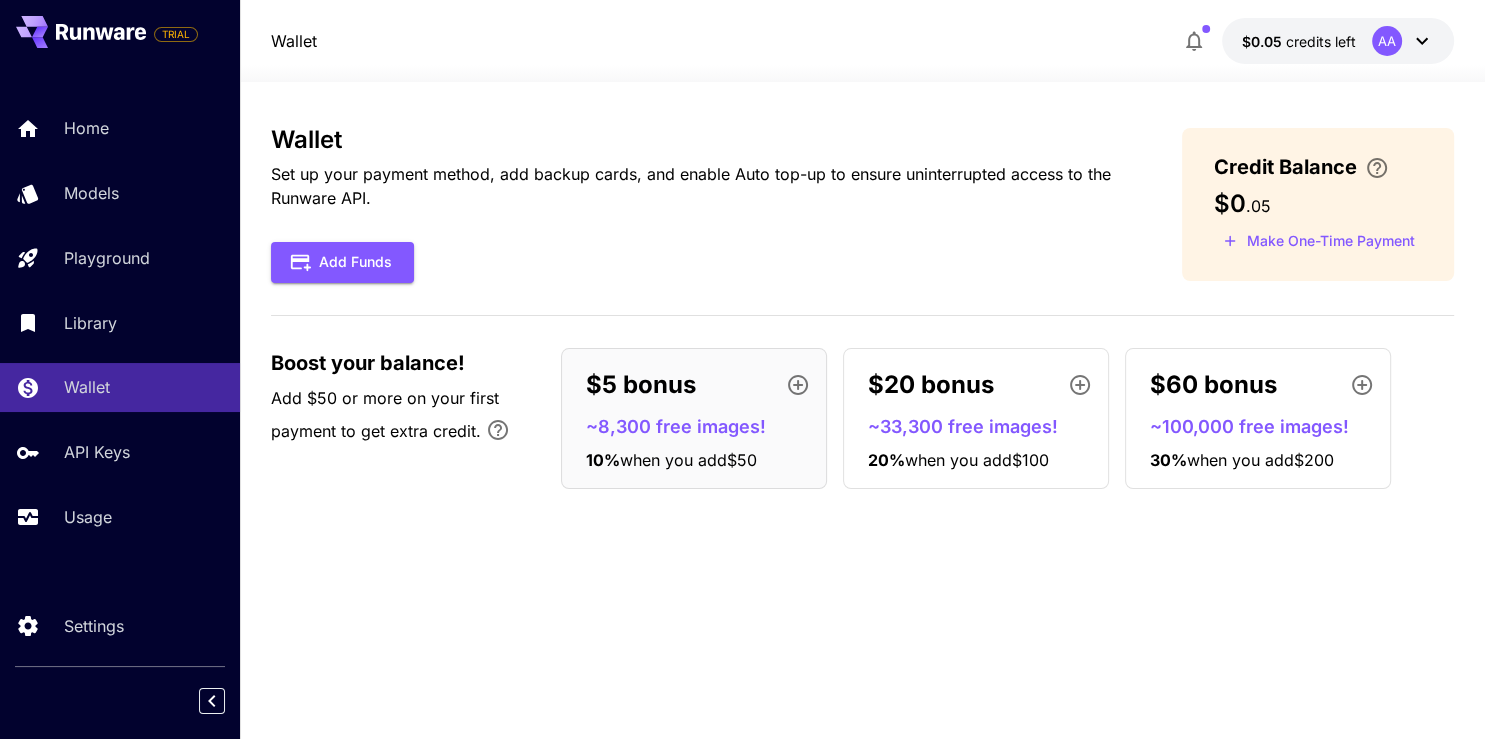 click on "Wallet Set up your payment method, add backup cards, and enable Auto top-up to ensure uninterrupted access to the Runware API. Add Funds Credit Balance $0 . 05 Make One-Time Payment Boost your balance! Add $50 or more on your first payment to get extra credit. $5 bonus ~8,300 free images!   10 %  when you add  $50 $20 bonus ~33,300 free images!   20 %  when you add  $100 $60 bonus ~100,000 free images!   30 %  when you add  $200" at bounding box center (862, 410) 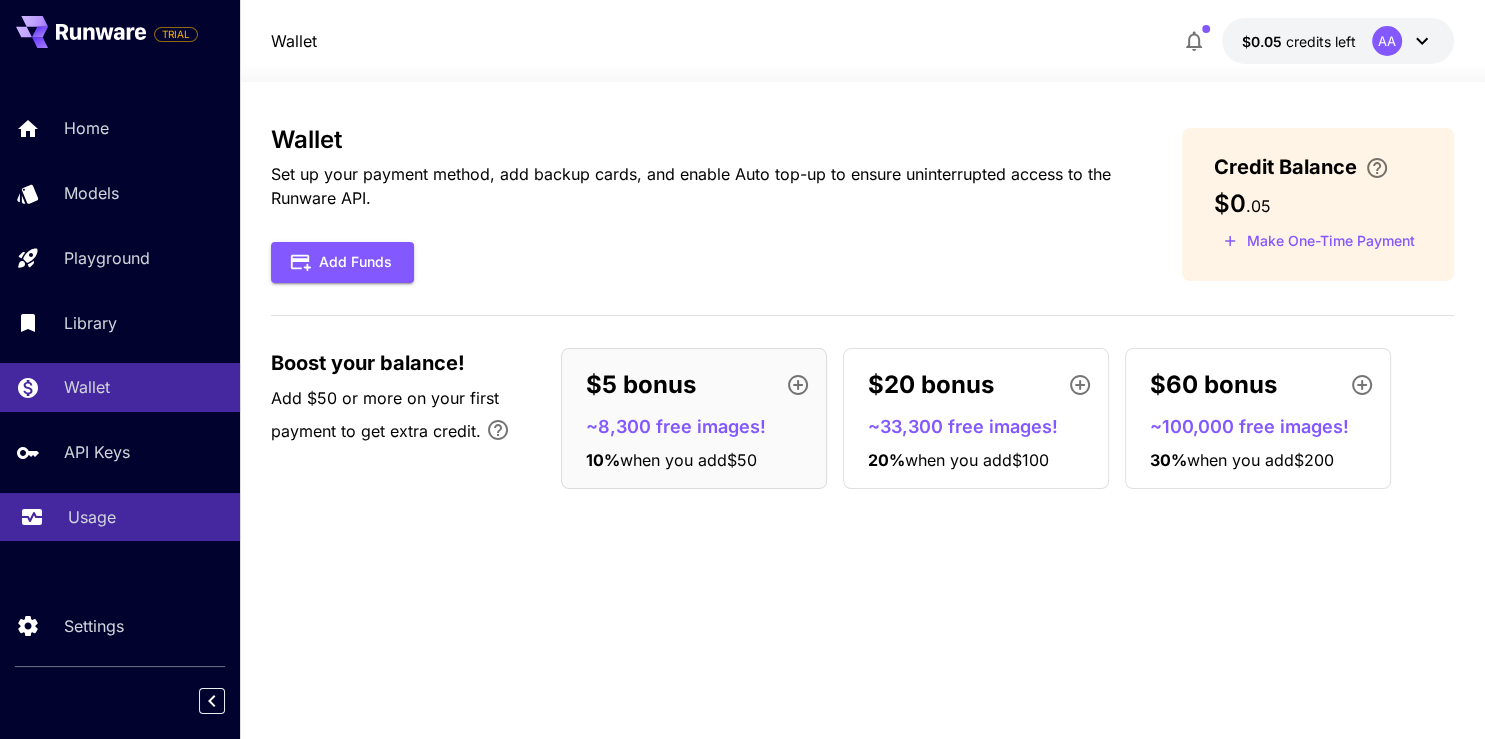 click on "Usage" at bounding box center [146, 517] 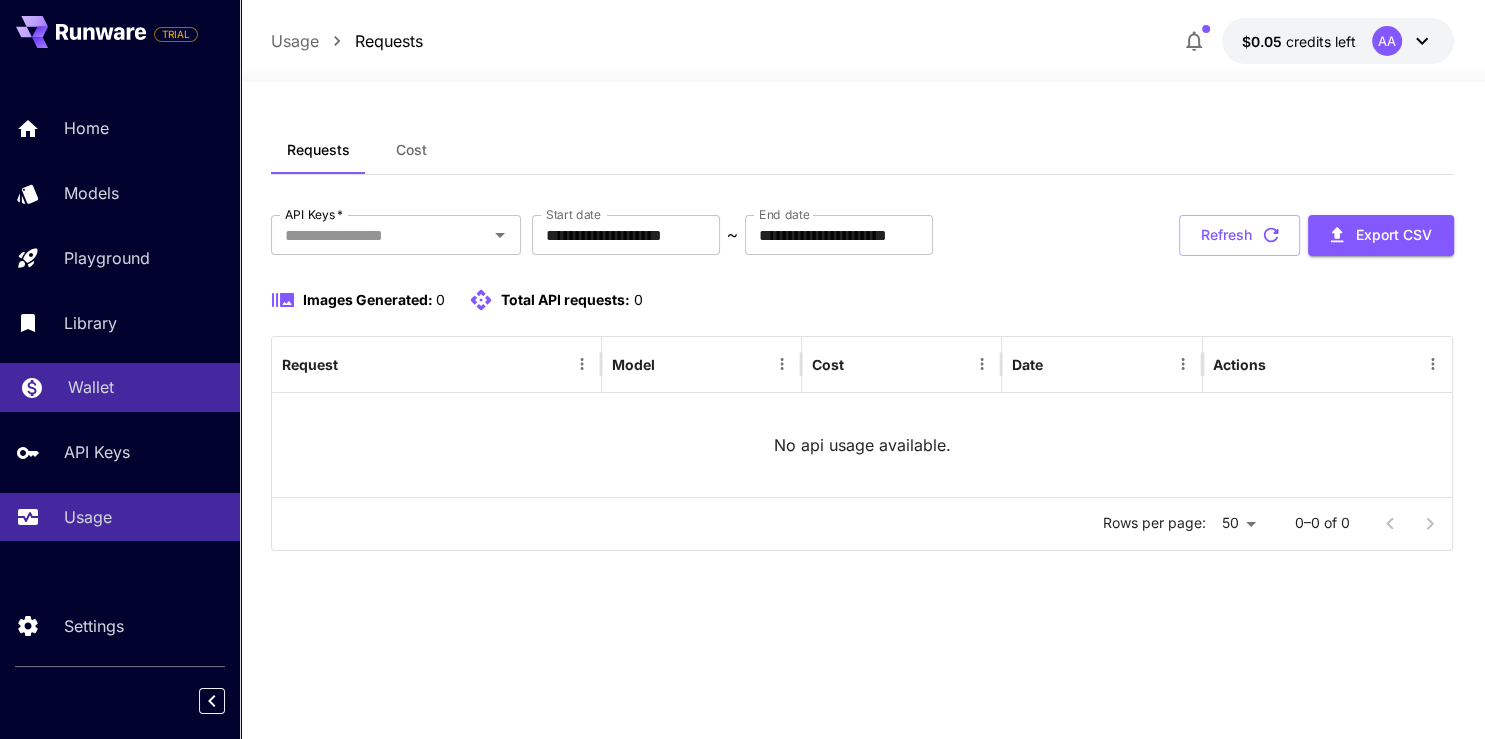 click on "Wallet" at bounding box center [91, 387] 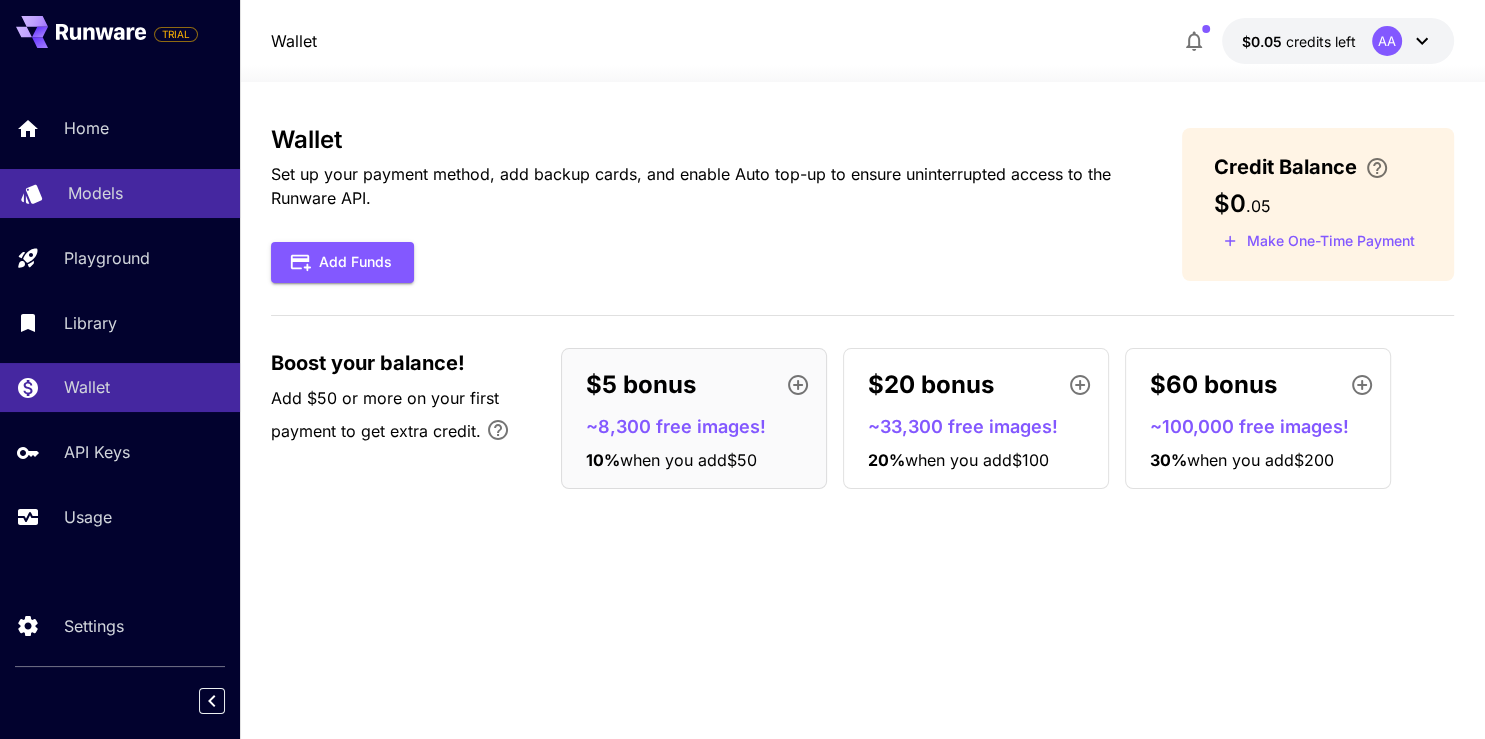 click on "Models" at bounding box center [95, 193] 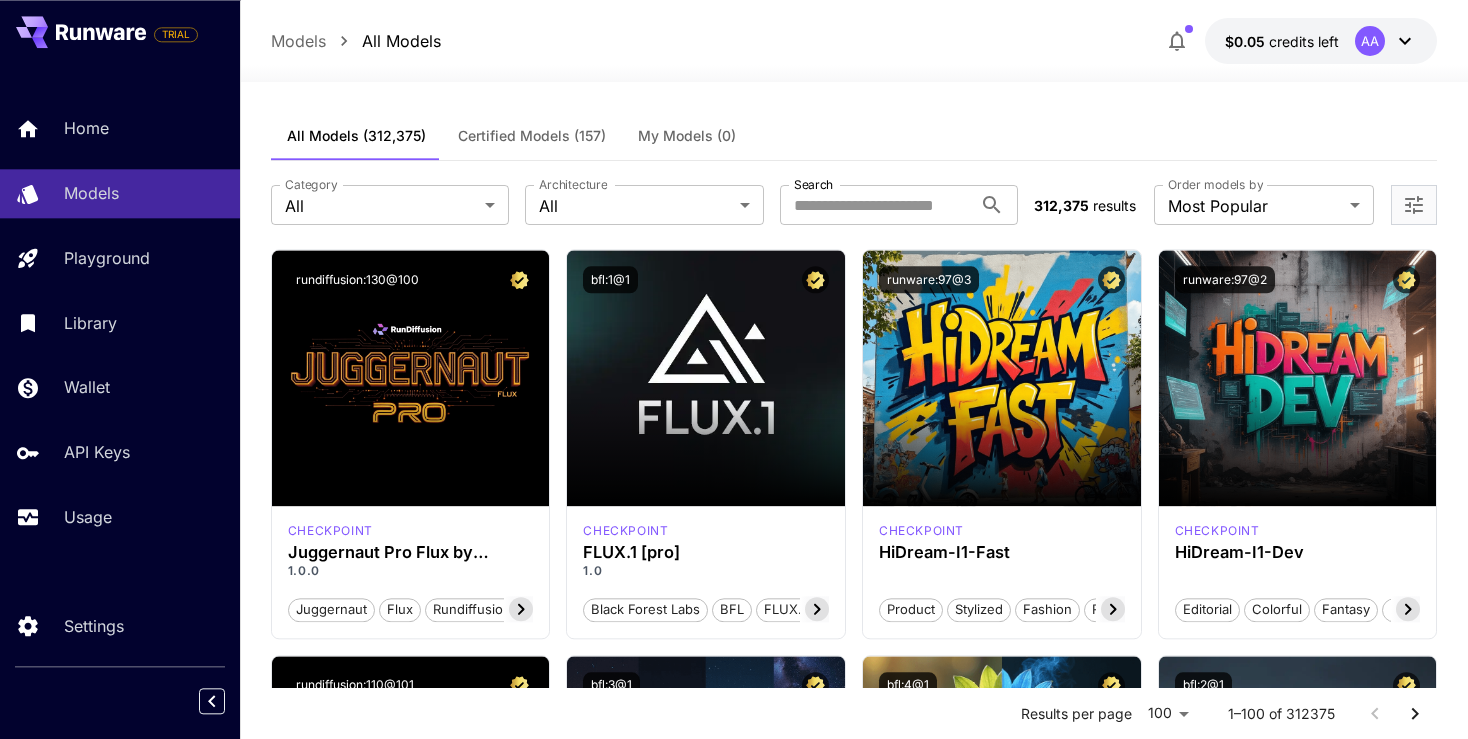 scroll, scrollTop: 0, scrollLeft: 0, axis: both 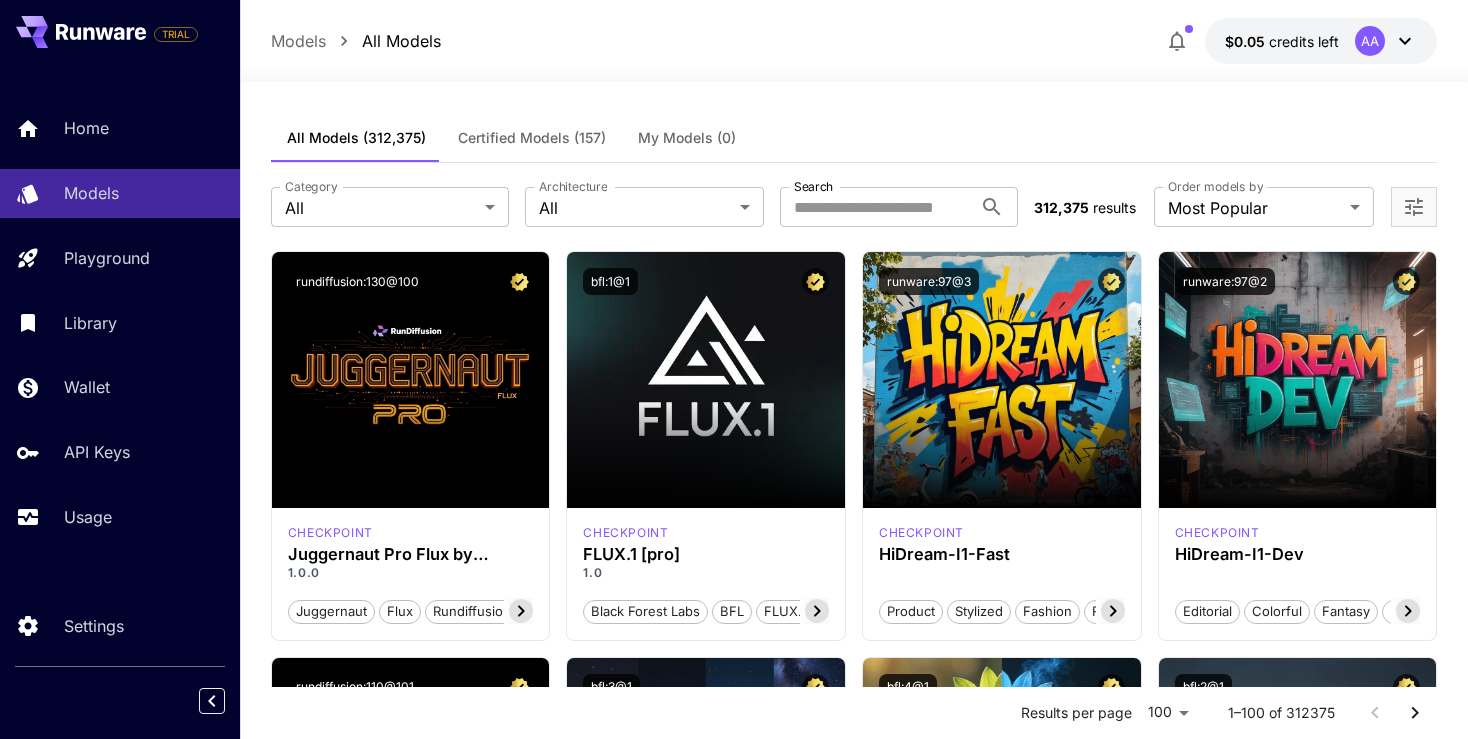 click on "Certified Models (157)" at bounding box center (532, 138) 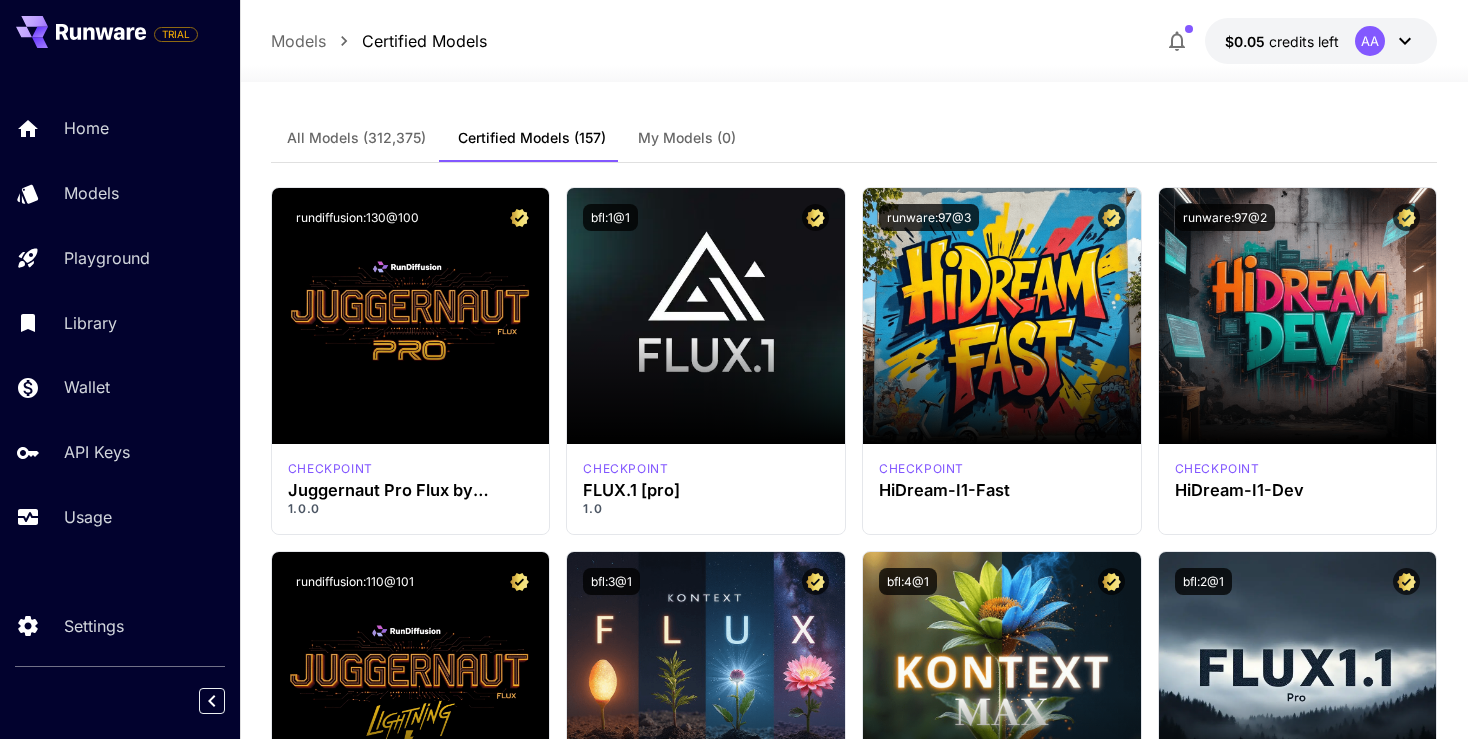 click on "All Models (312,375)" at bounding box center [356, 138] 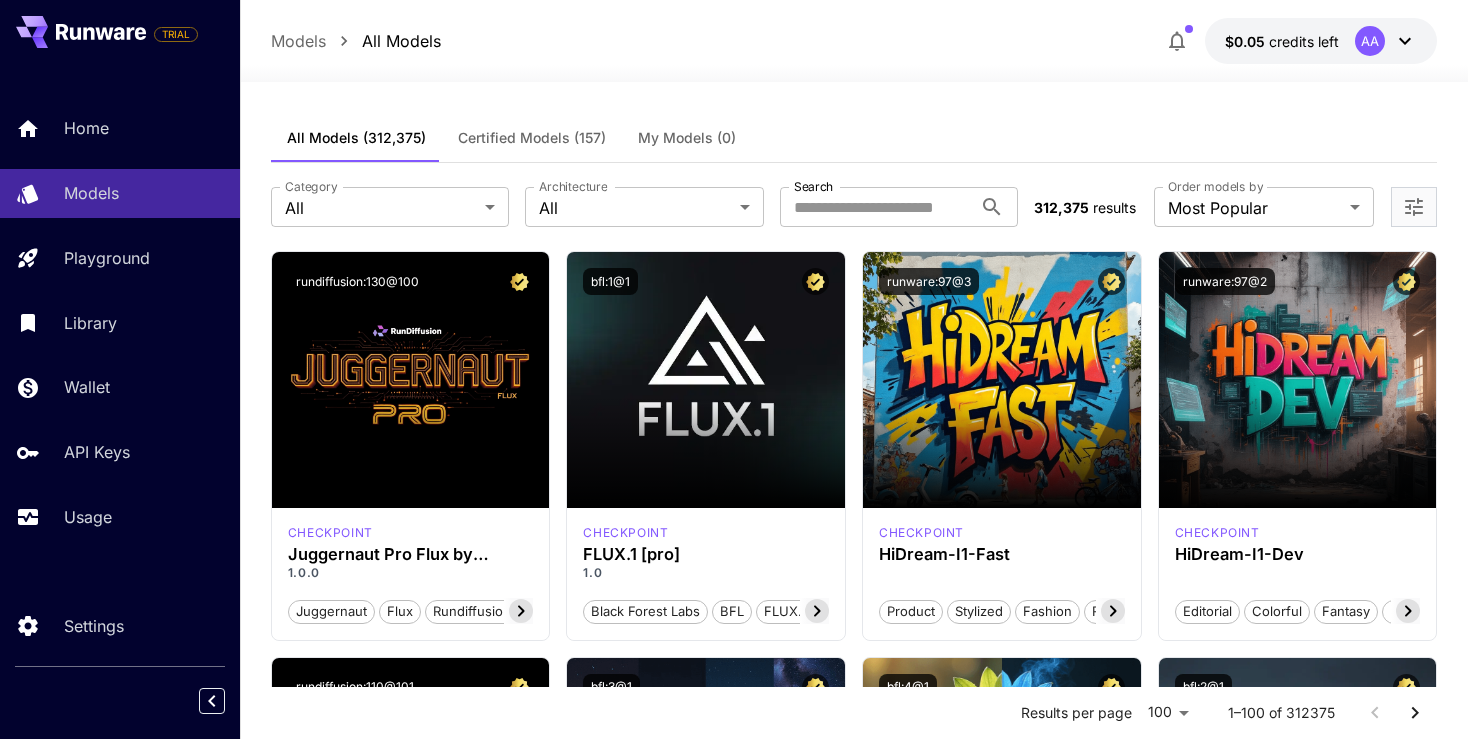 click on "My Models (0)" at bounding box center [687, 138] 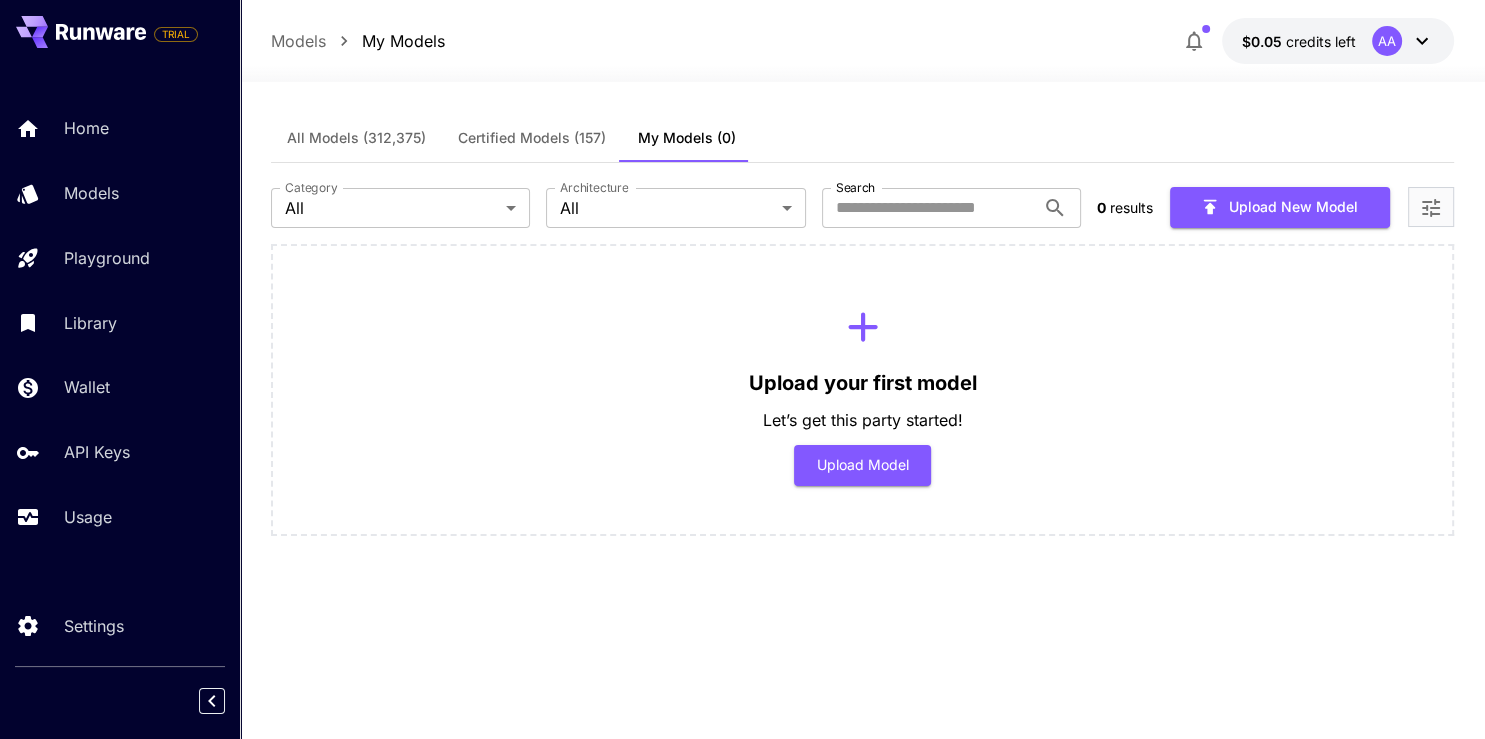 click on "All Models (312,375)" at bounding box center [356, 138] 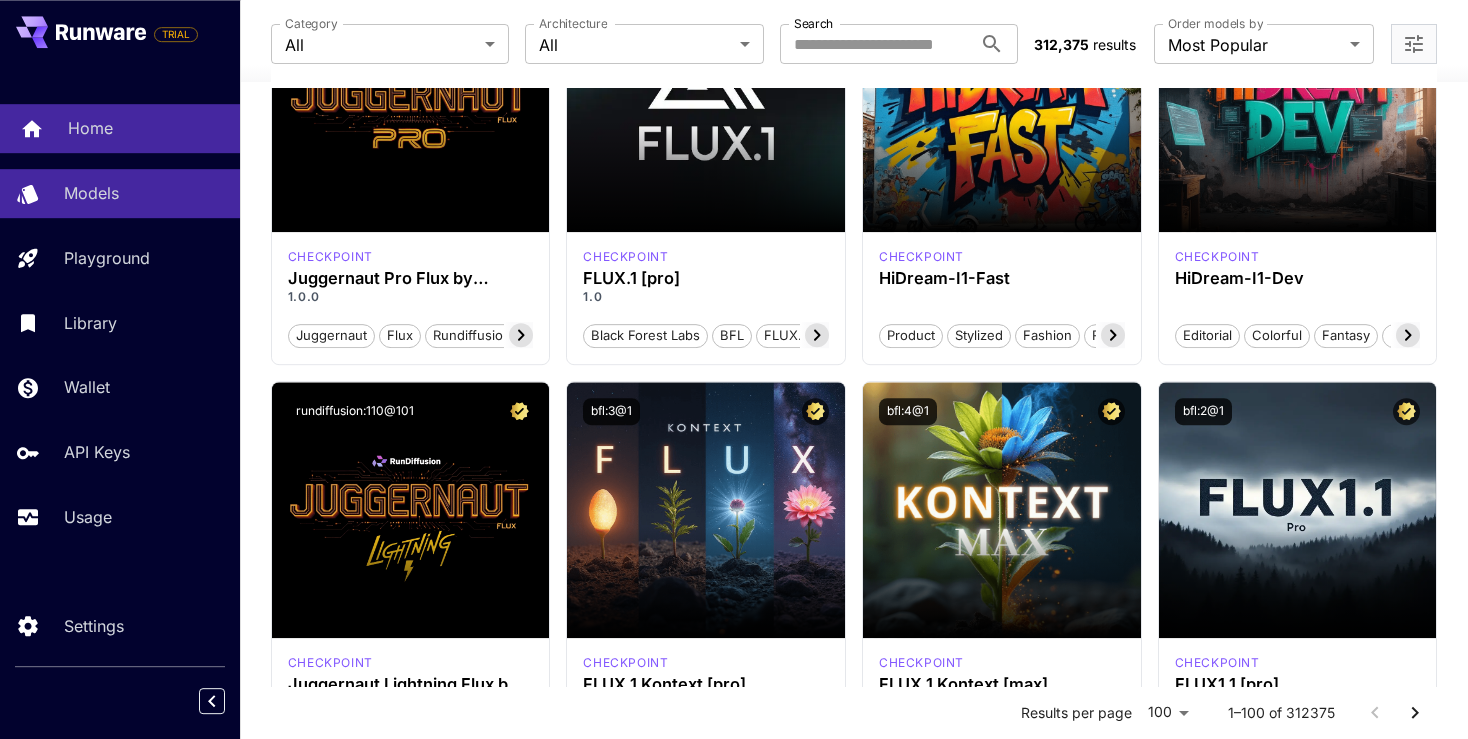 scroll, scrollTop: 0, scrollLeft: 0, axis: both 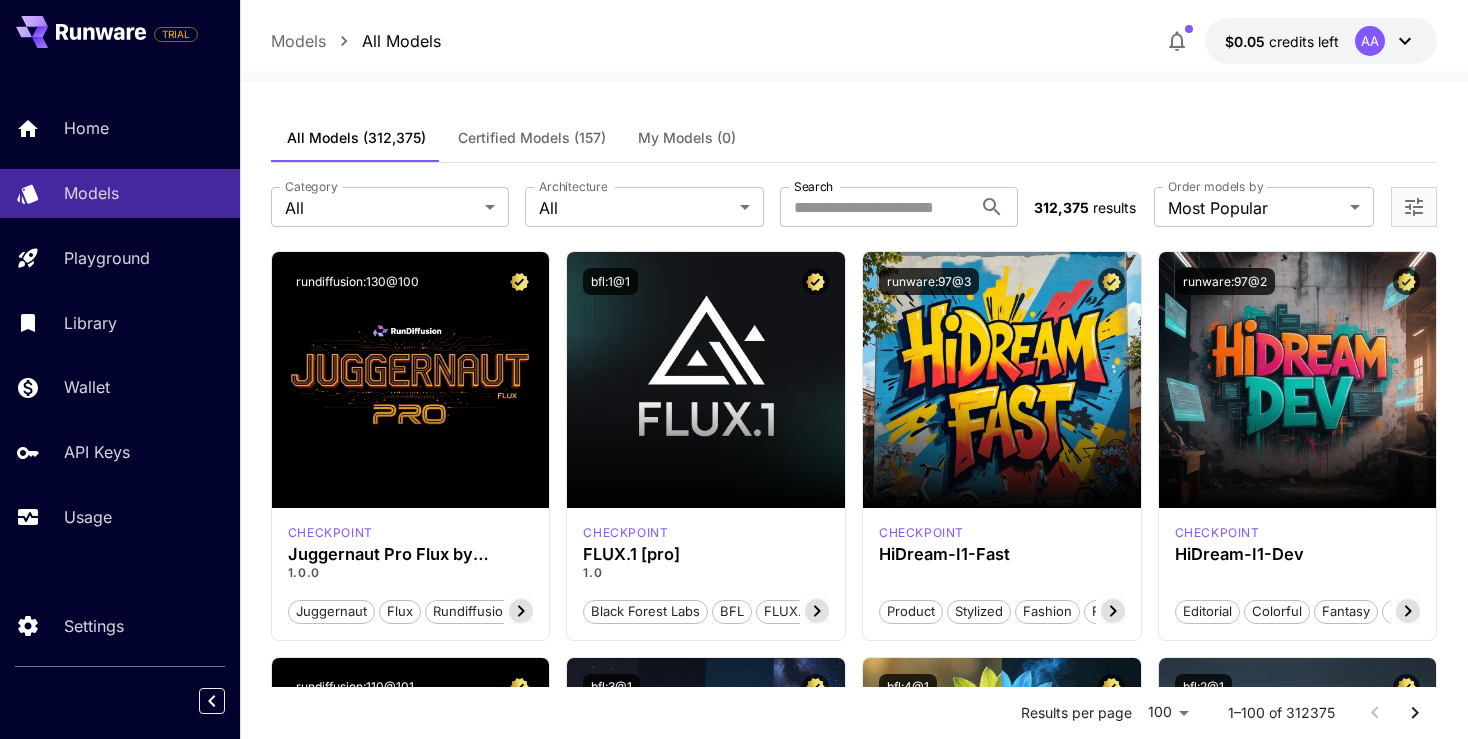 drag, startPoint x: 1357, startPoint y: 53, endPoint x: 1290, endPoint y: 83, distance: 73.409805 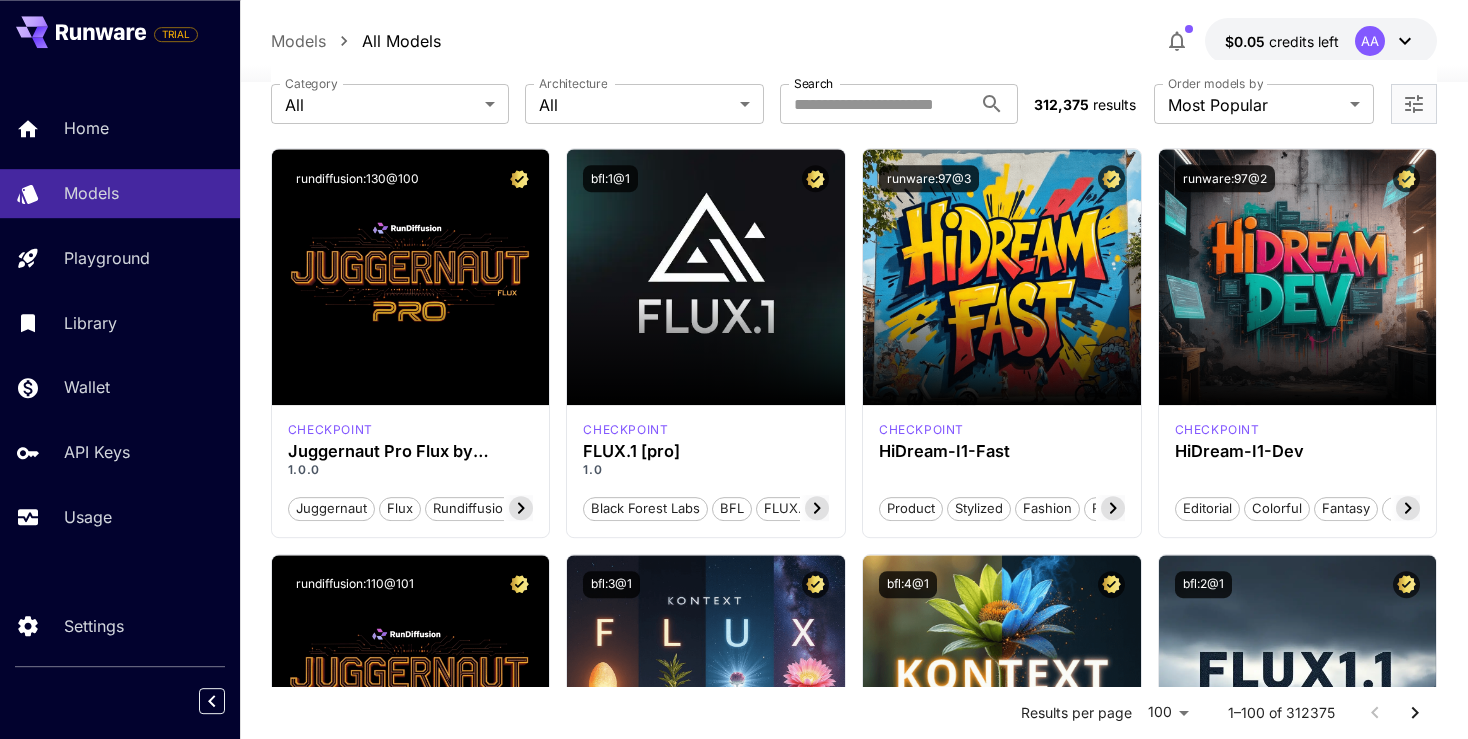 scroll, scrollTop: 105, scrollLeft: 0, axis: vertical 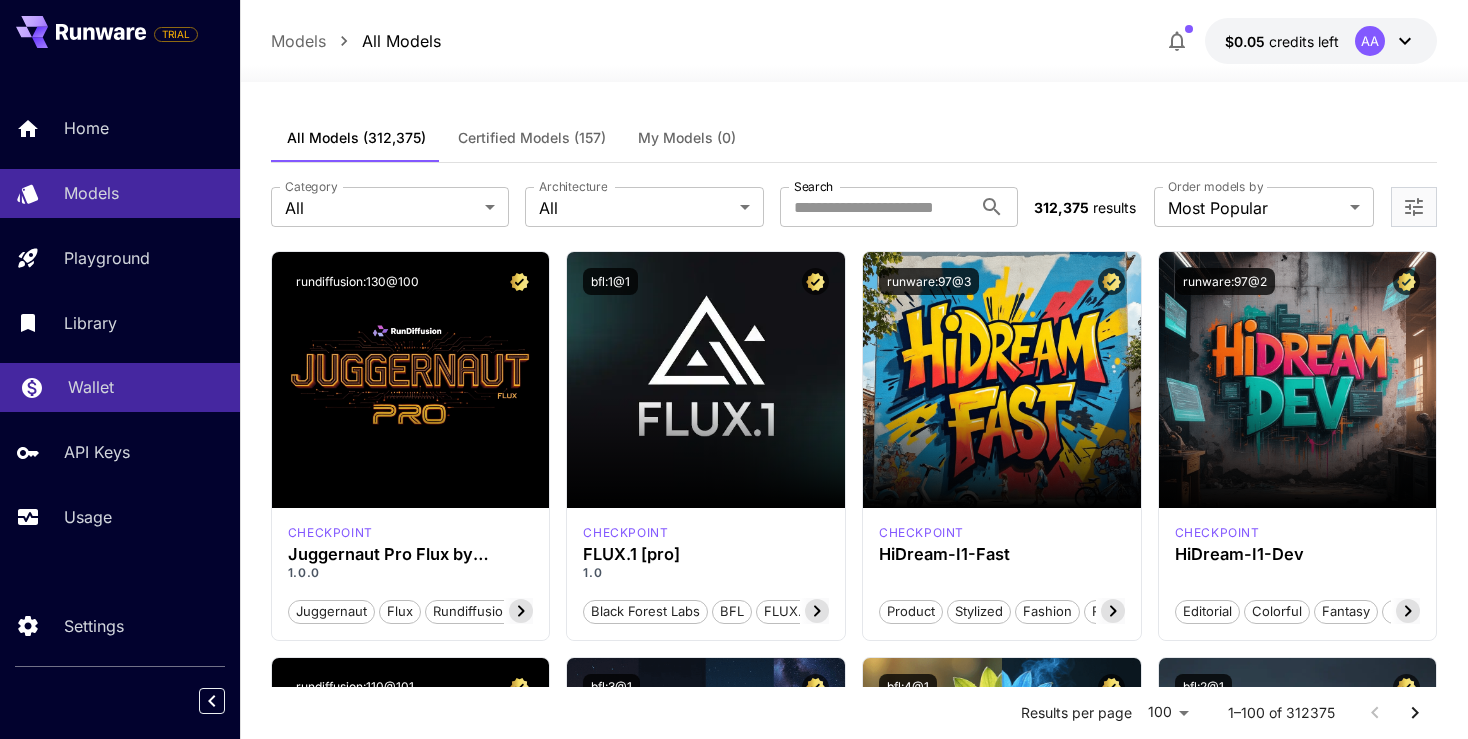 click on "Wallet" at bounding box center (120, 387) 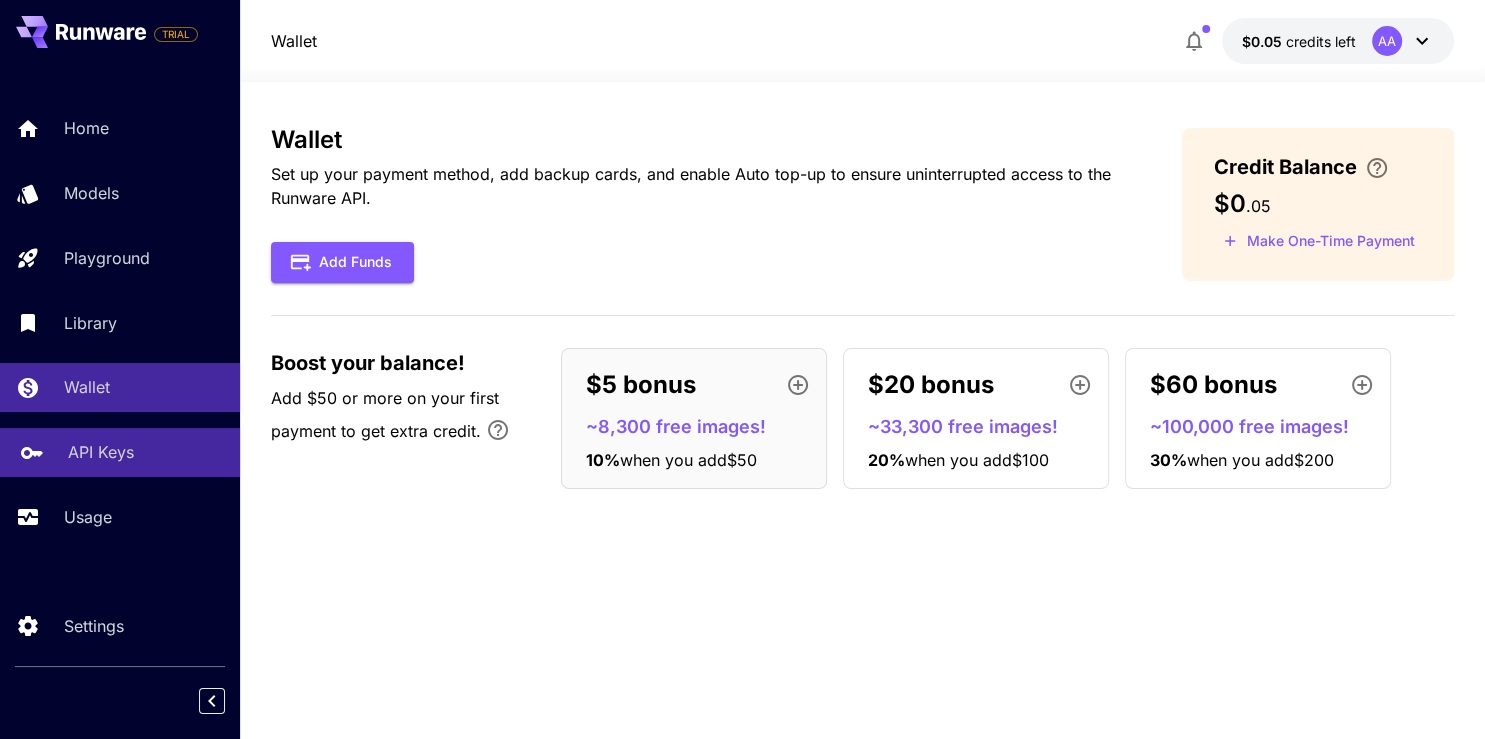 click on "API Keys" at bounding box center [101, 452] 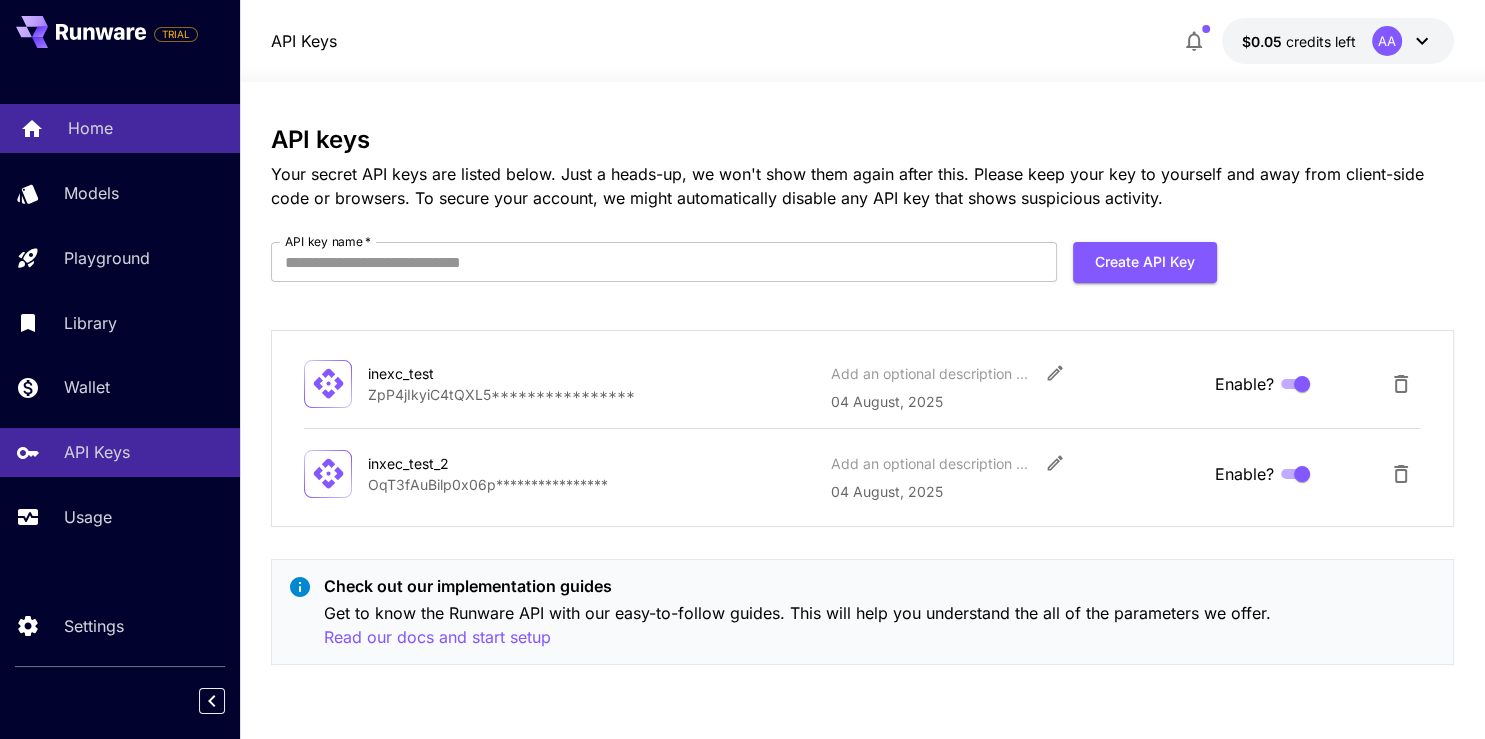 click on "Home" at bounding box center [90, 128] 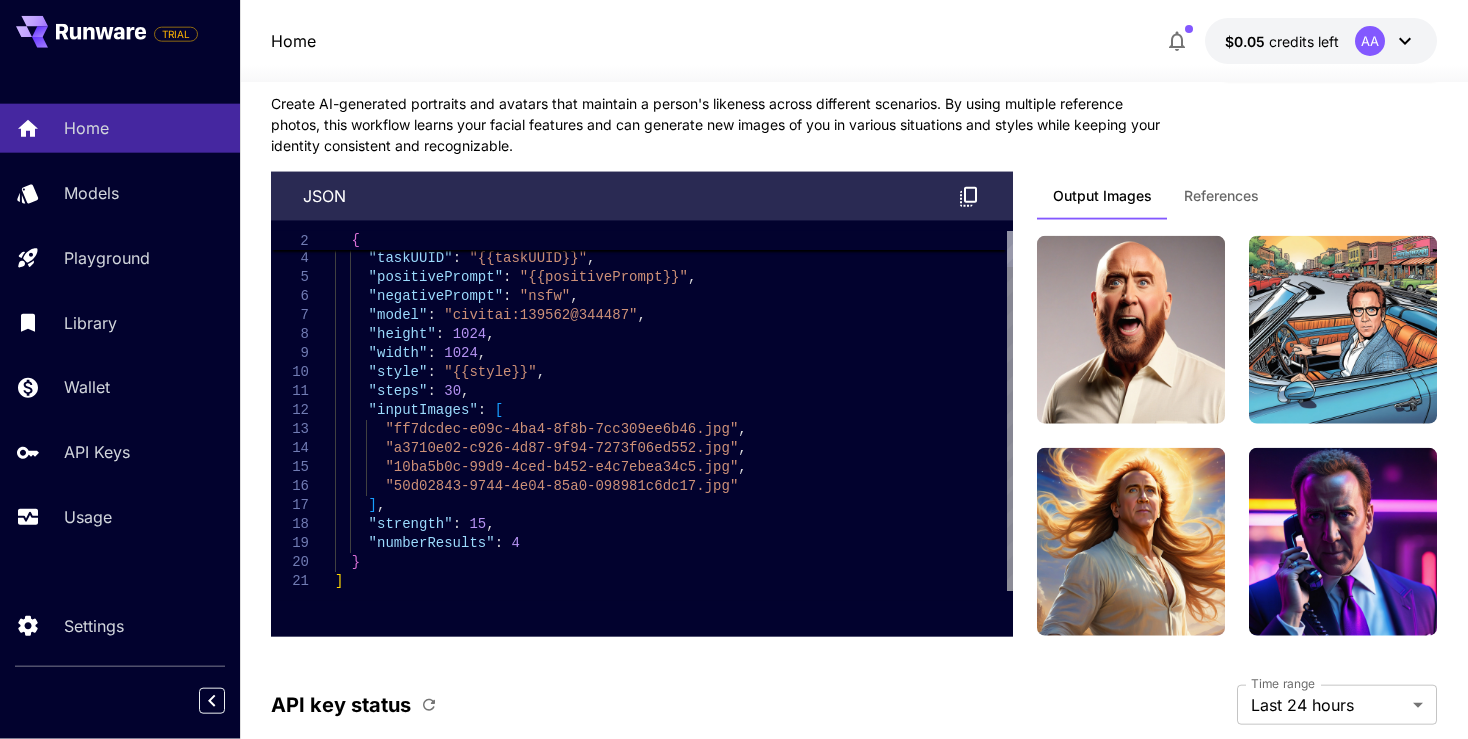 scroll, scrollTop: 5174, scrollLeft: 0, axis: vertical 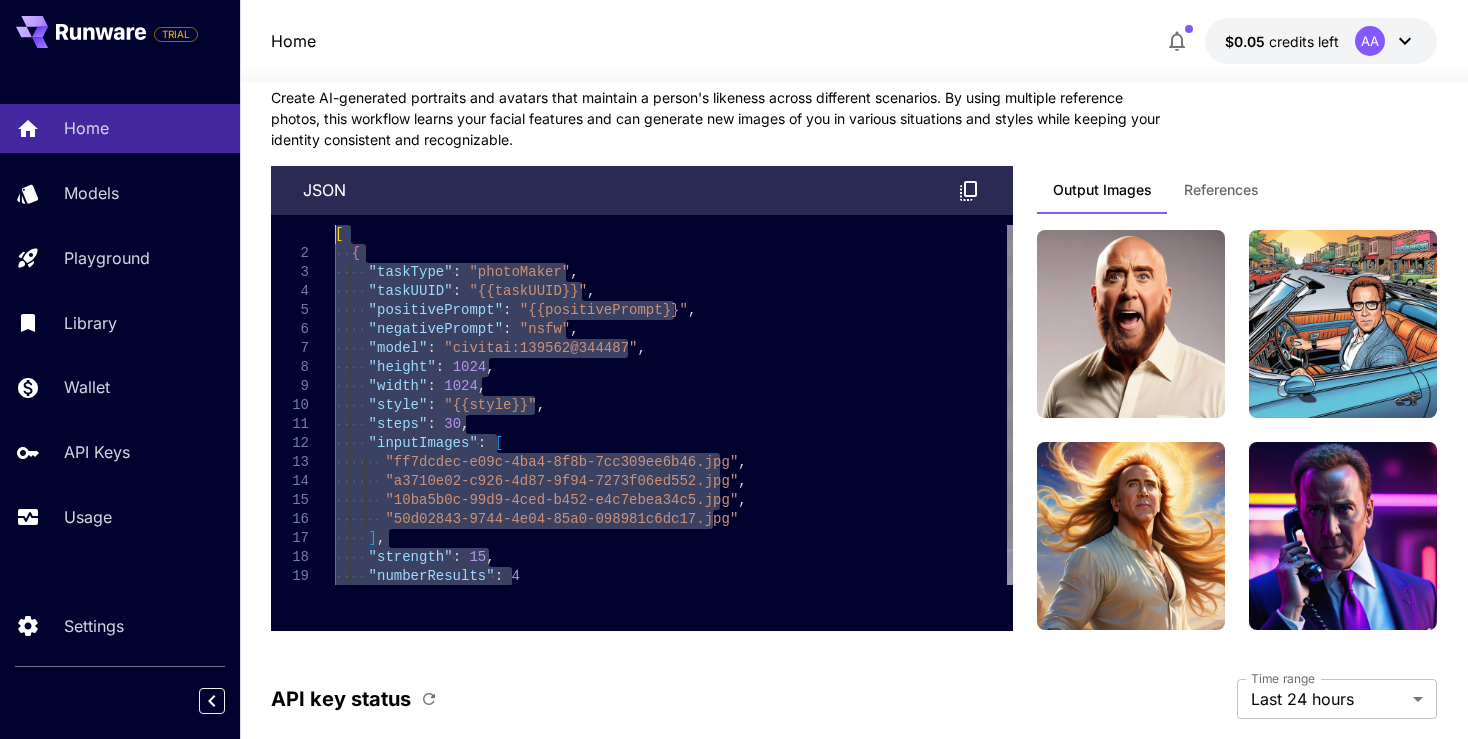 drag, startPoint x: 344, startPoint y: 570, endPoint x: 318, endPoint y: 206, distance: 364.9274 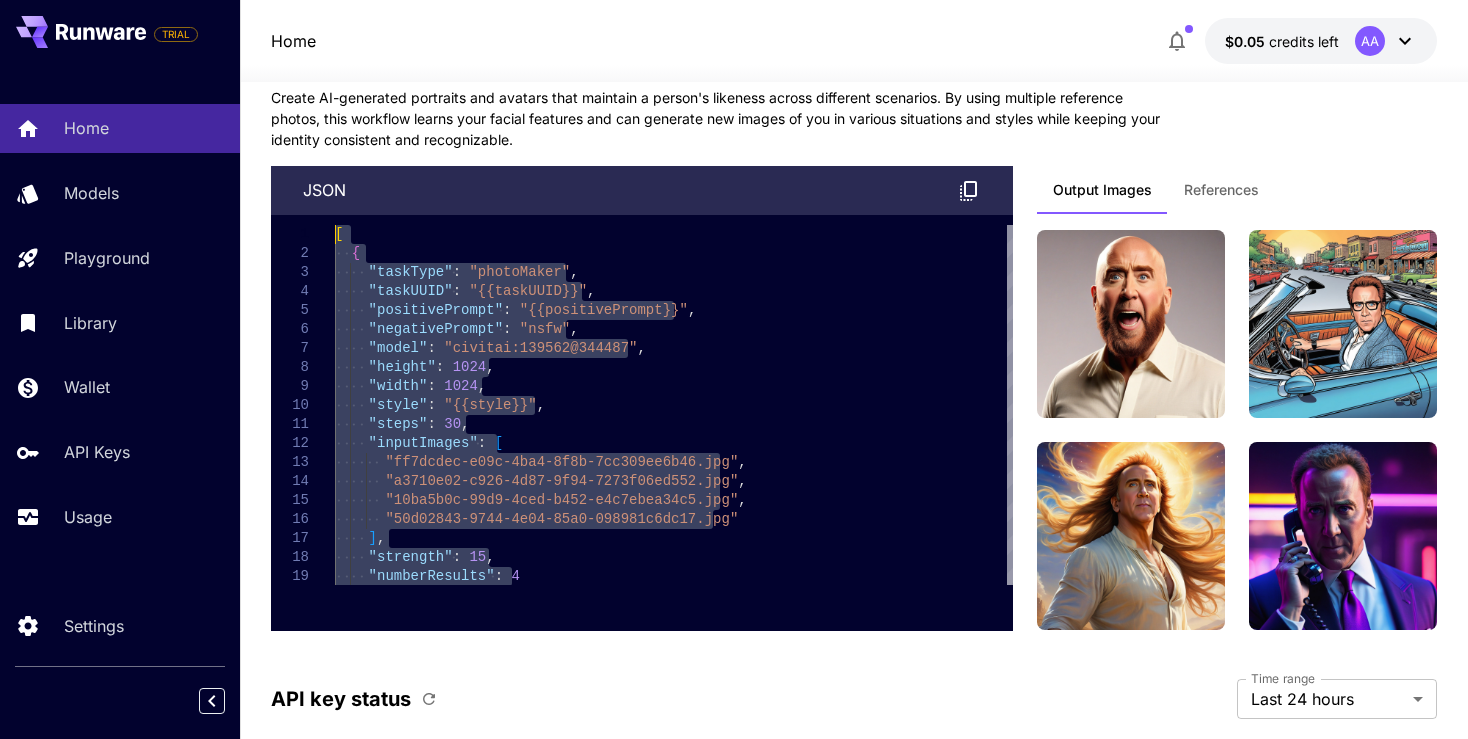 click on "1 Make your first image Try The Playground 2 Set up billing Add Payment Method Create an API key Completed 4 Integrate Runware Completed Welcome to Runware! Check out your usage stats and API key performance at a glance. Explore featured models, dive into workflow examples, review platform updates, or get help when you need it. NEW Now supporting video! Run the best video models, at much lower cost. Save up to $350 for every 1000 Minimax assets. 5 Test drive the best video models Featured models New releases MiniMax KlingAI ByteDance Google Veo PixVerse Vidu Launch in Playground minimax:3@1                             MiniMax 02 Hailuo Most polished and dynamic model with vibrant, theatrical visuals and fluid motion. Ideal for viral content and commercial-style footage. Launch in Playground bytedance:2@1                             Seedance 1.0 Pro Launch in Playground bytedance:1@1                             Seedance 1.0 Lite Launch in Playground klingai:5@3                             KlingAI 2.1 Master" at bounding box center [854, -1872] 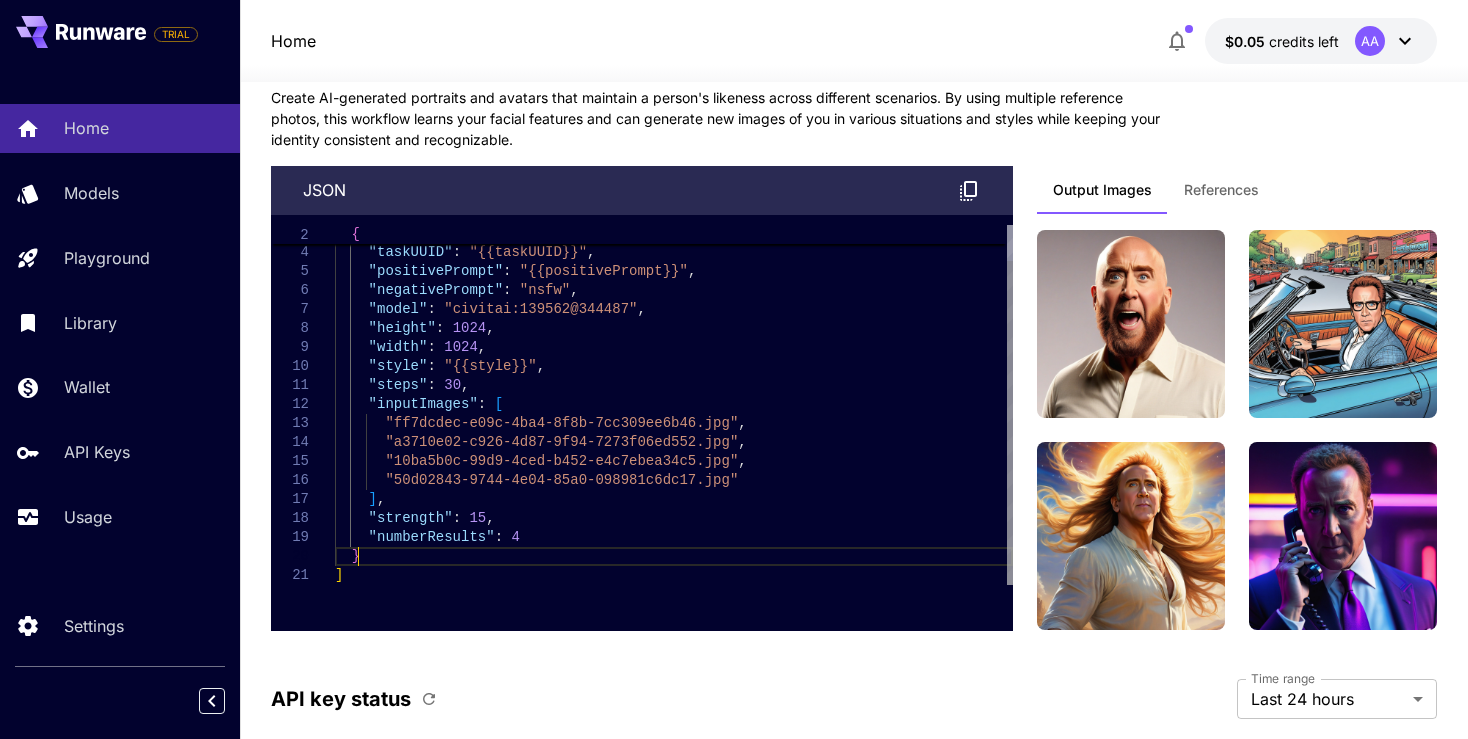 click on ""taskType" :  "photoMaker" ,     "taskUUID" :  "{{taskUUID}}" ,     "positivePrompt" :  "{{positivePrompt}}" ,     "negativePrompt" :  "nsfw" ,     "model" :  "civitai:139562@344487" ,     "height" :  1024 ,     "width" :  1024 ,     "style" :  "{{style}}" ,     "steps" :  30 ,     "inputImages" :  [       "ff7dcdec-e09c-4ba4-8f8b-7cc309ee6b46.jpg" ,       "a3710e02-c926-4d87-9f94-7273f06ed552.jpg" ,       "10ba5b0c-99d9-4ced-b452-e4c7ebea34c5.jpg" ,       "50d02843-9744-4e04-85a0-098981c6dc17.jpg"     ] ,     "strength" :  15 ,     "numberResults" :  4   }" at bounding box center (674, 385) 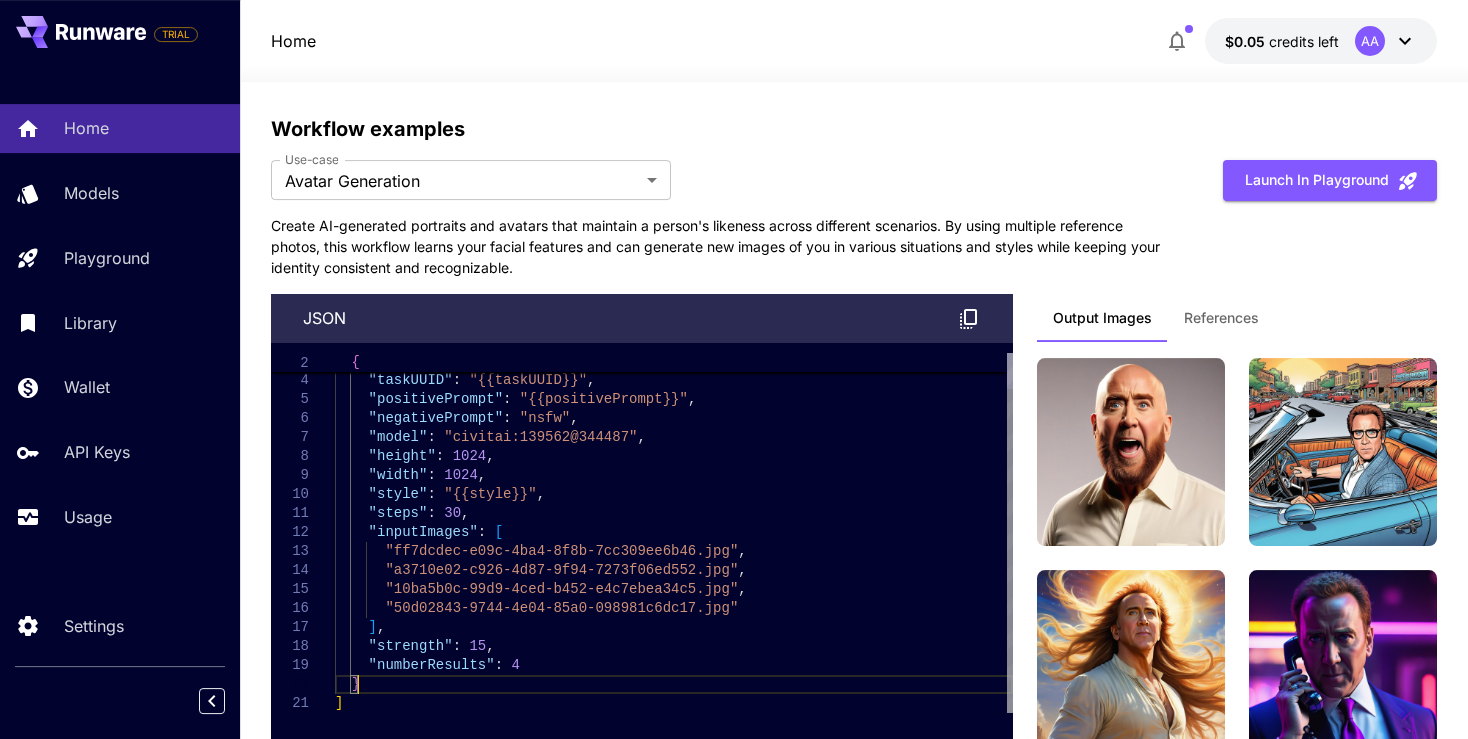 scroll, scrollTop: 5039, scrollLeft: 0, axis: vertical 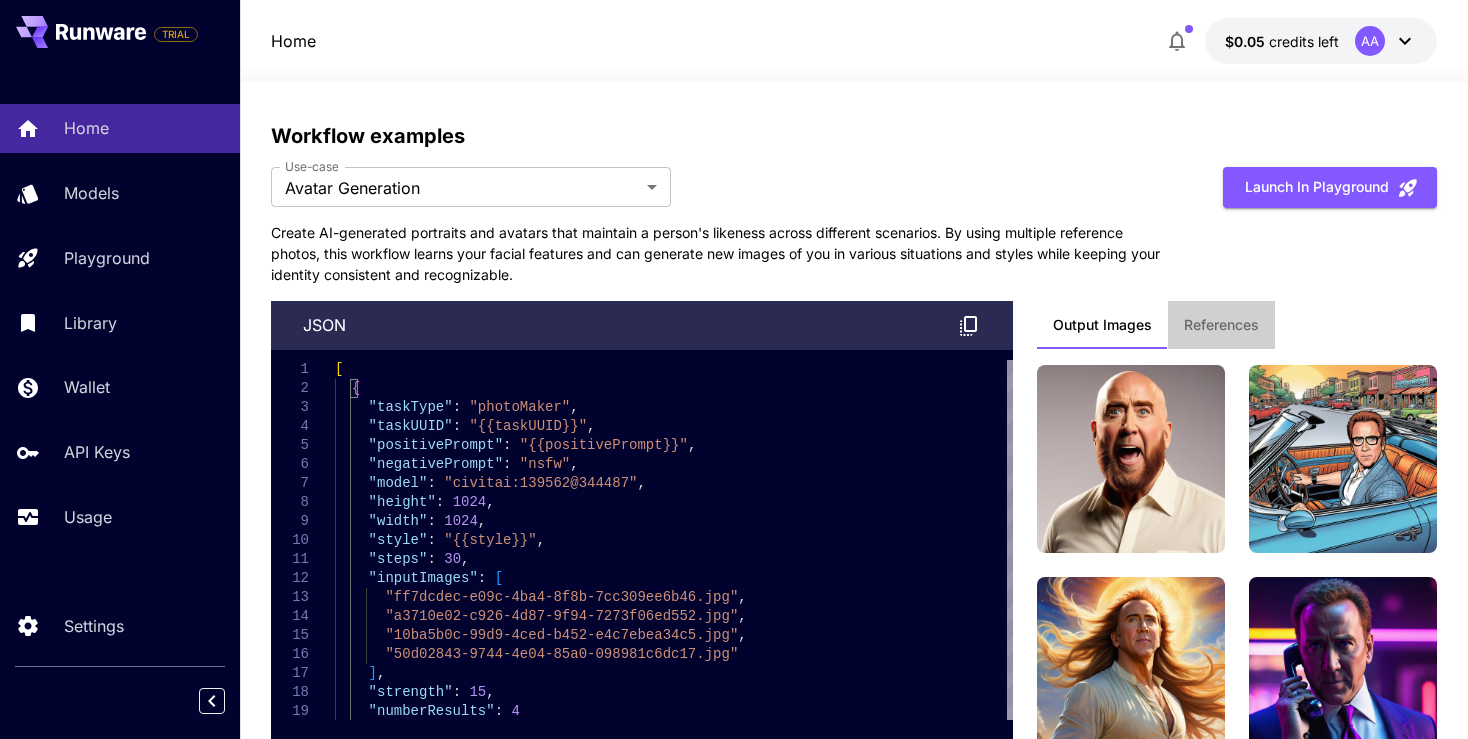 click on "References" at bounding box center (1221, 325) 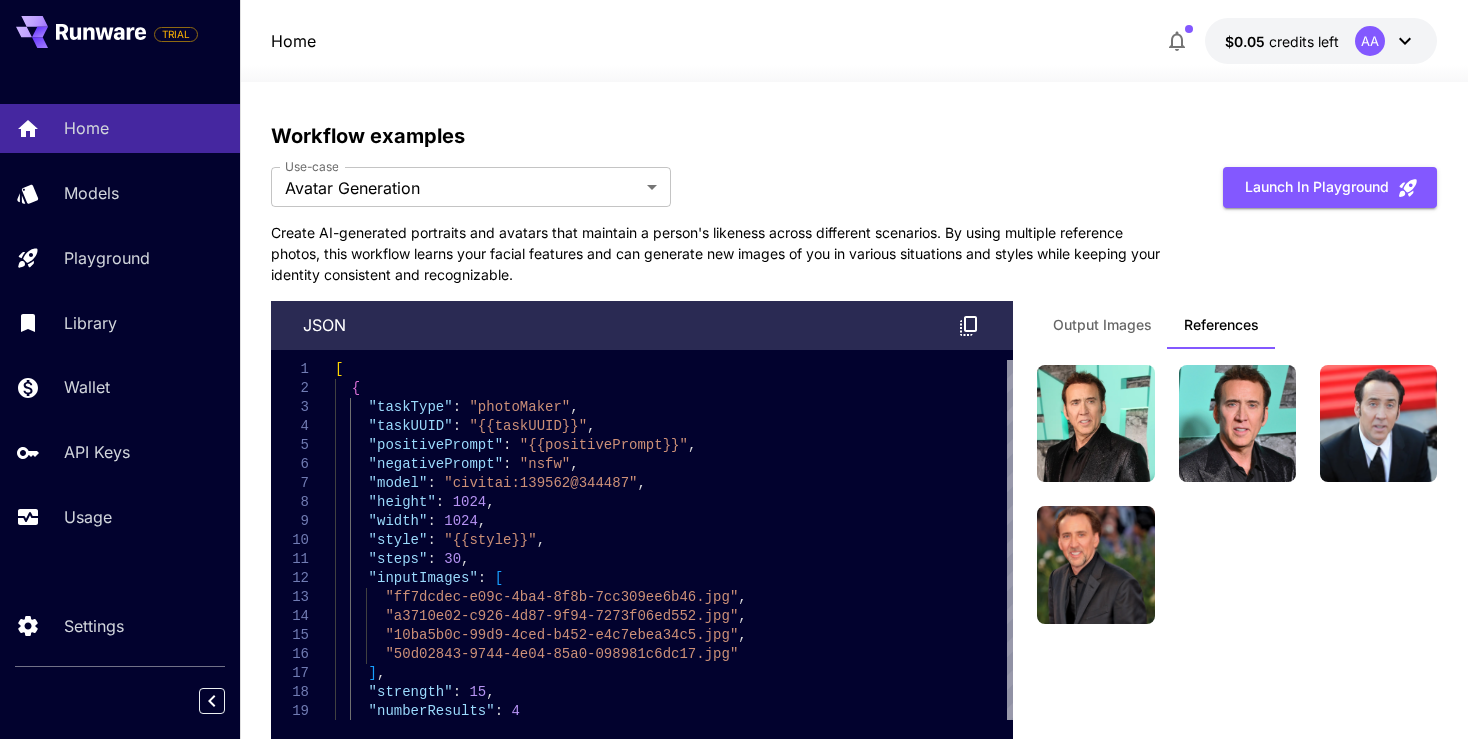 click on "Output Images" at bounding box center [1102, 325] 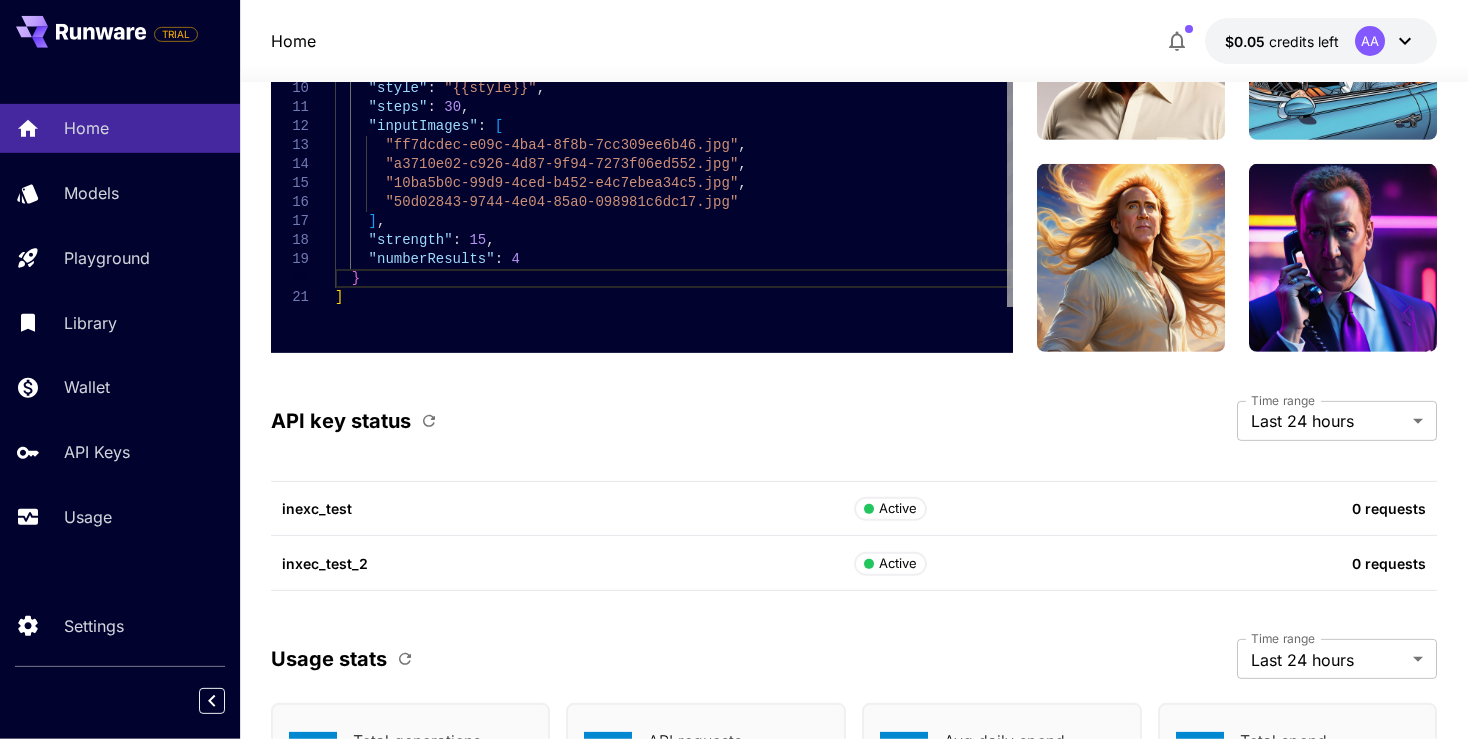 scroll, scrollTop: 5461, scrollLeft: 0, axis: vertical 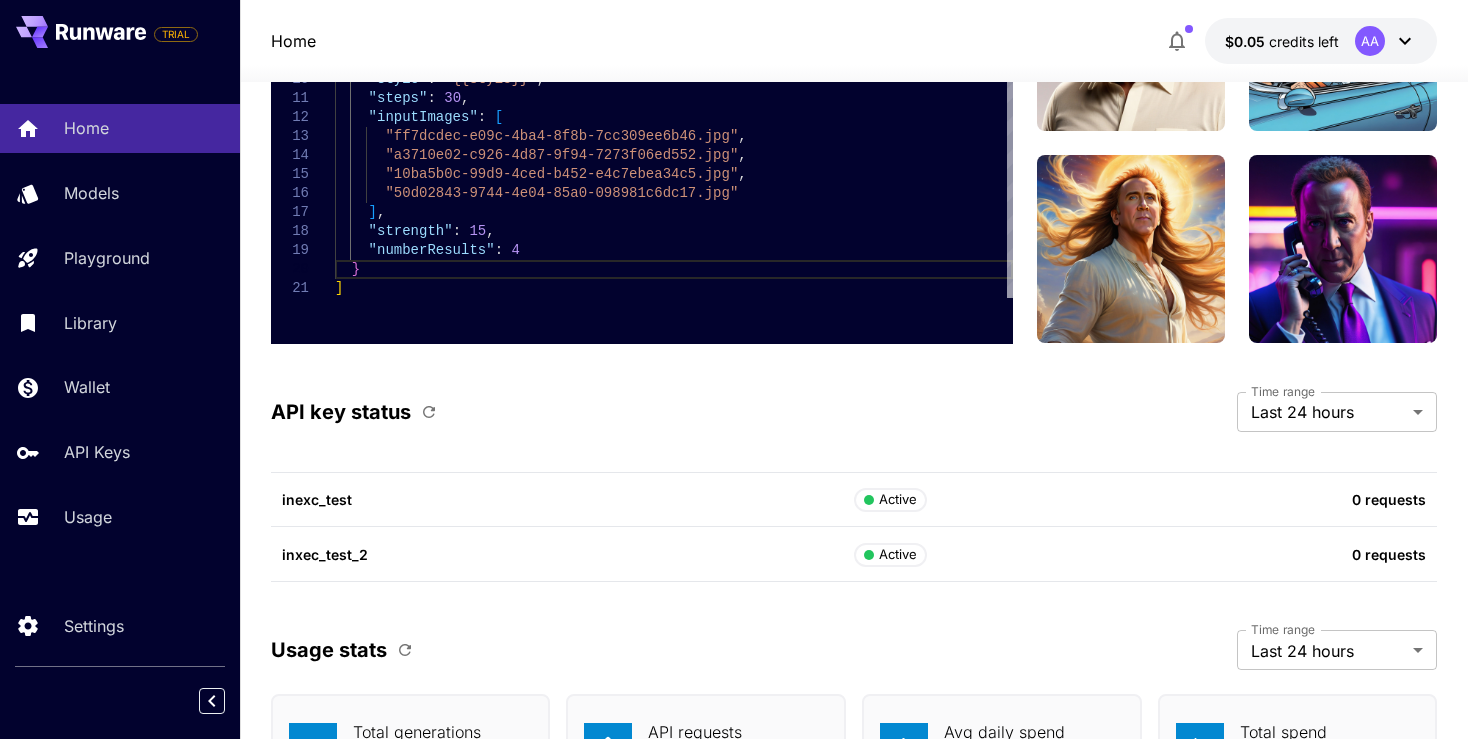 click on "Usage stats Time range Last 24 hours ******* Time range" at bounding box center [854, 650] 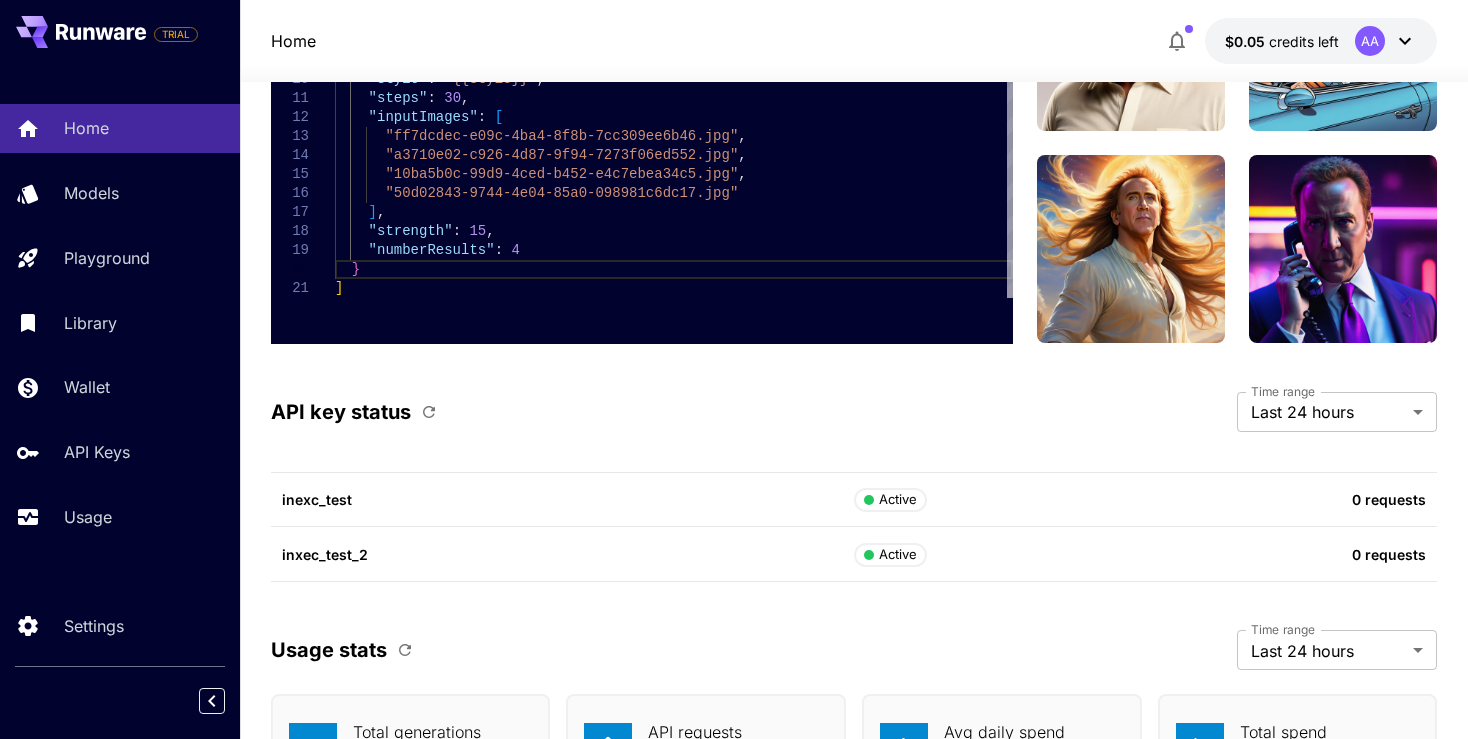 click on "API key status Time range Last 24 hours ******* Time range" at bounding box center (854, 412) 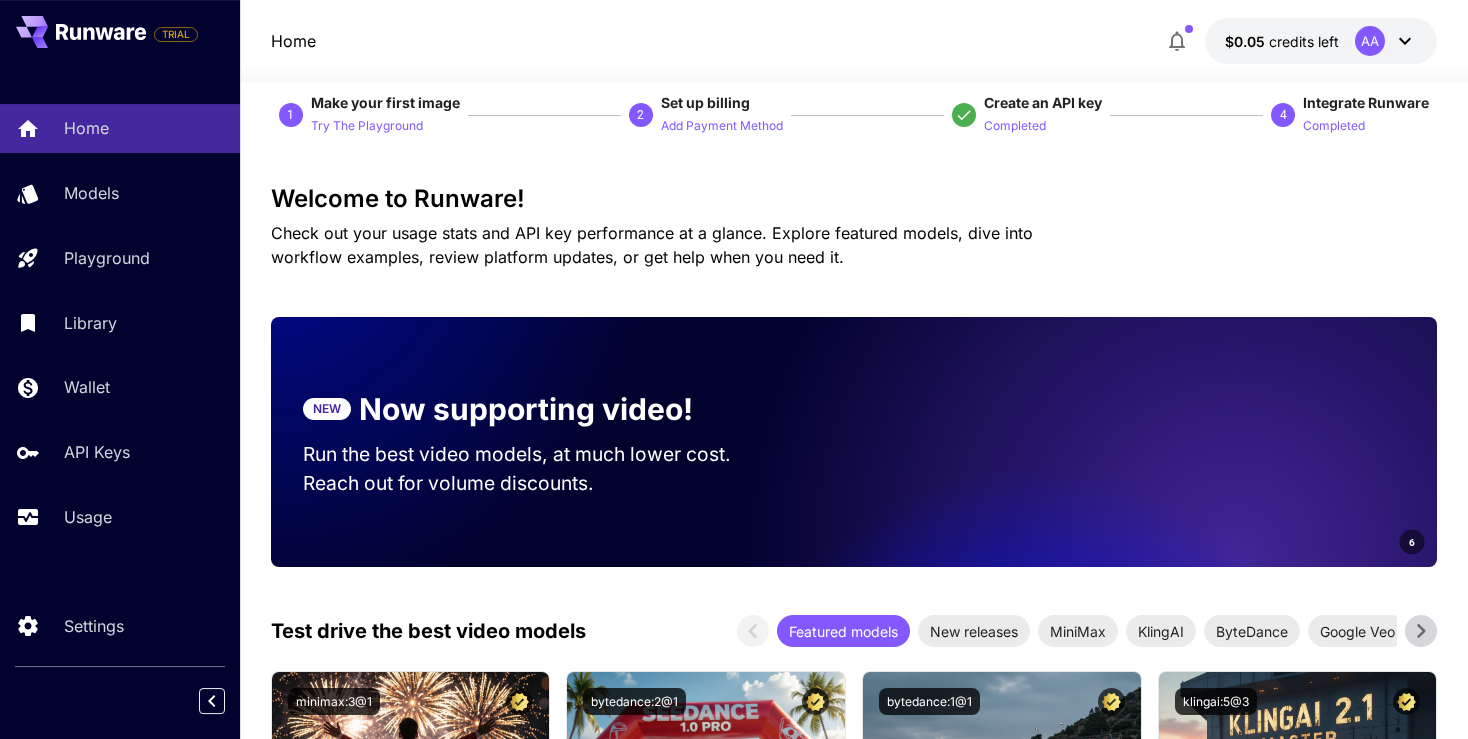 scroll, scrollTop: 0, scrollLeft: 0, axis: both 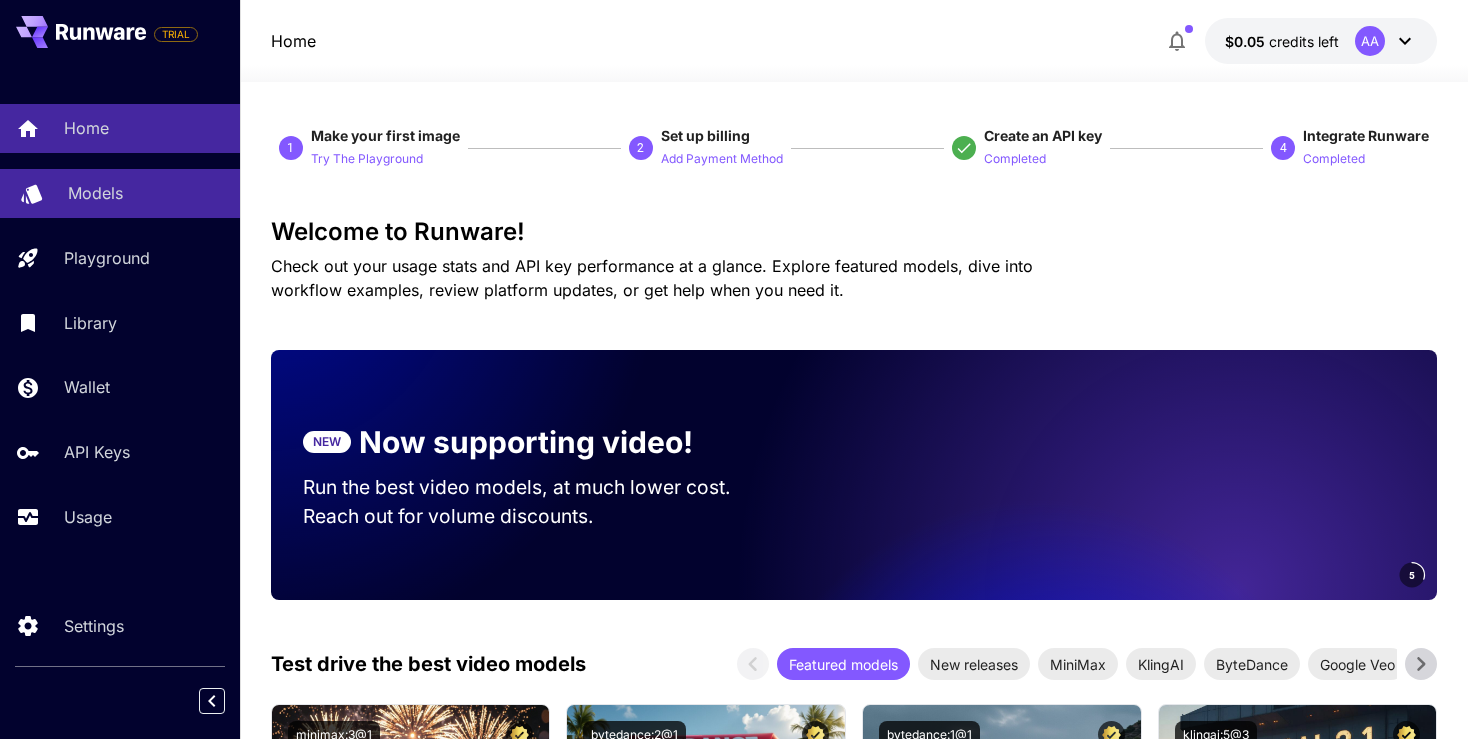 click on "Models" at bounding box center [95, 193] 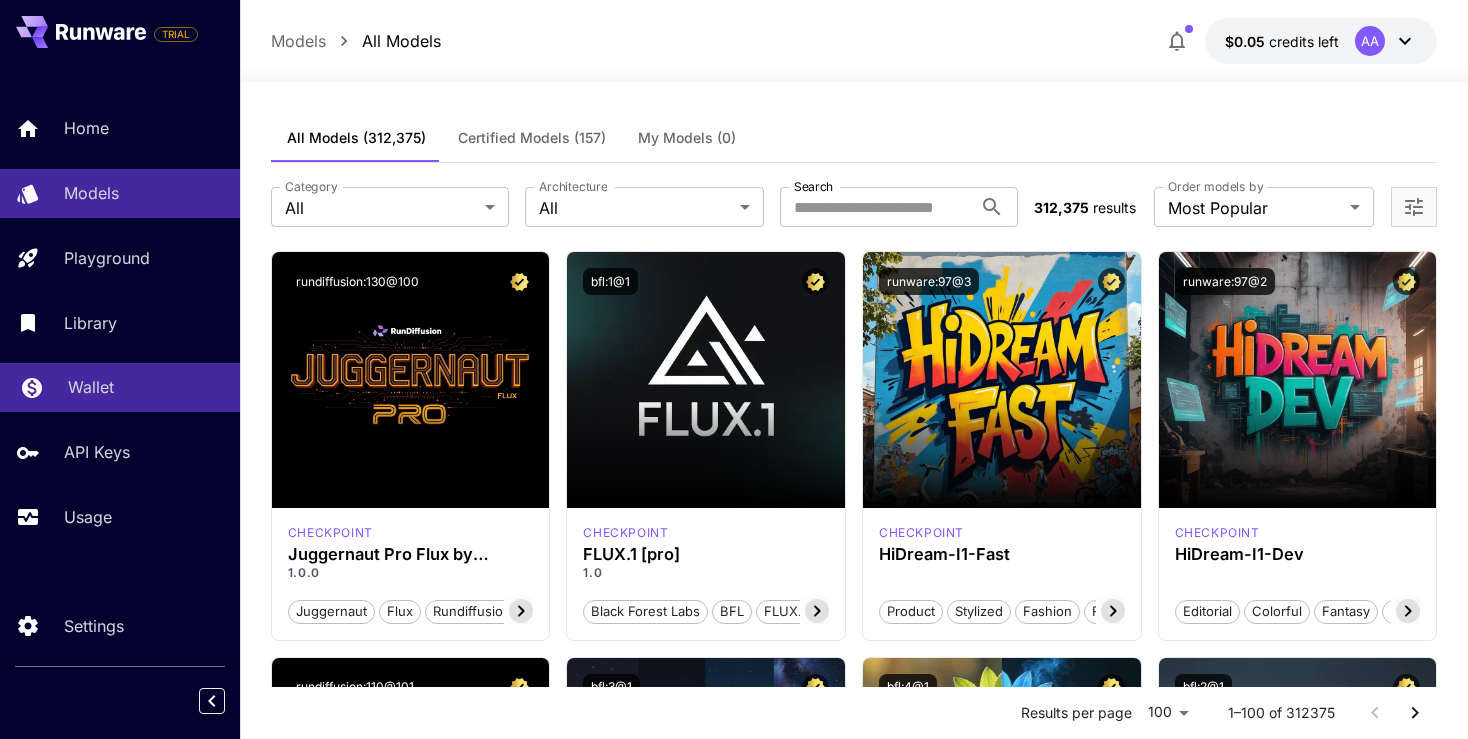 click on "Wallet" at bounding box center (91, 387) 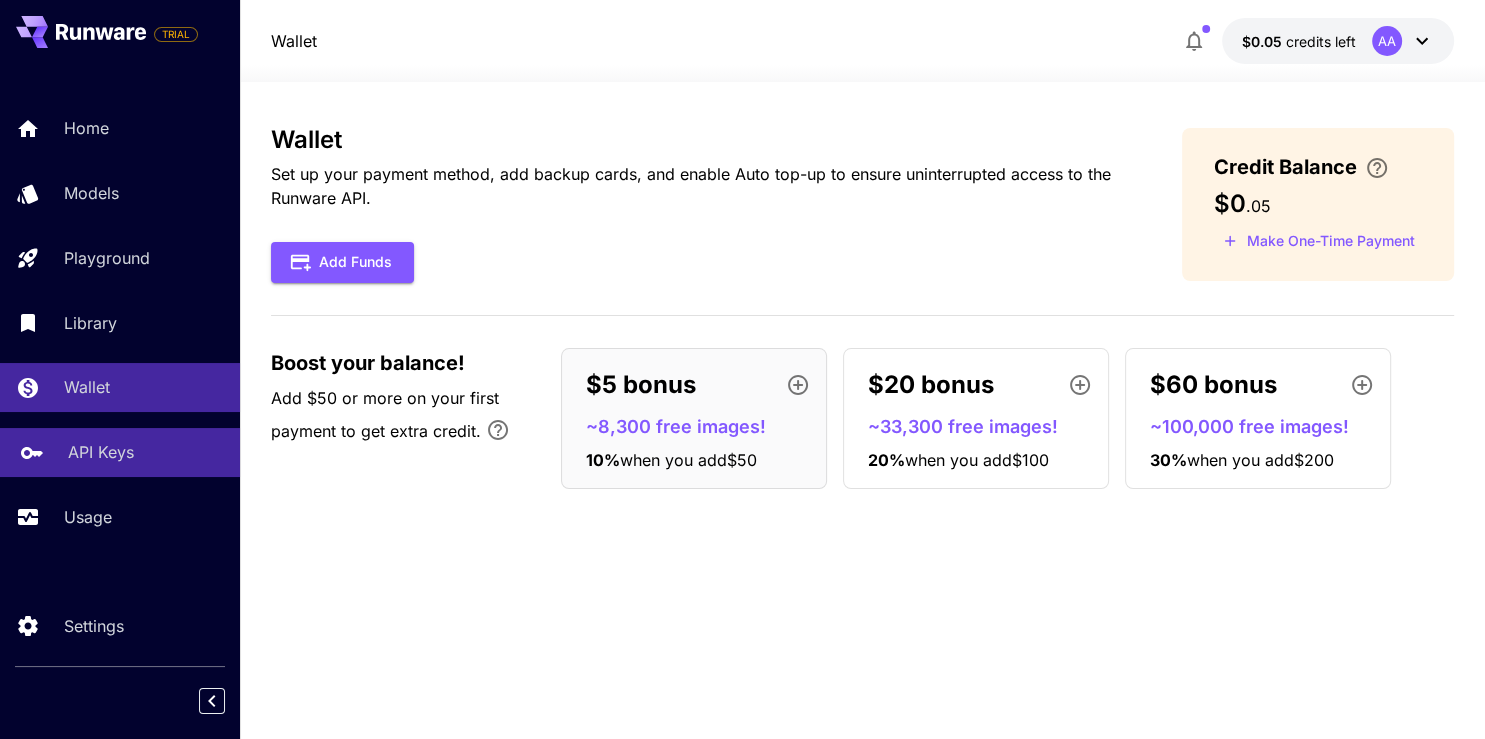 click on "API Keys" at bounding box center (146, 452) 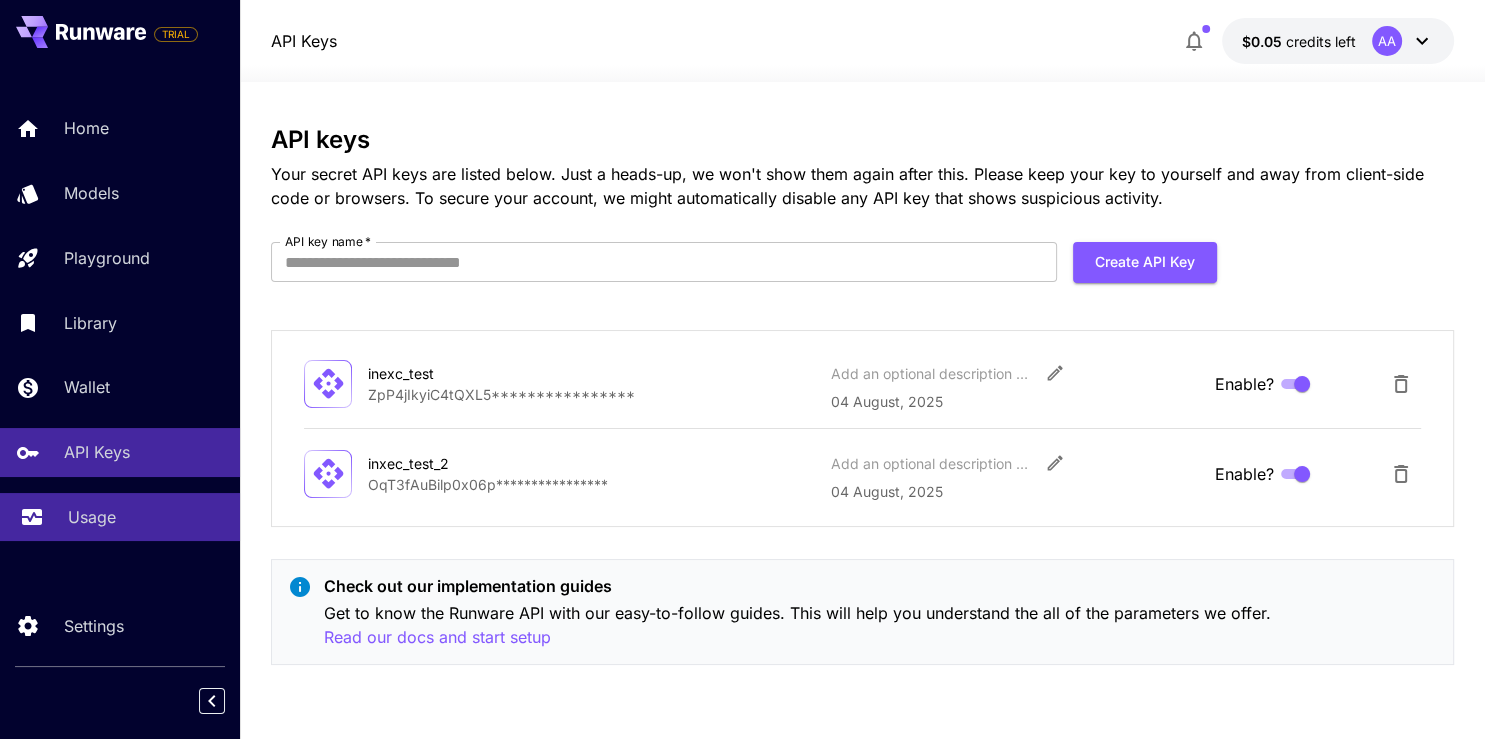 click on "Usage" at bounding box center [92, 517] 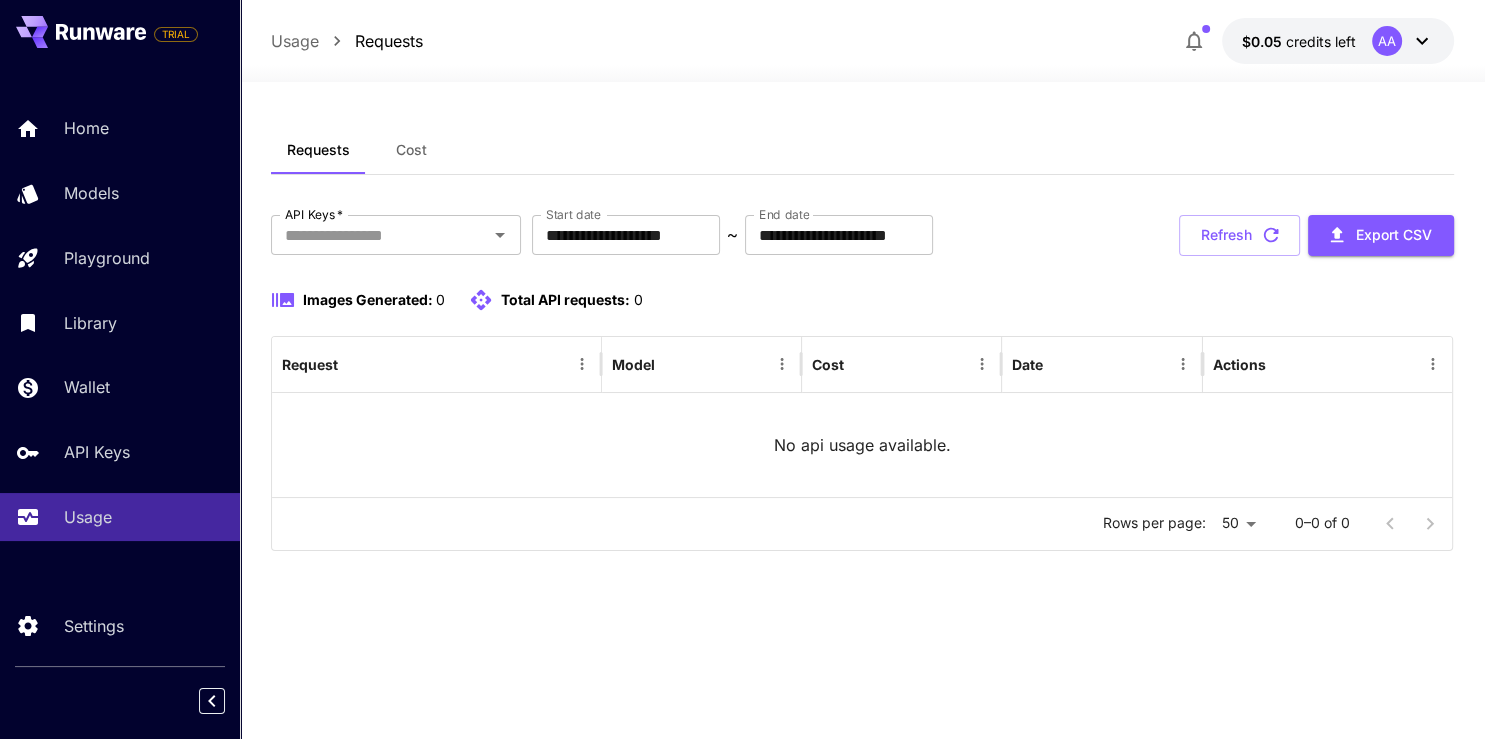 click on "Cost" at bounding box center [411, 150] 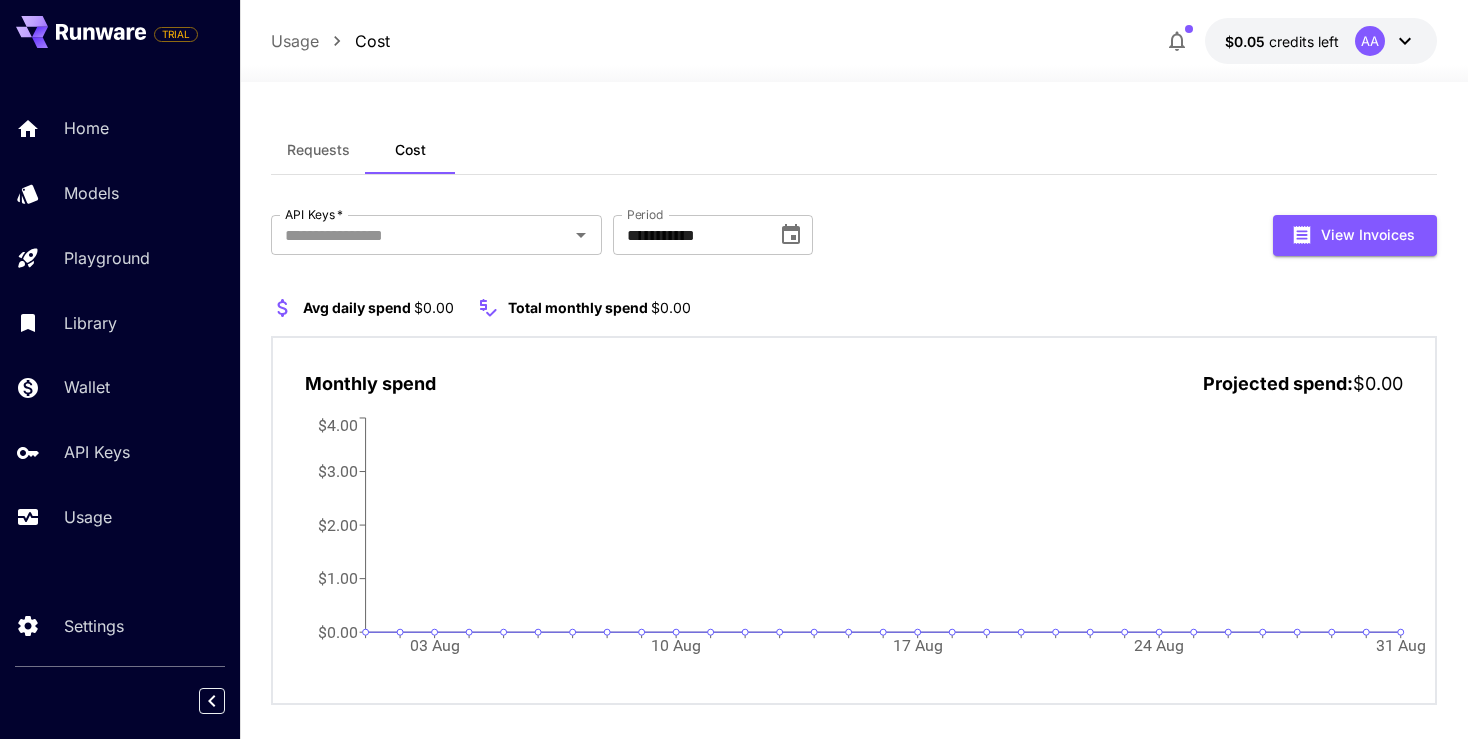 click on "Requests" at bounding box center (318, 150) 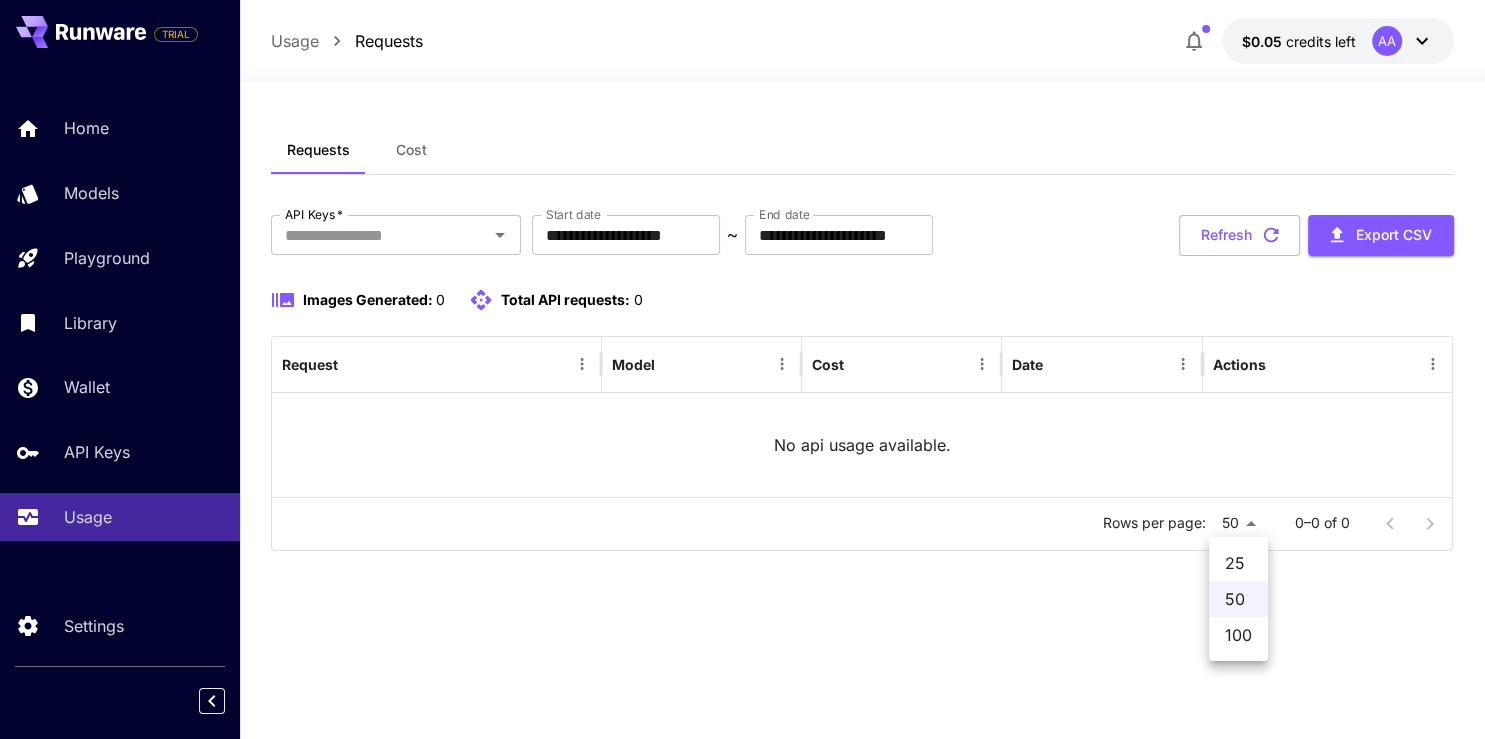 click on "**********" at bounding box center (742, 369) 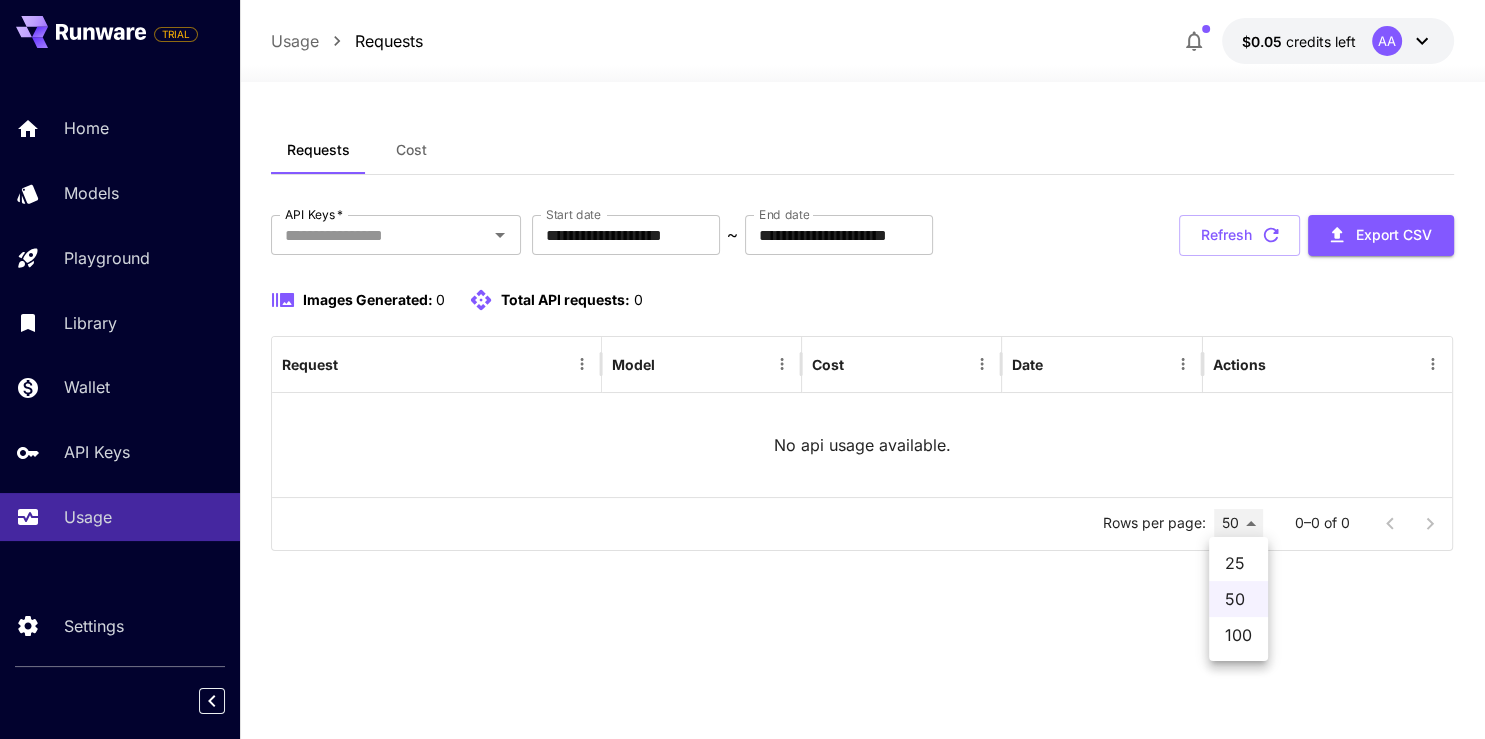 type on "**" 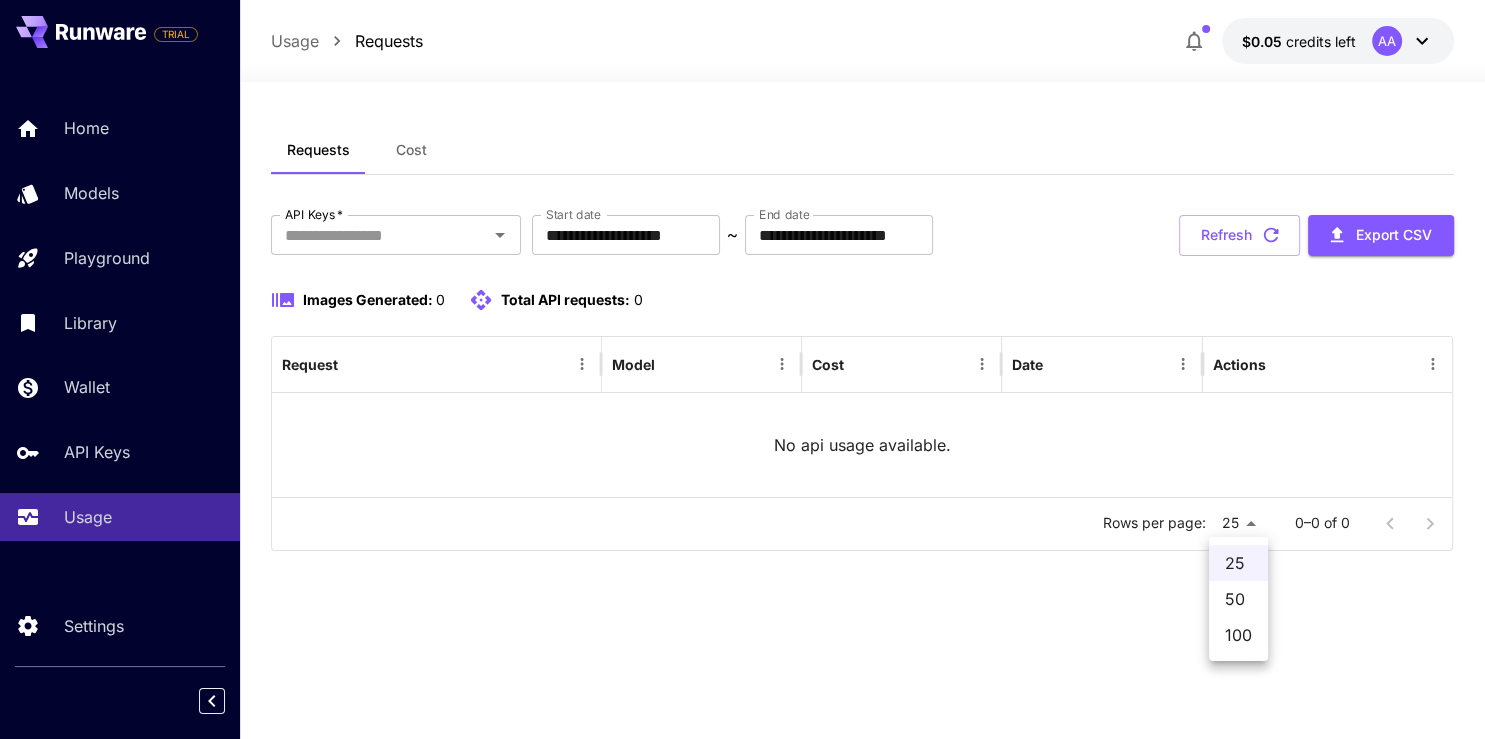 click at bounding box center (742, 369) 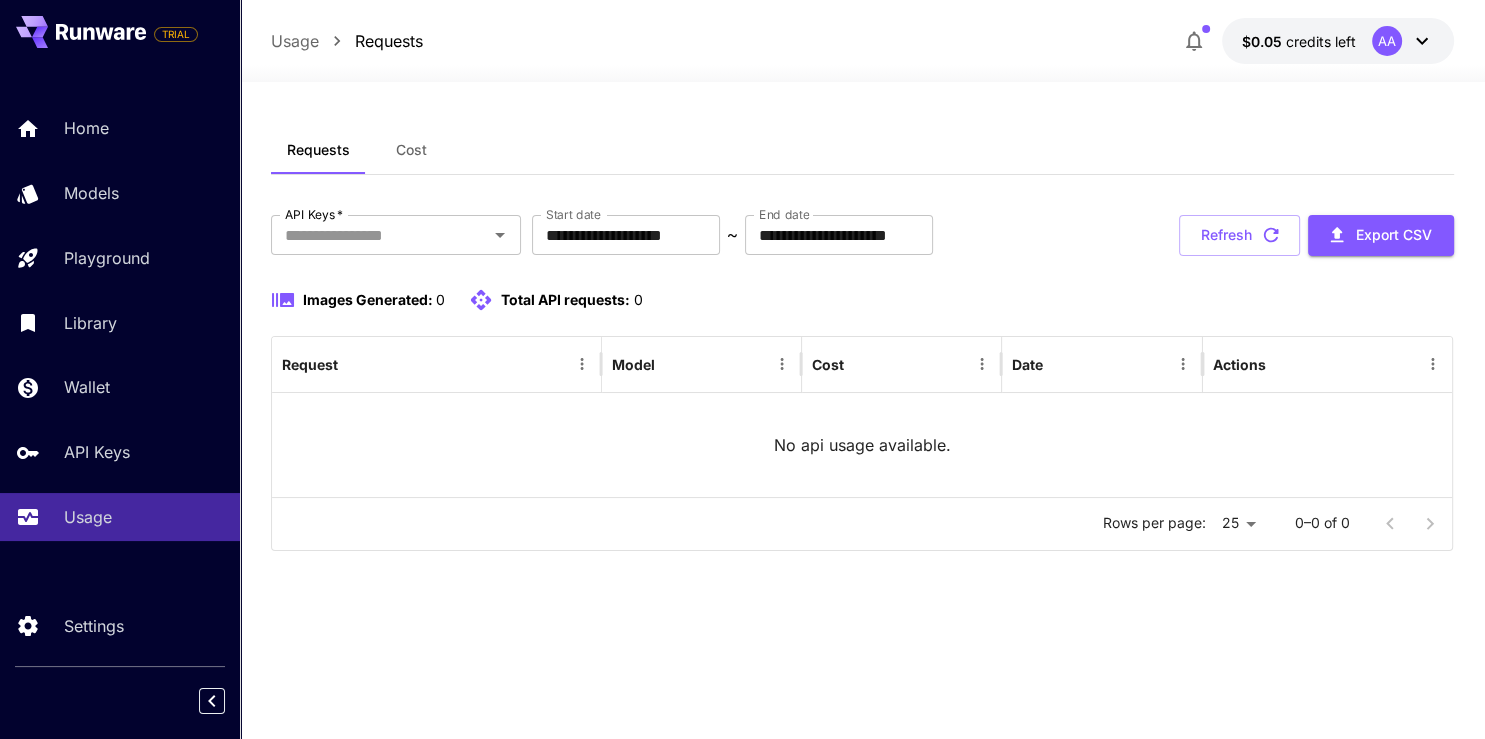 click on "Usage" at bounding box center [295, 41] 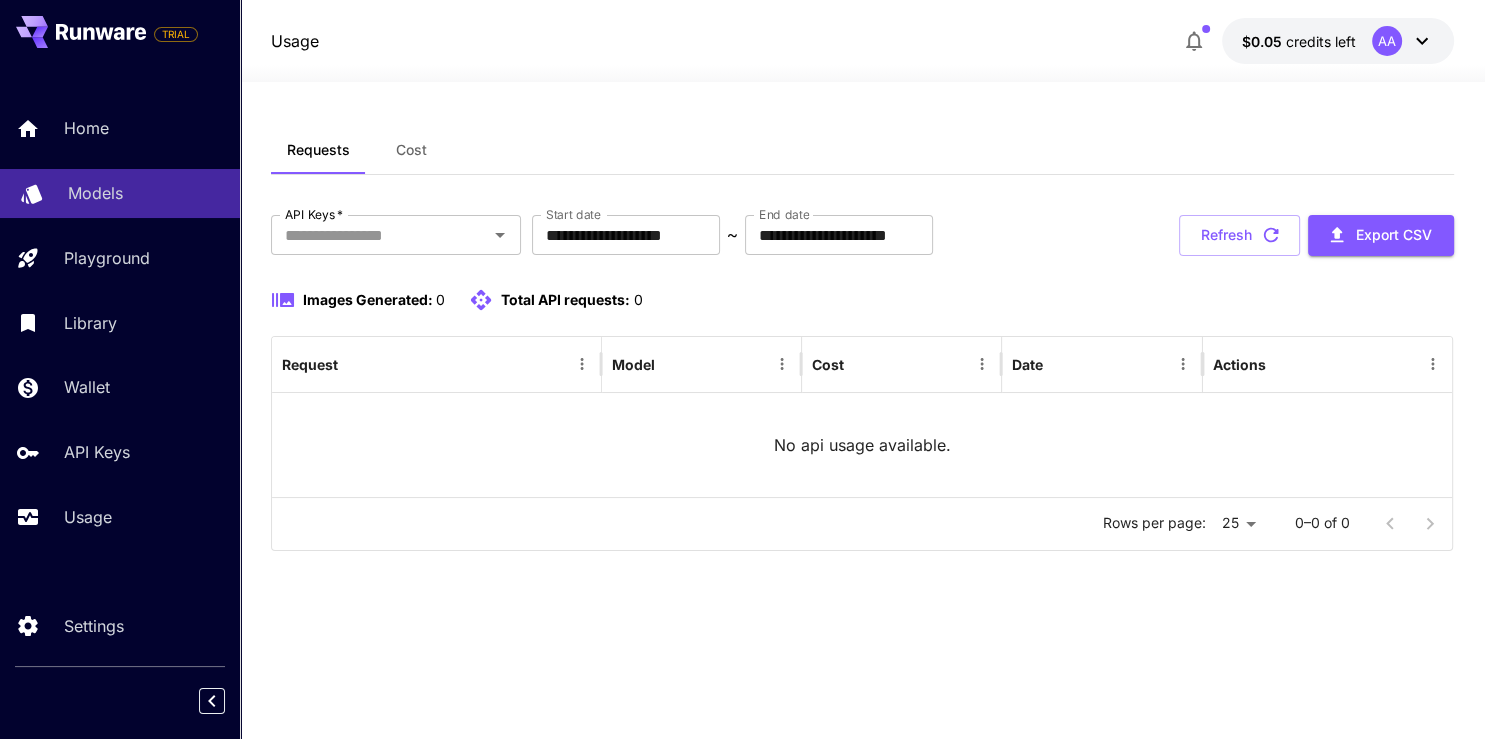 click on "Models" at bounding box center (95, 193) 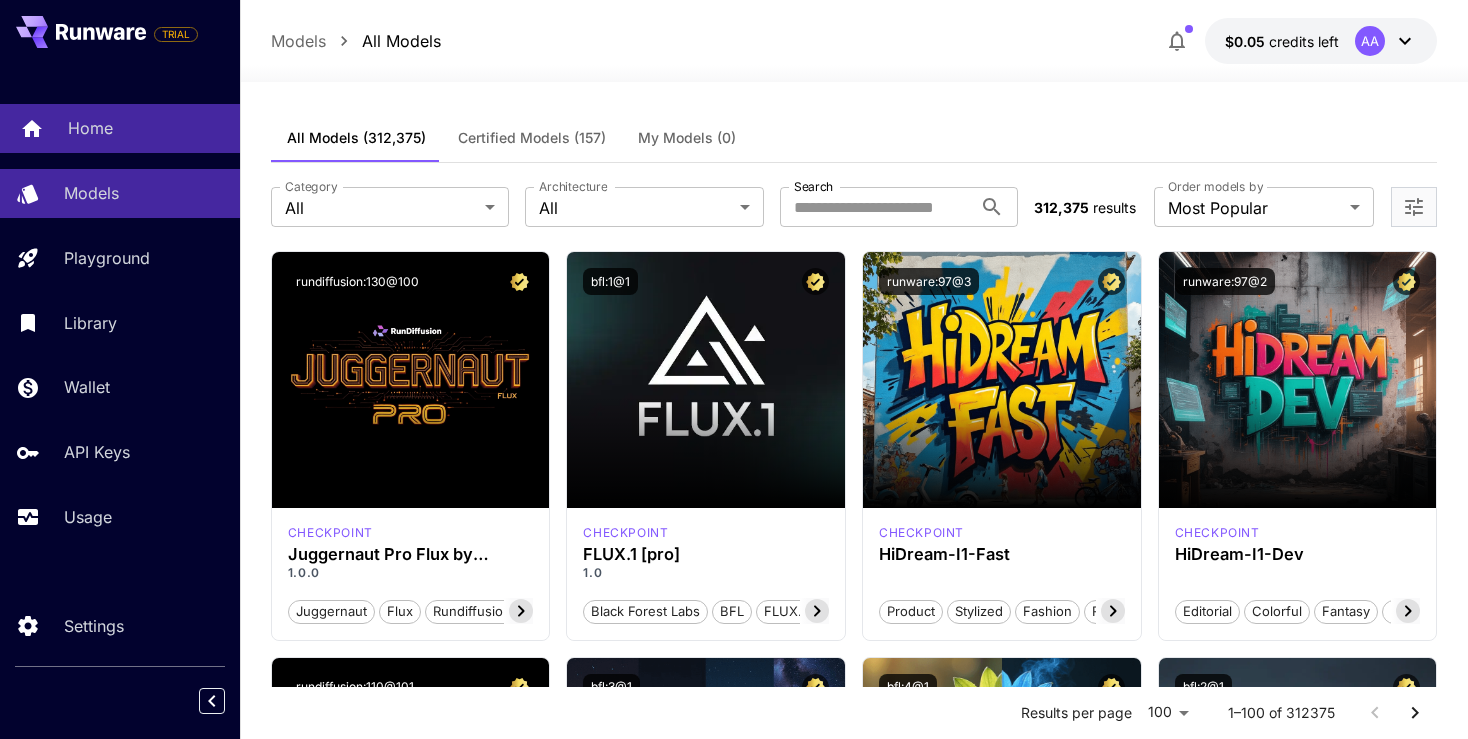 click on "Home" at bounding box center [90, 128] 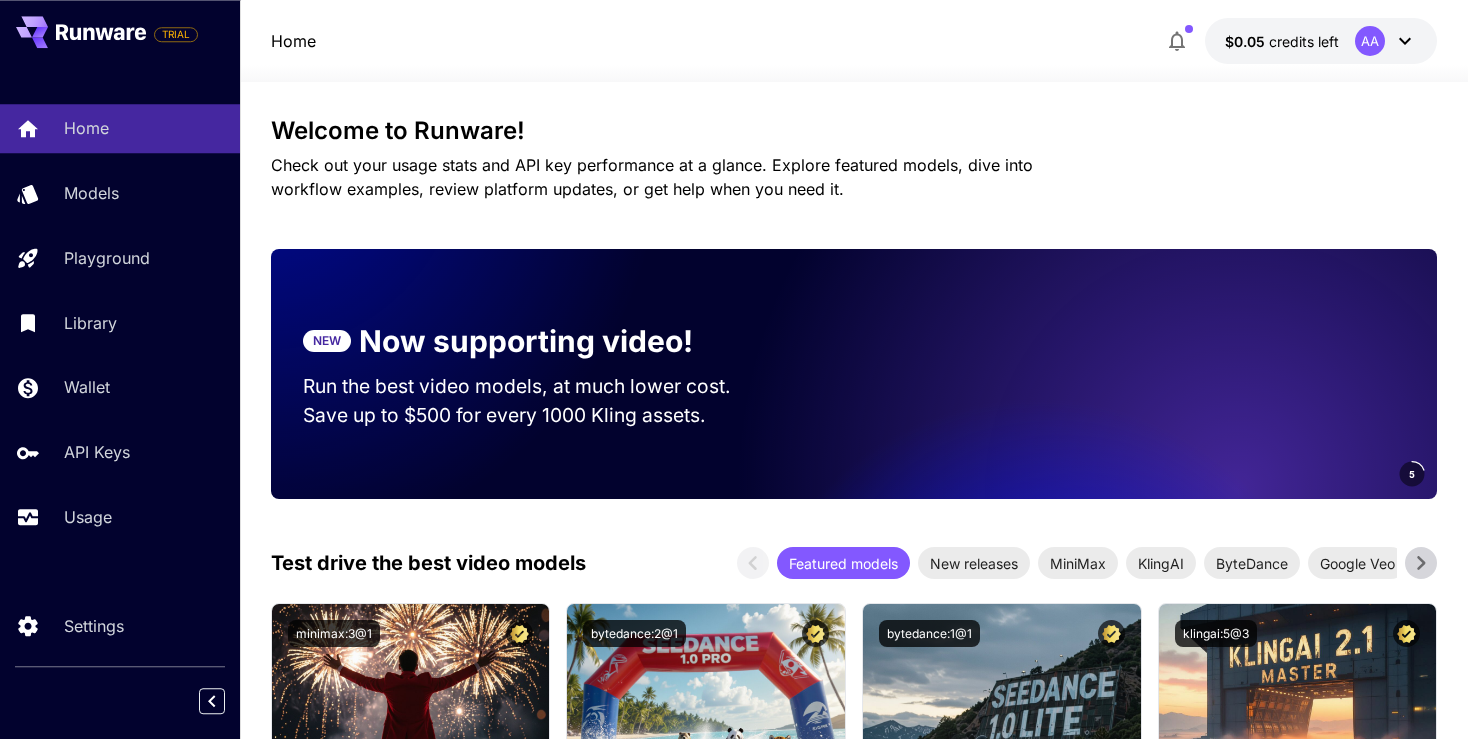 scroll, scrollTop: 105, scrollLeft: 0, axis: vertical 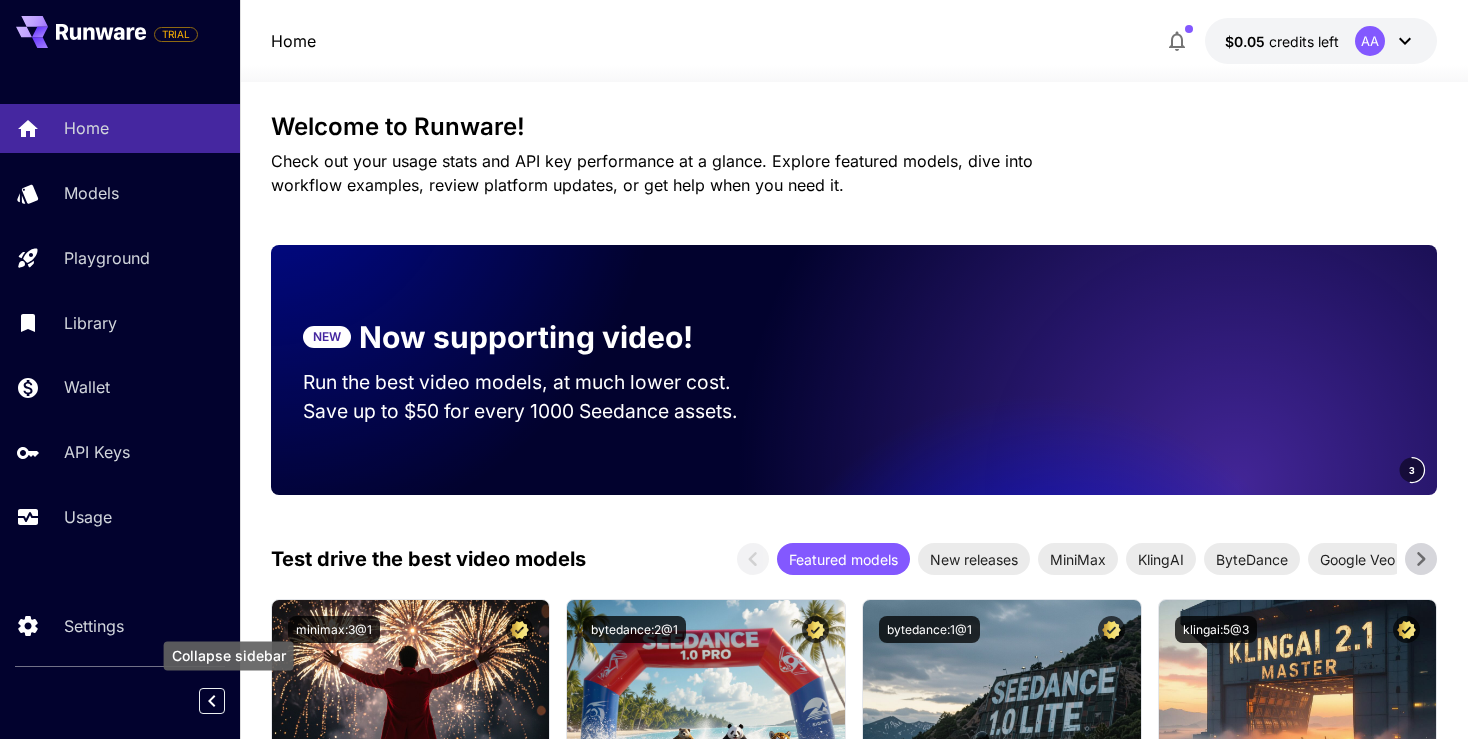 click 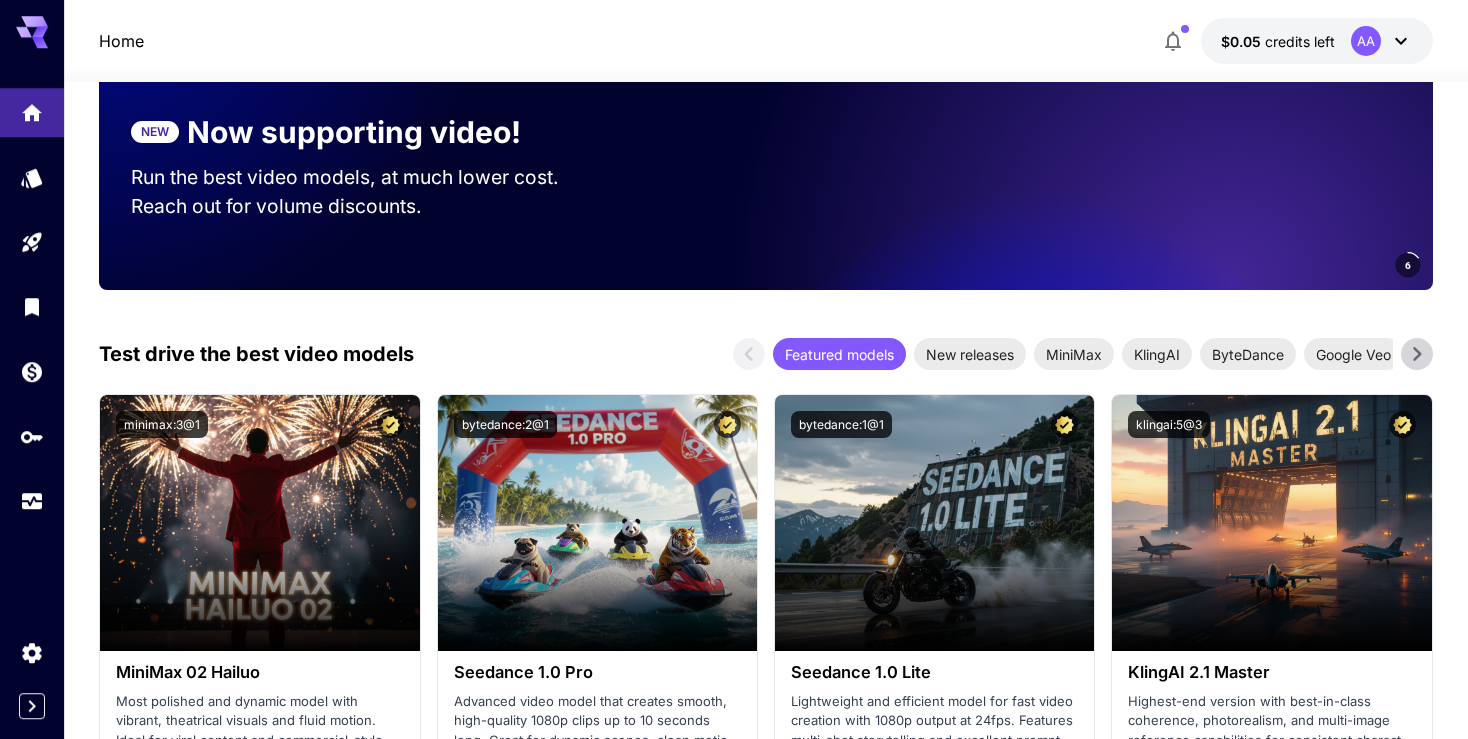 scroll, scrollTop: 316, scrollLeft: 0, axis: vertical 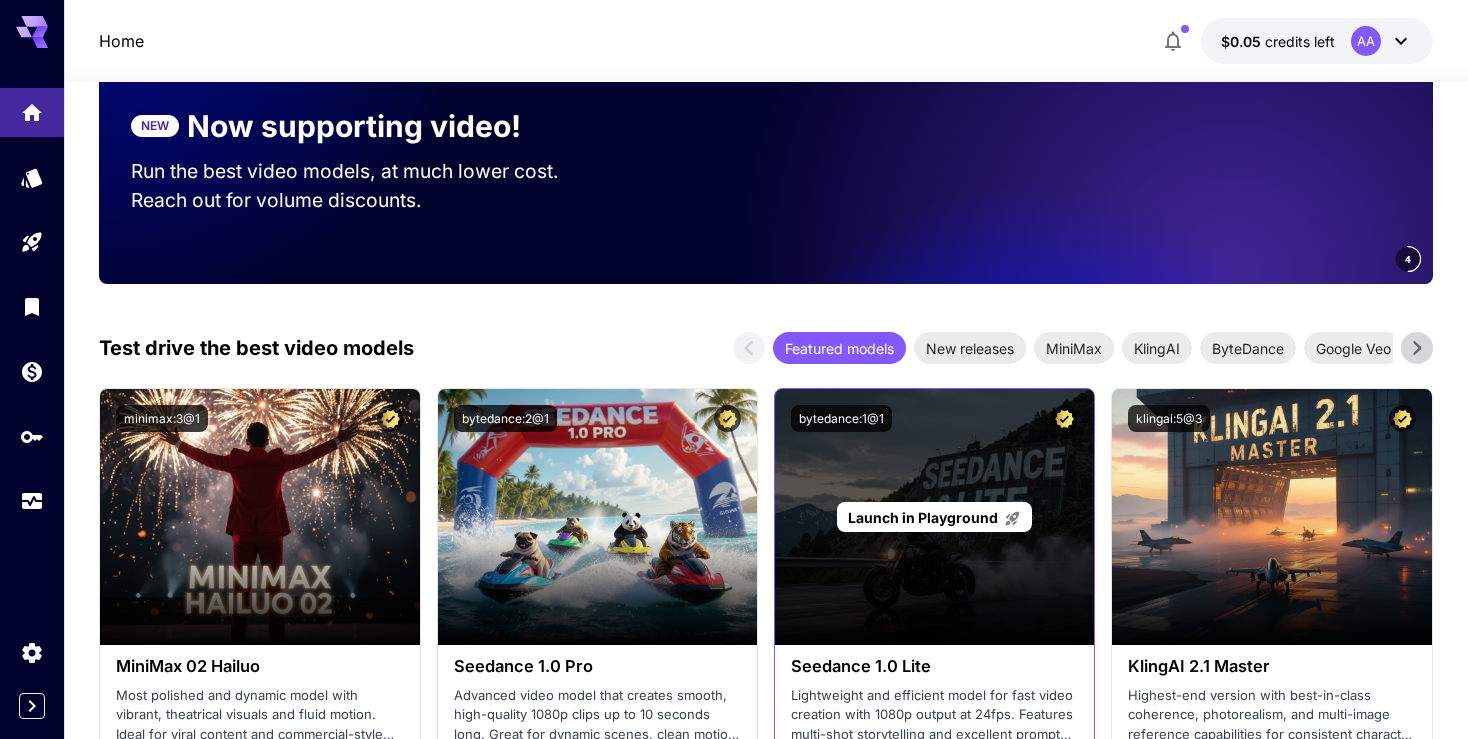 click on "Launch in Playground" at bounding box center (934, 517) 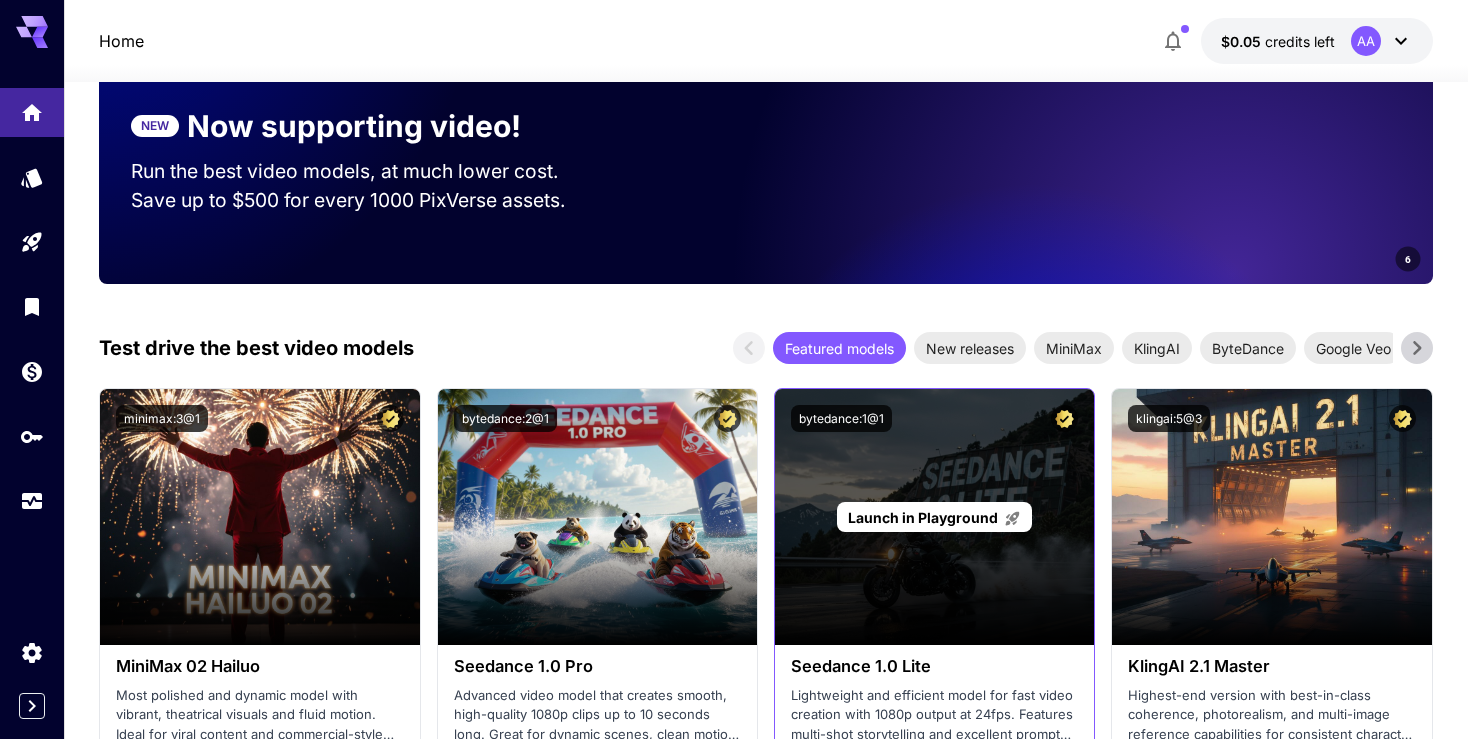 click on "Launch in Playground" at bounding box center [923, 517] 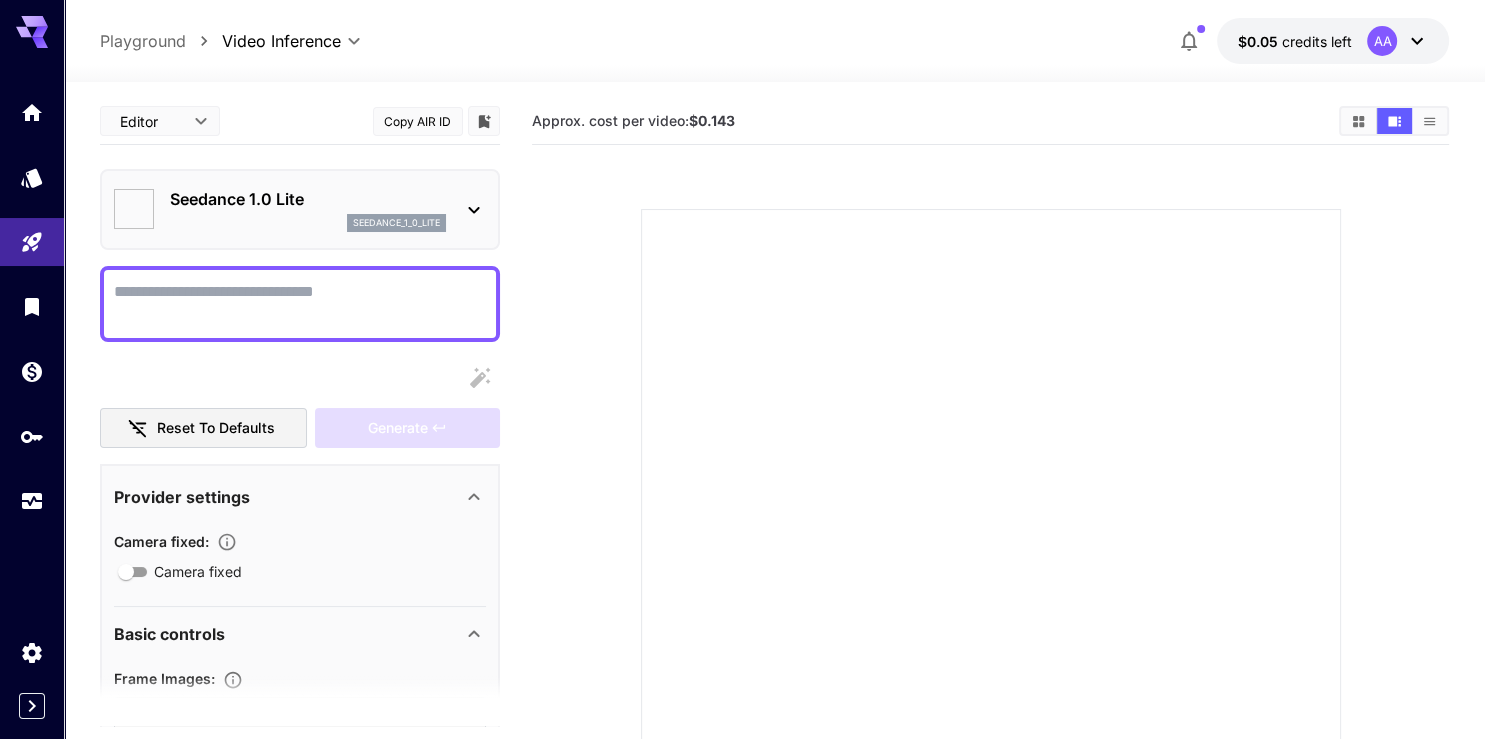 type on "*" 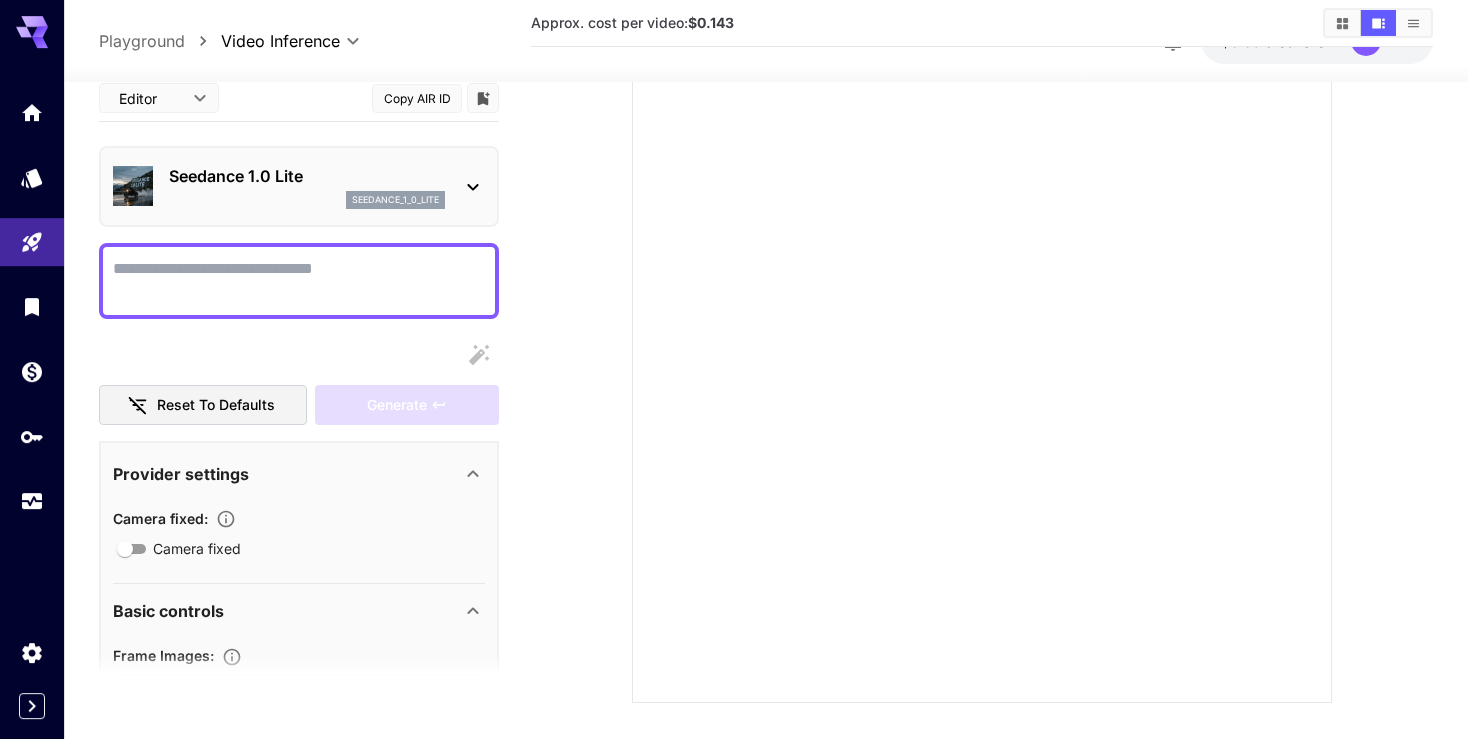 scroll, scrollTop: 211, scrollLeft: 0, axis: vertical 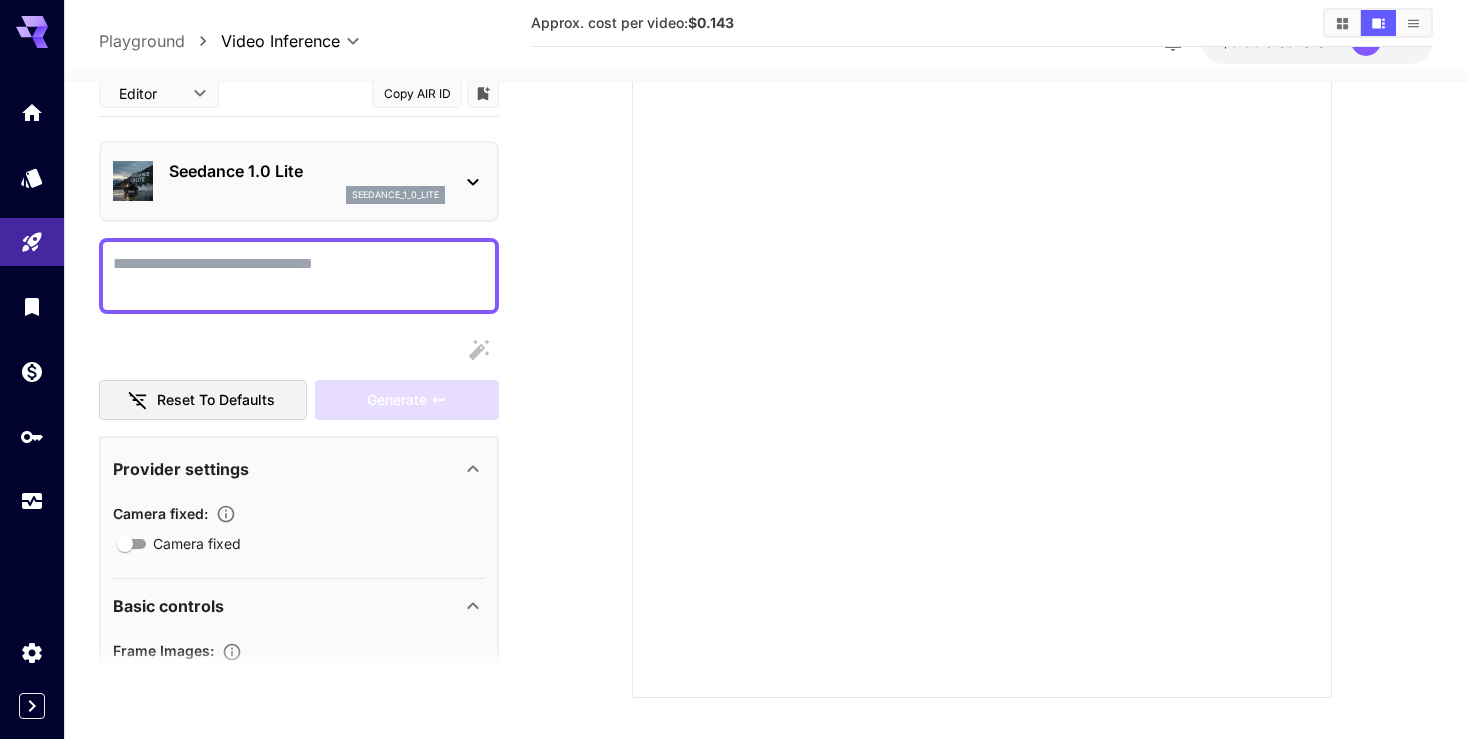 click 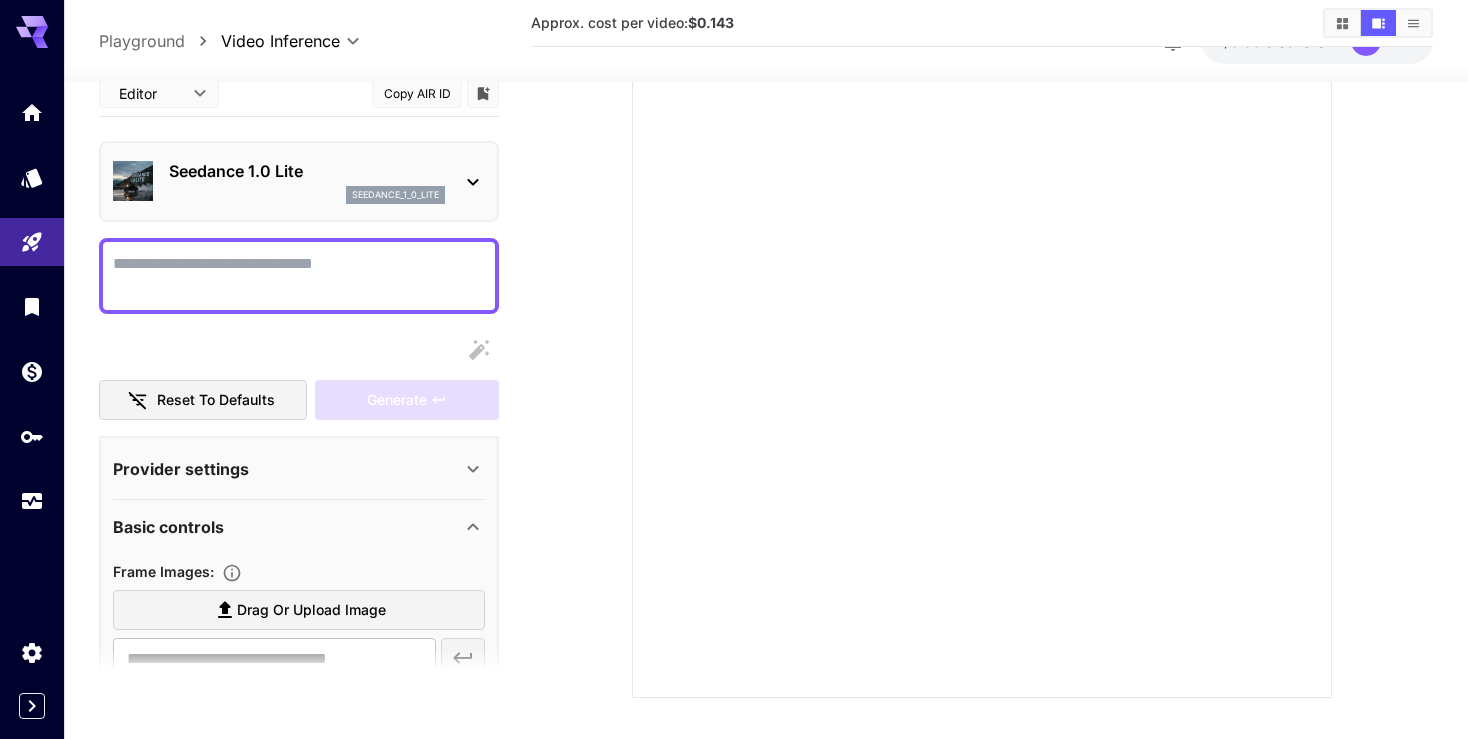 click 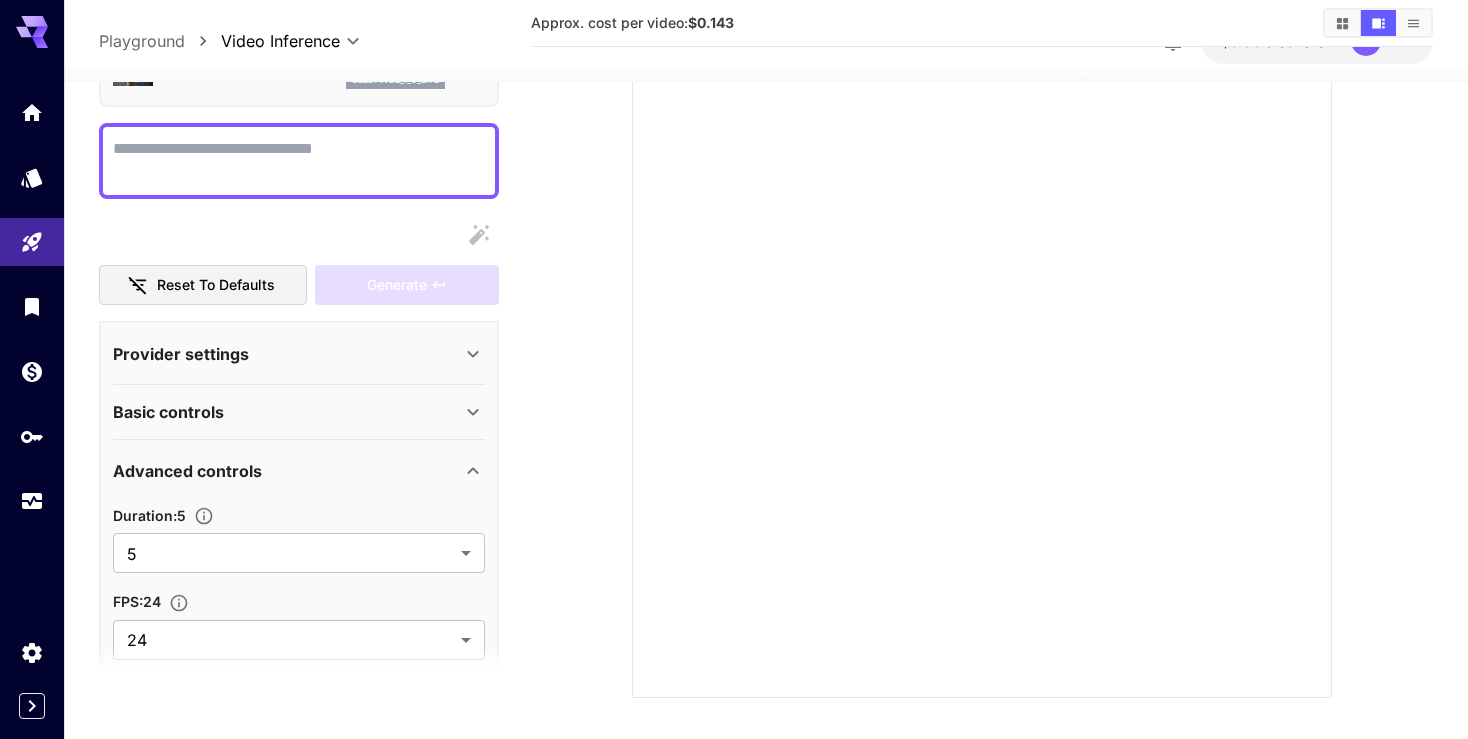 click 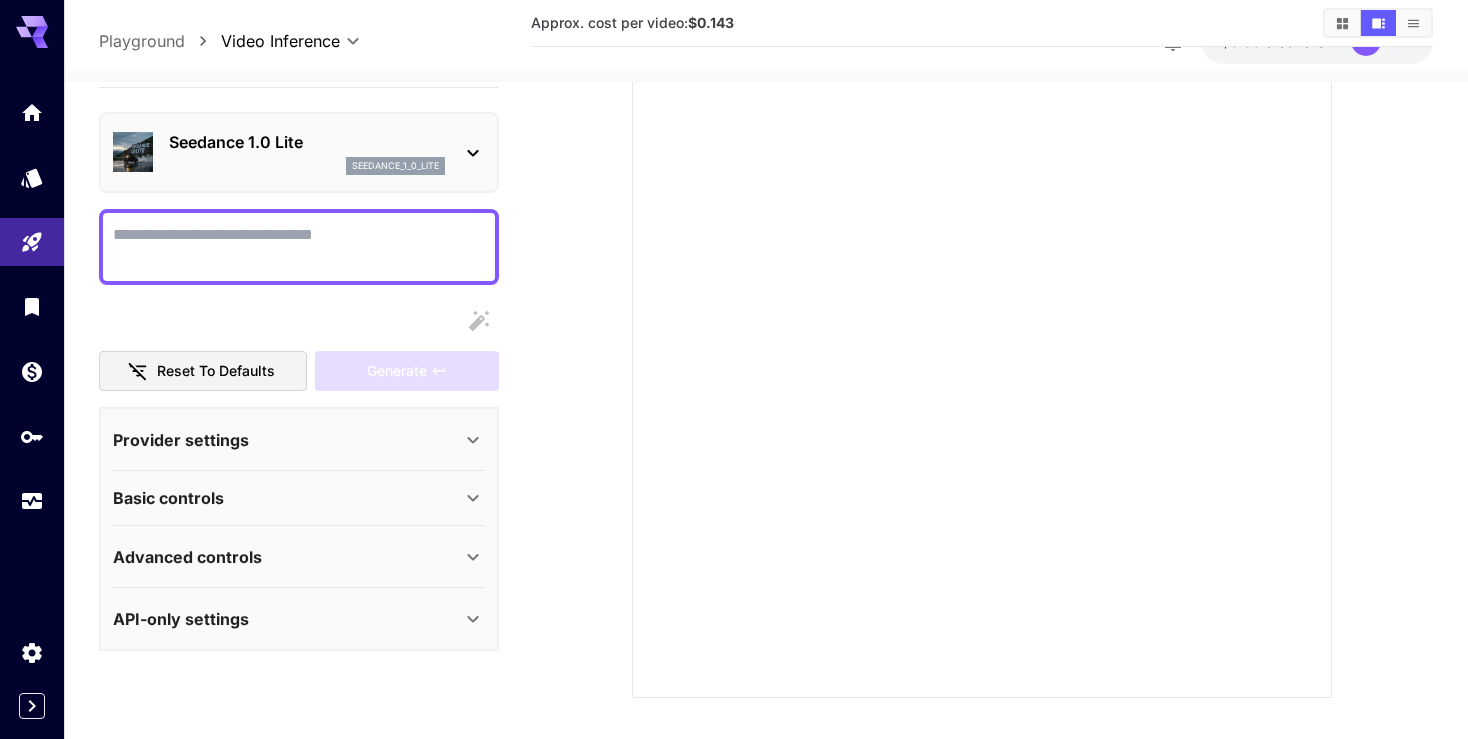 scroll, scrollTop: 29, scrollLeft: 0, axis: vertical 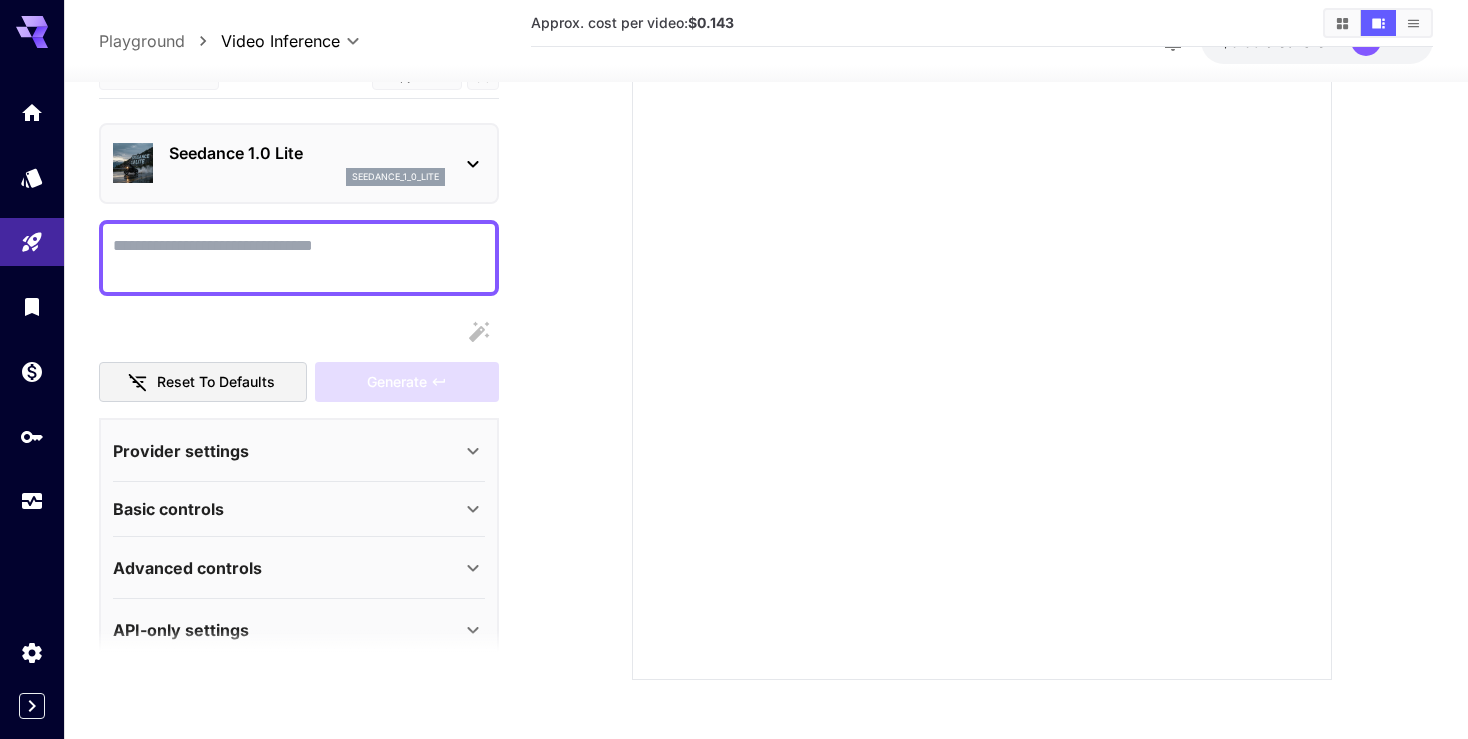 click 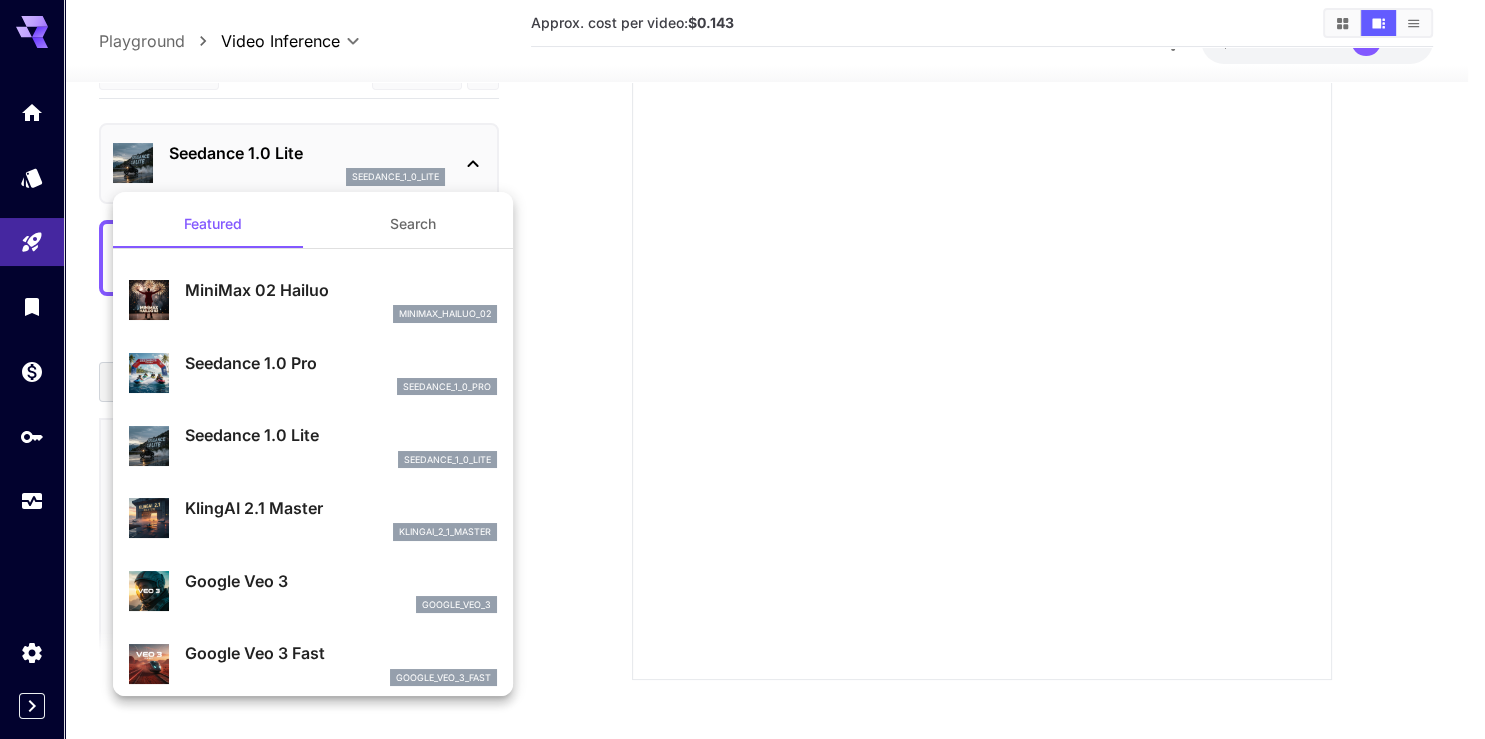 click at bounding box center [742, 369] 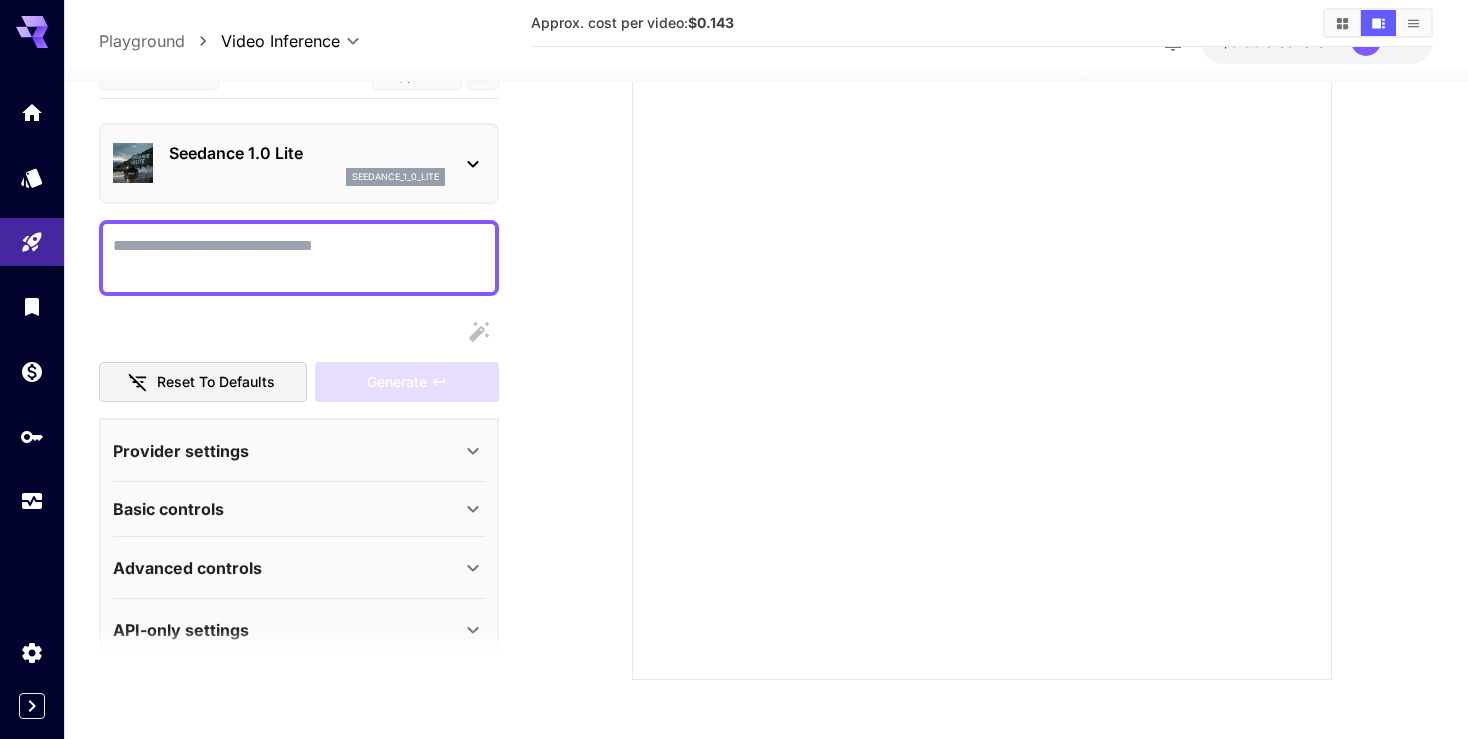 click 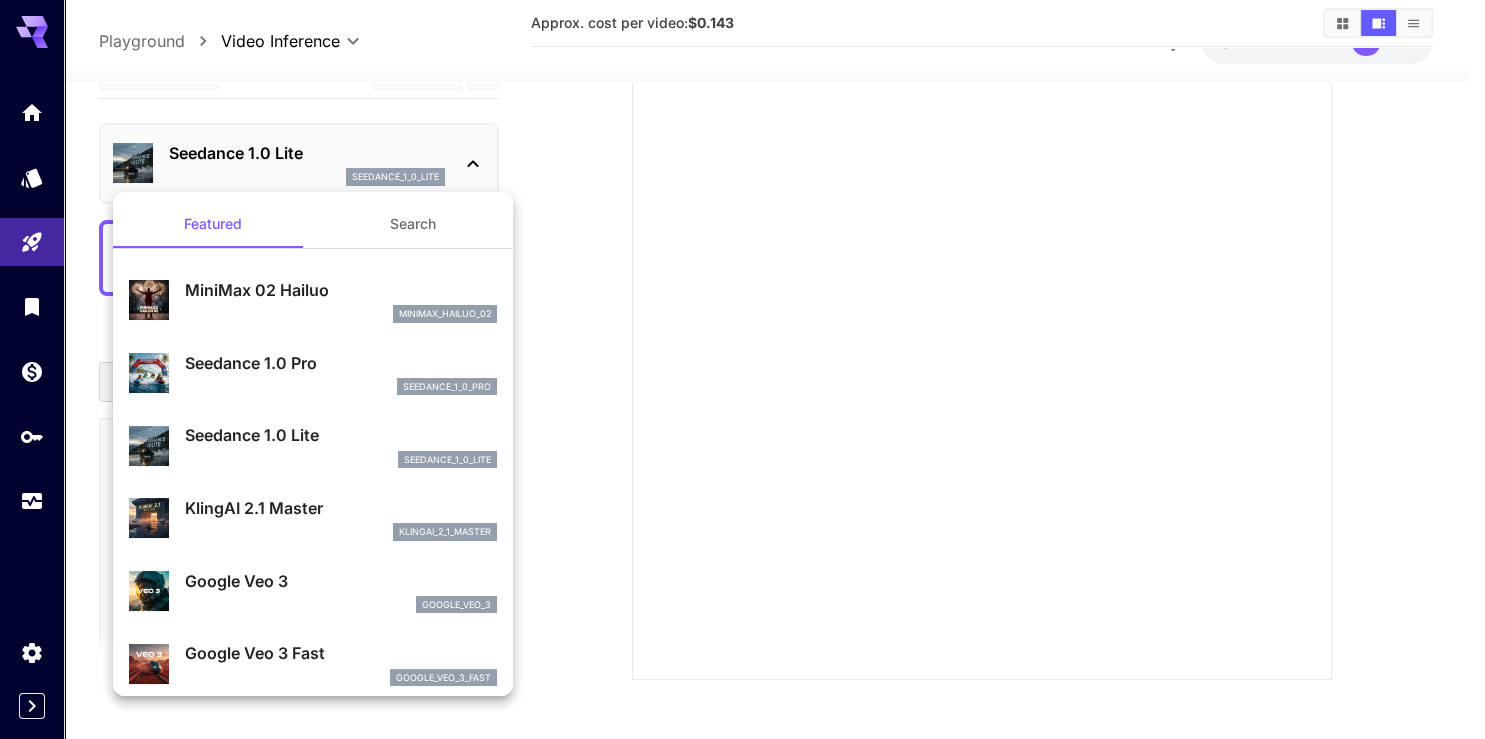 click on "Search" at bounding box center [413, 224] 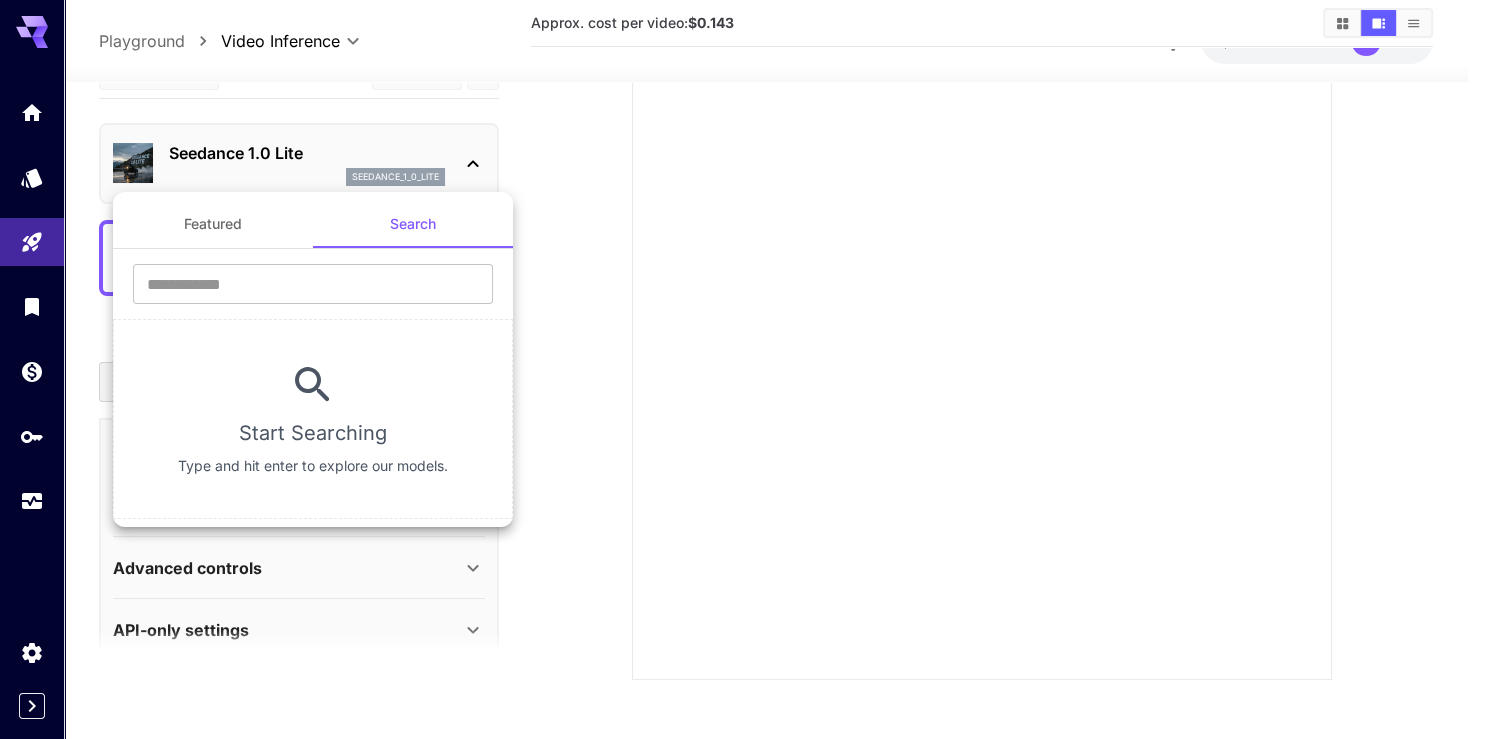 click on "Featured" at bounding box center (213, 224) 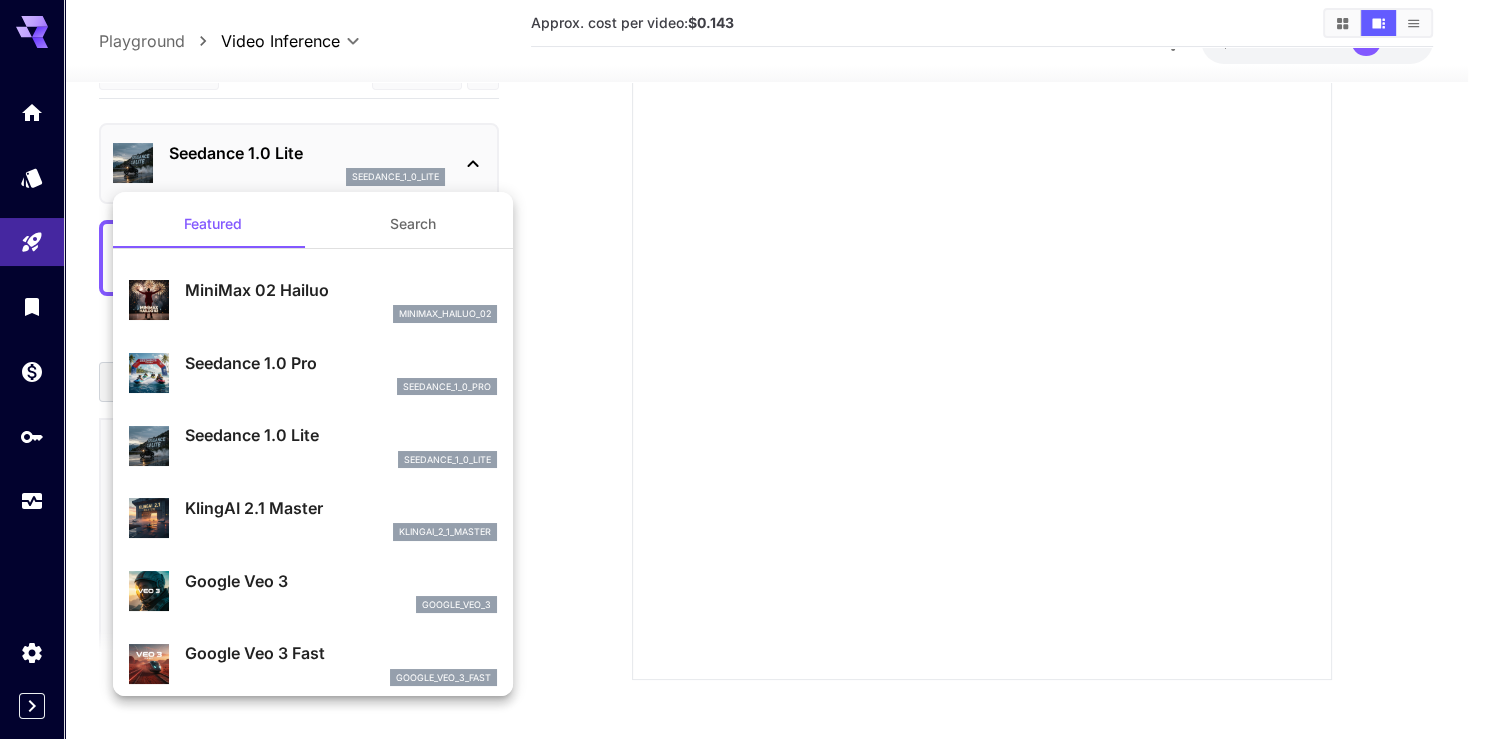 click at bounding box center (742, 369) 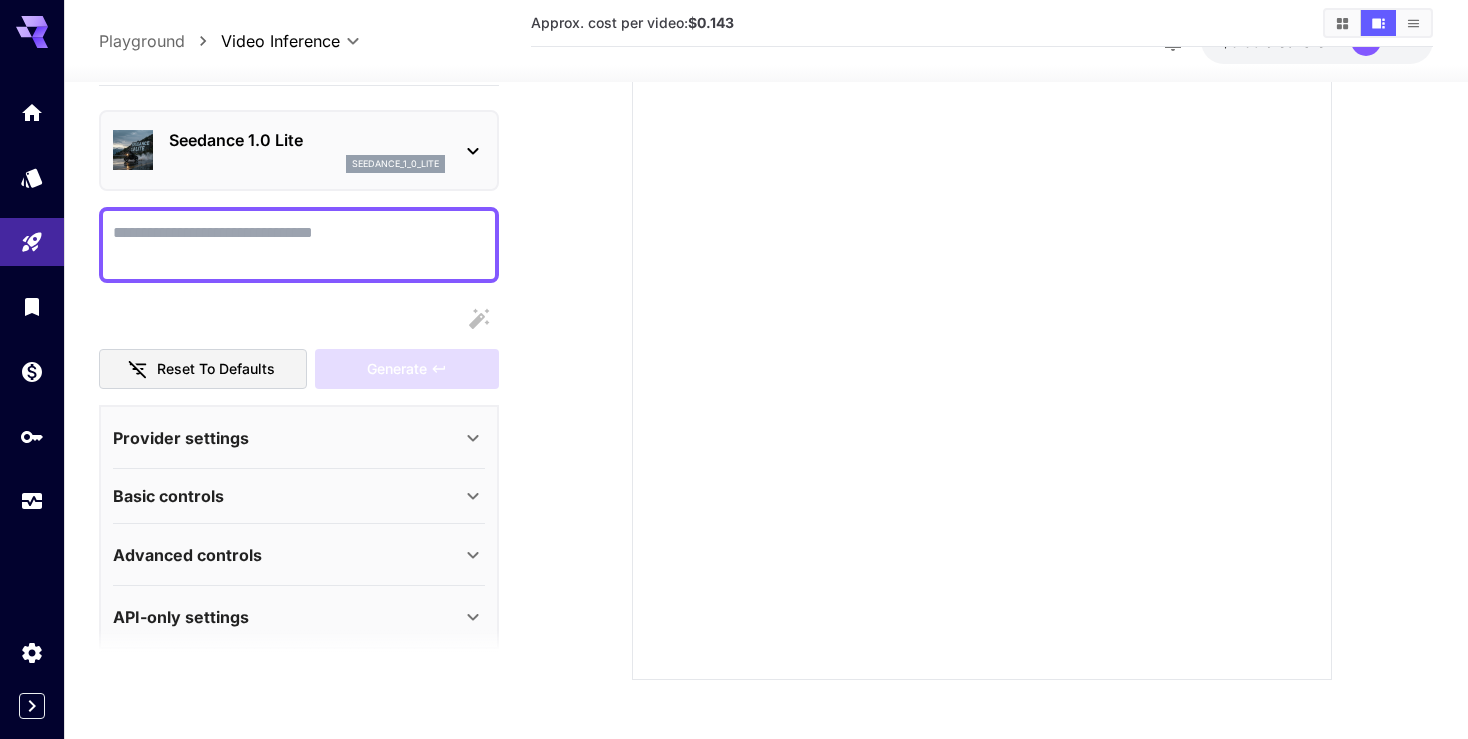 scroll, scrollTop: 29, scrollLeft: 0, axis: vertical 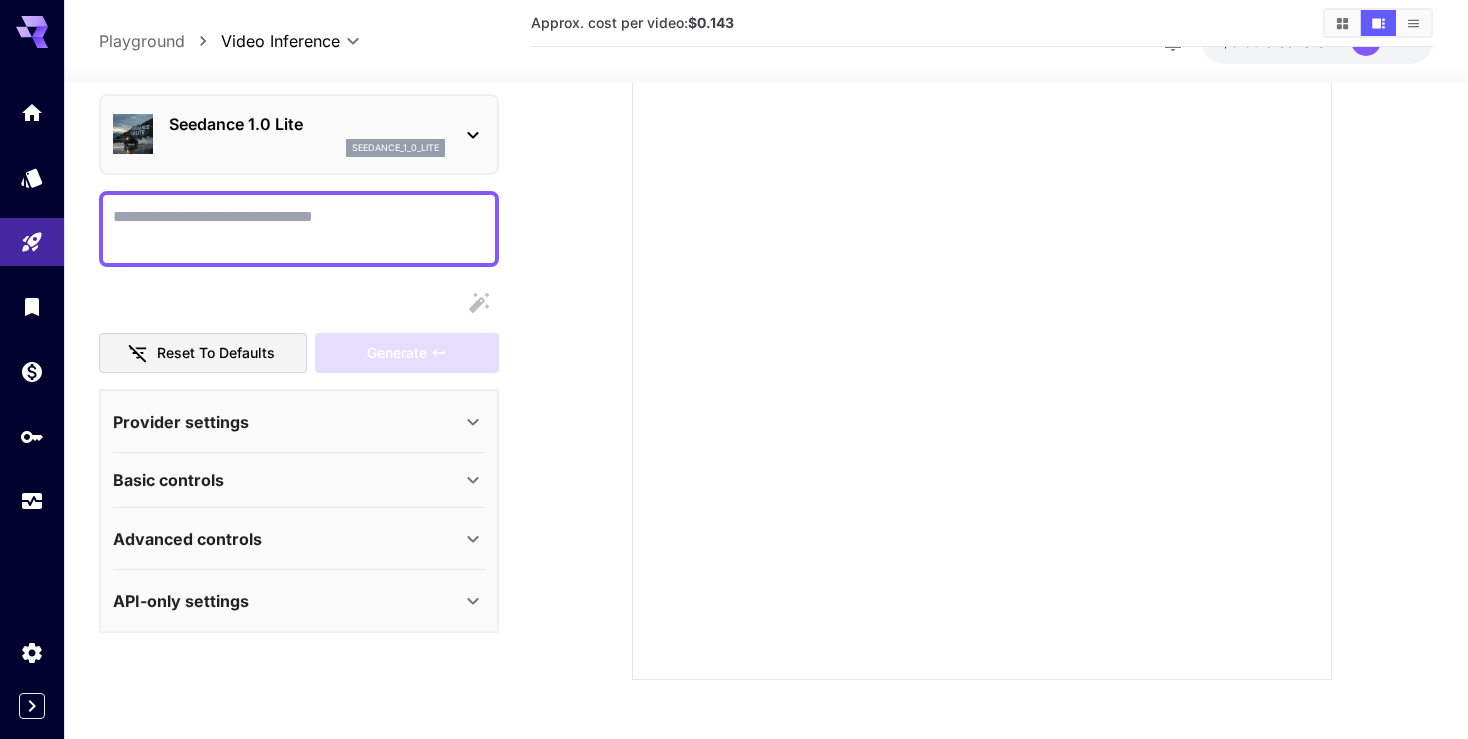 click 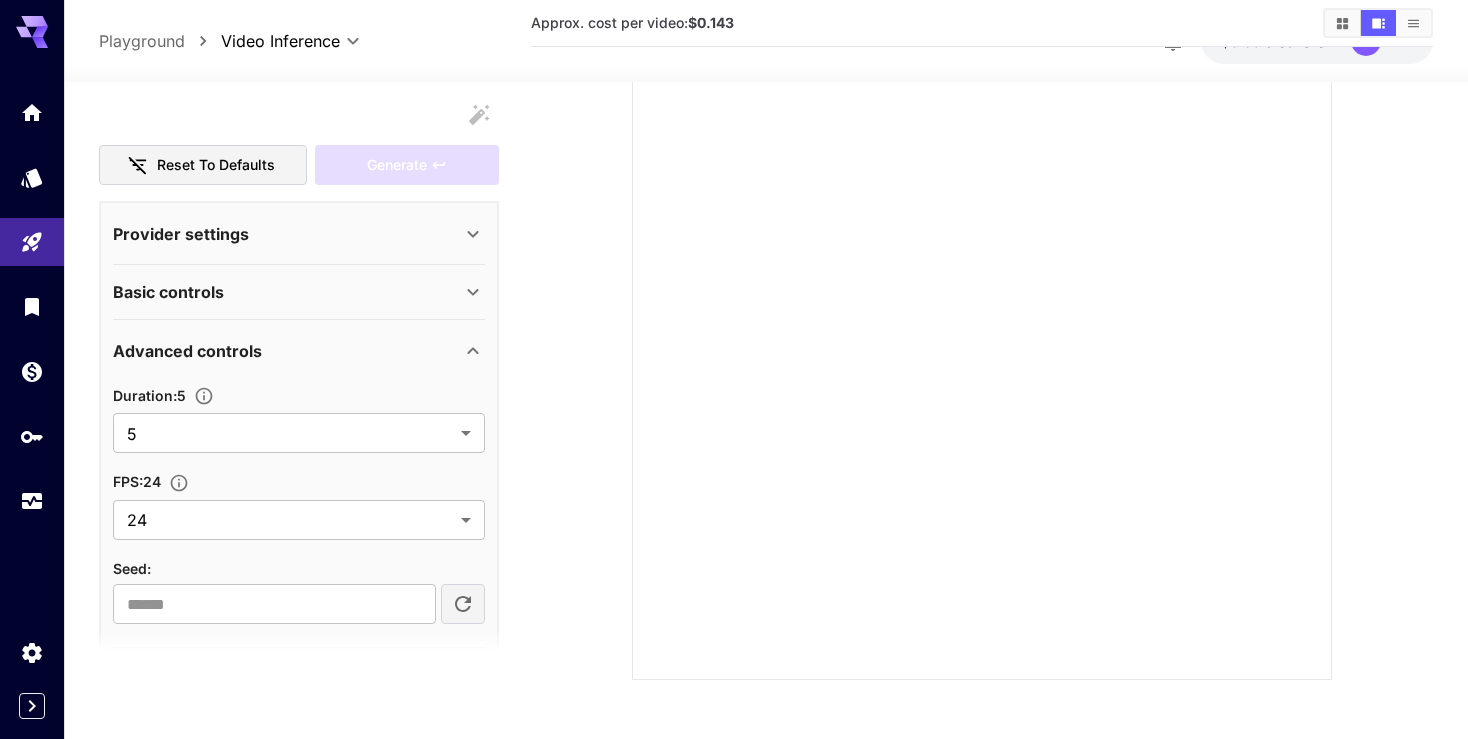 scroll, scrollTop: 260, scrollLeft: 0, axis: vertical 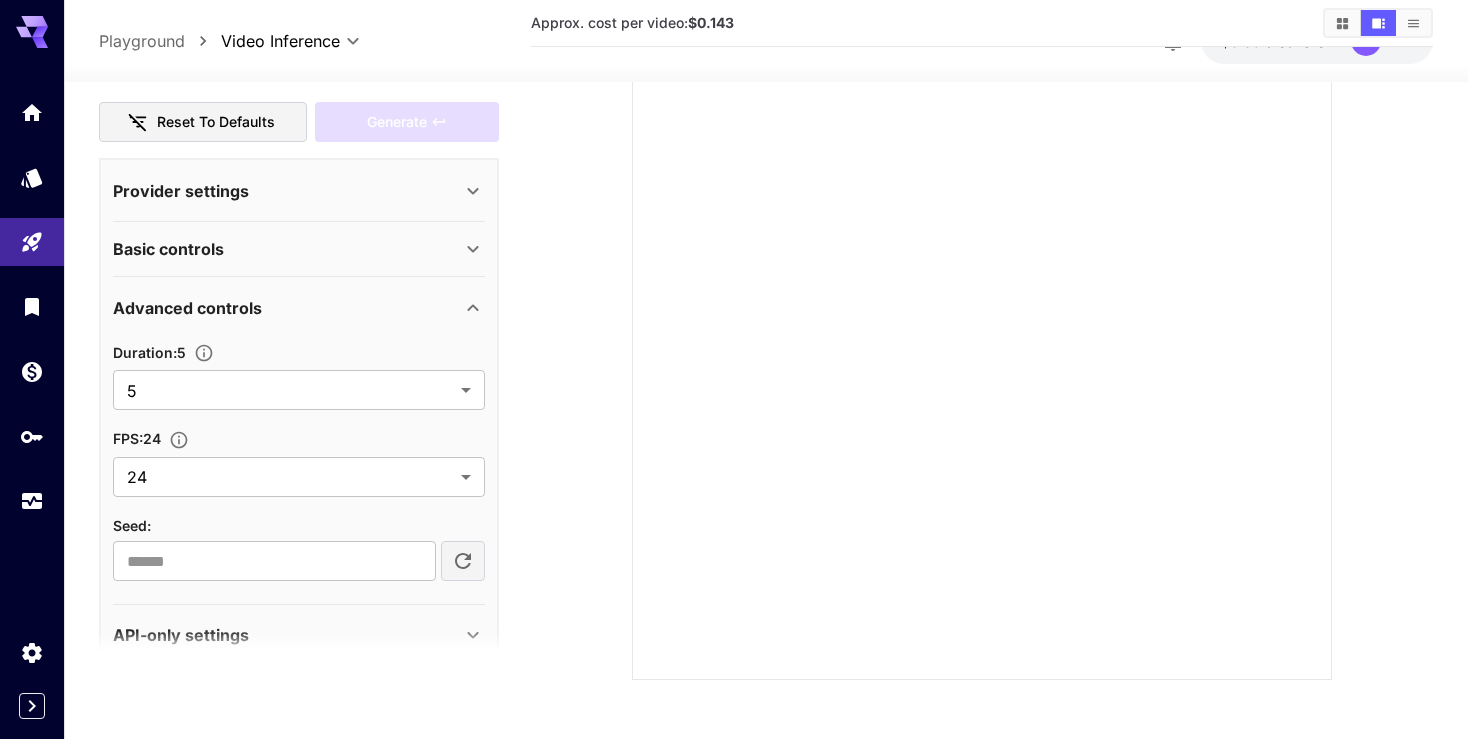 click 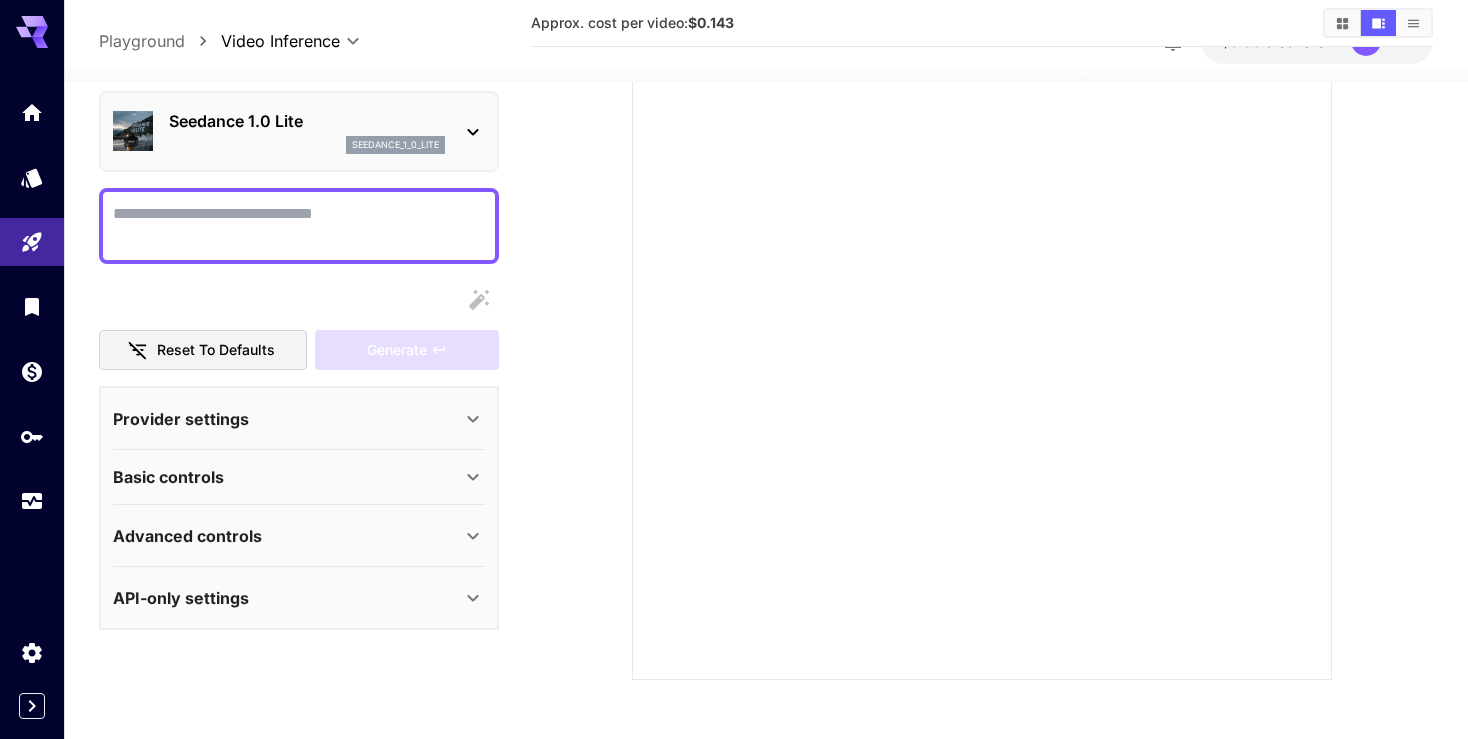 scroll, scrollTop: 29, scrollLeft: 0, axis: vertical 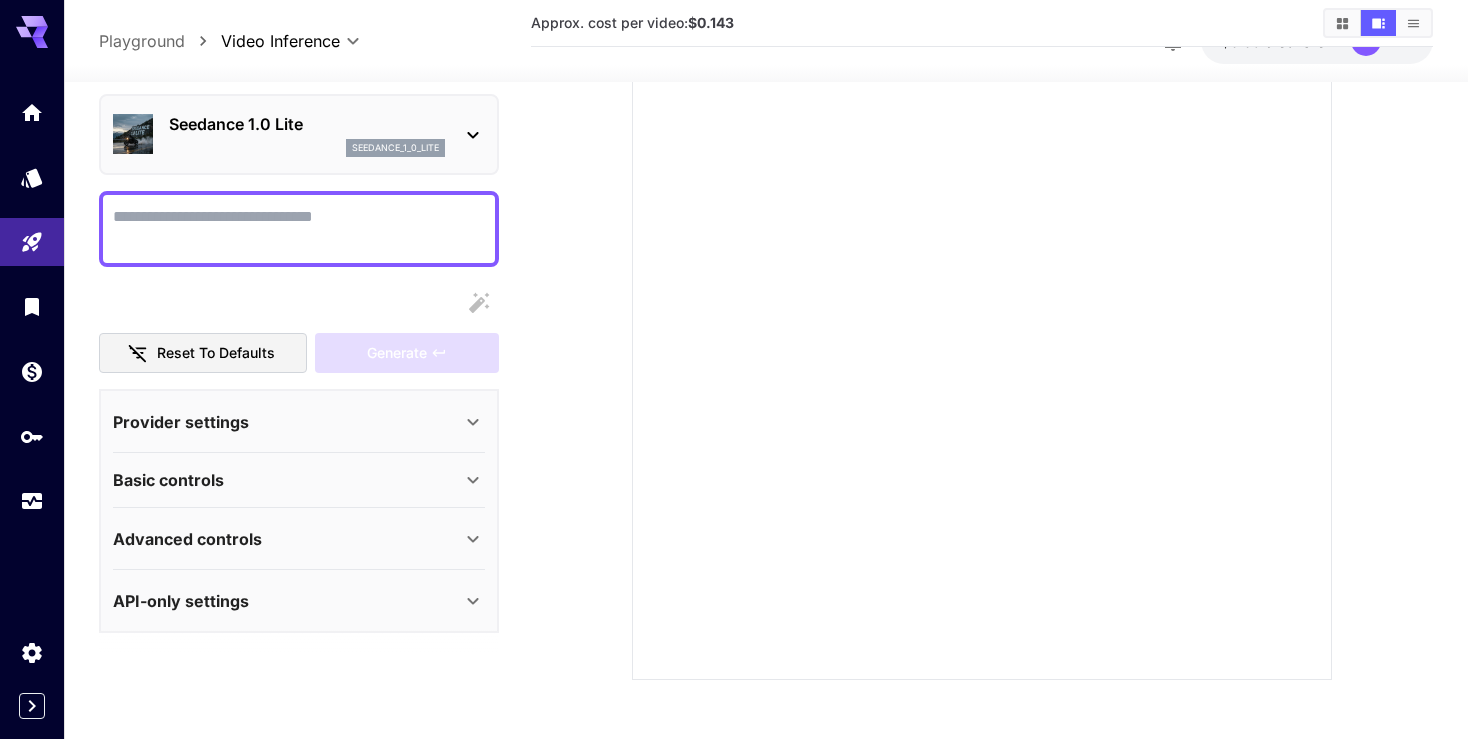 click 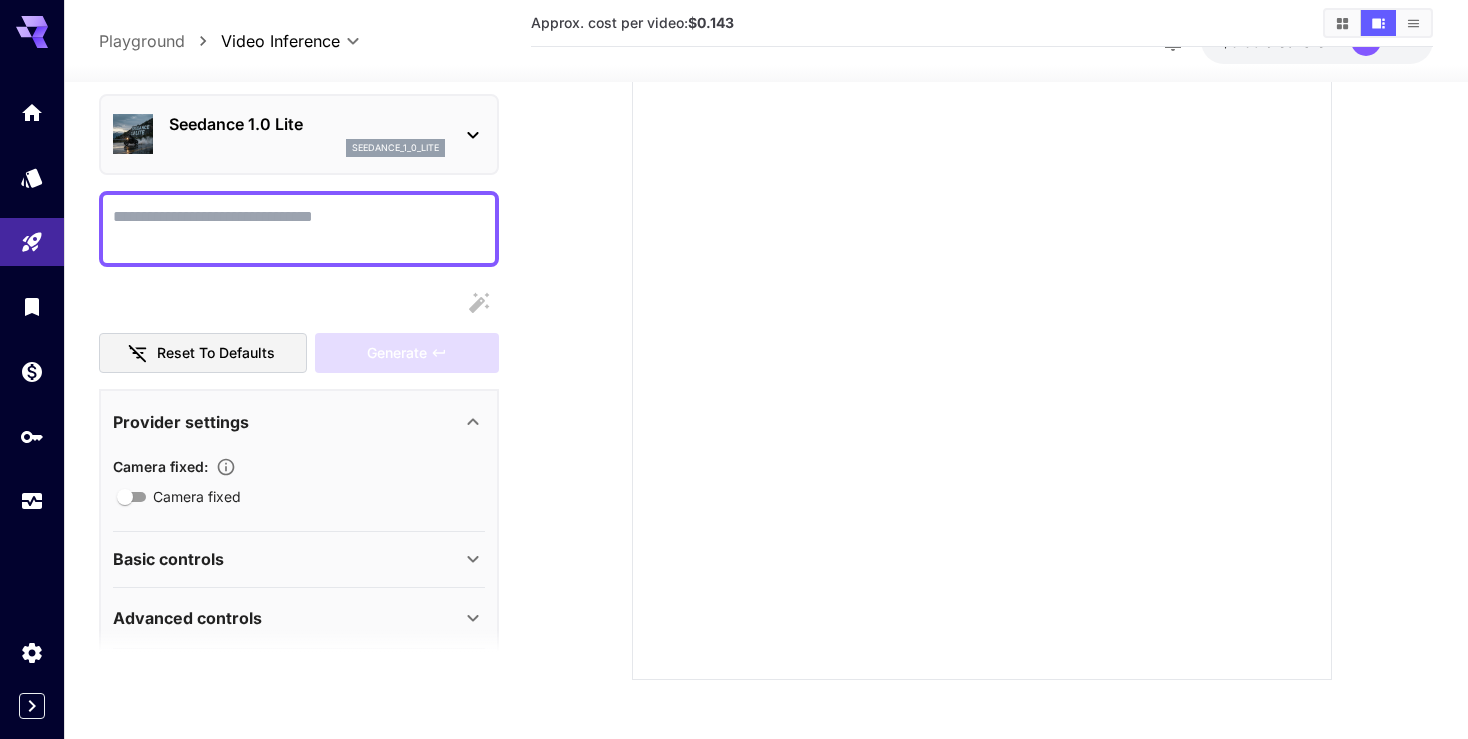 click 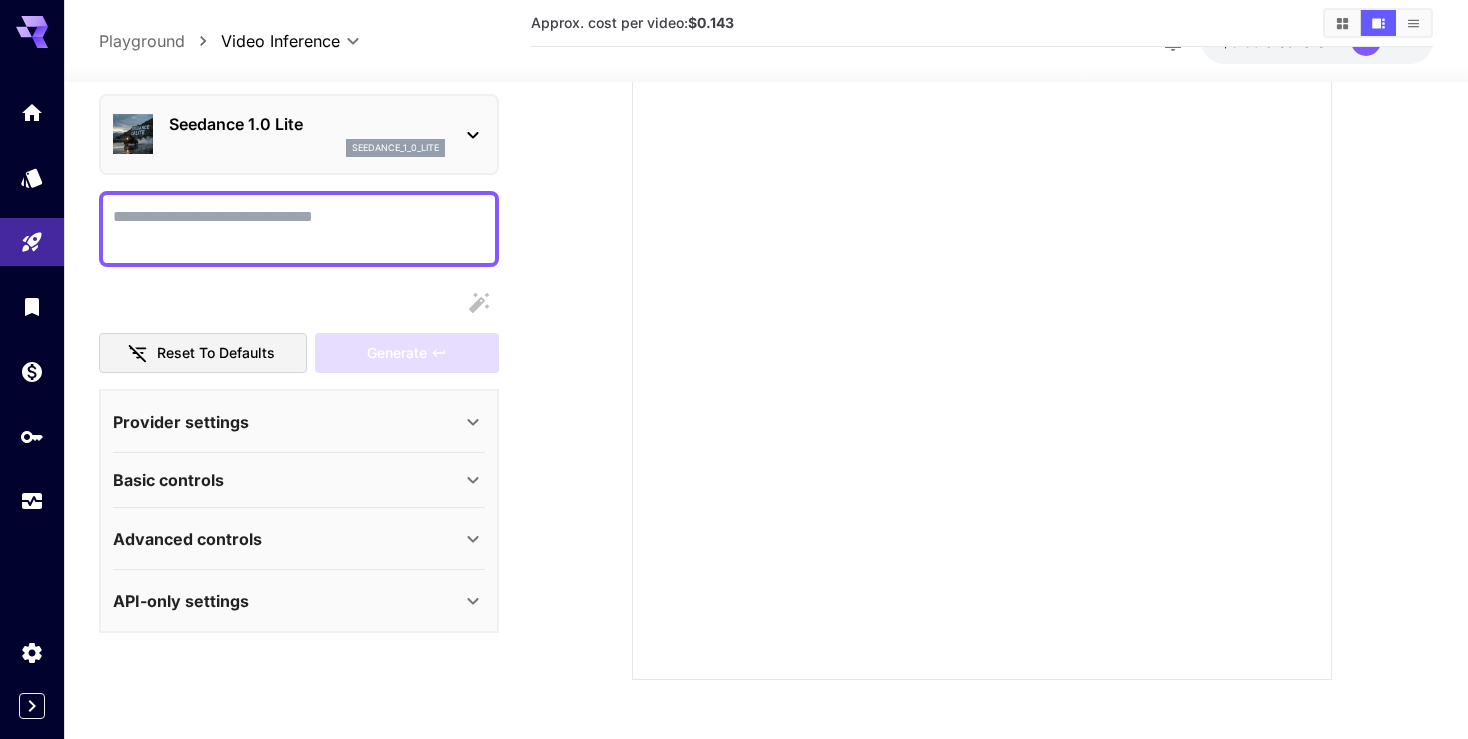 click 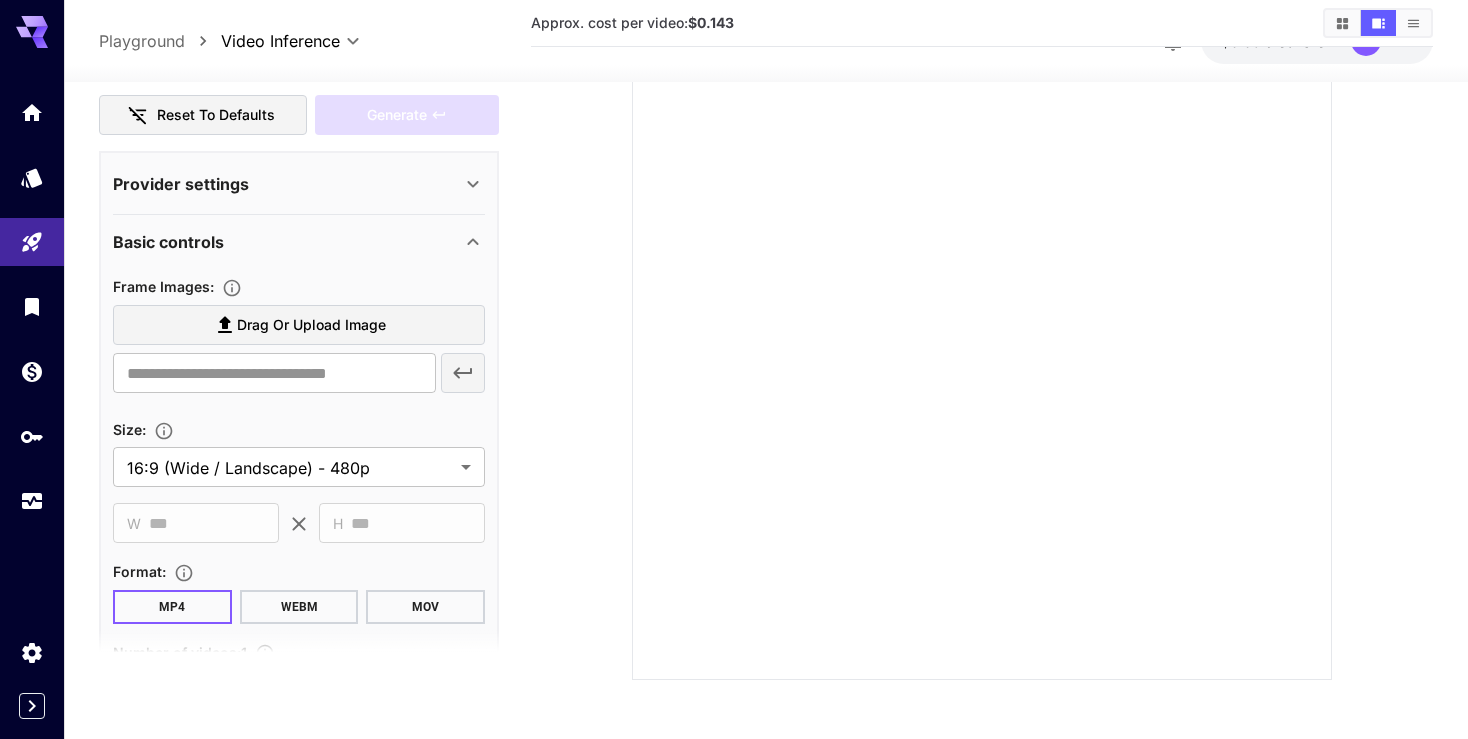 scroll, scrollTop: 264, scrollLeft: 0, axis: vertical 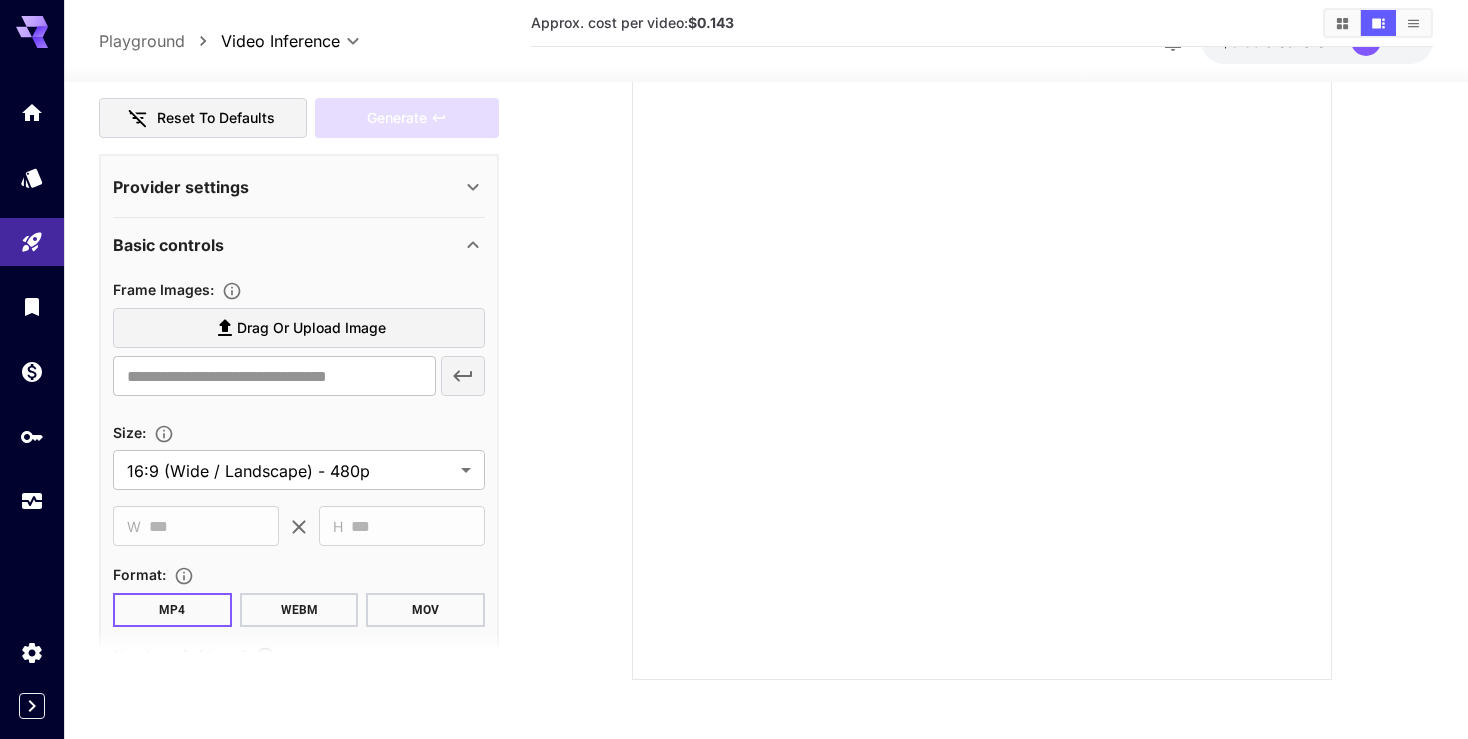 click 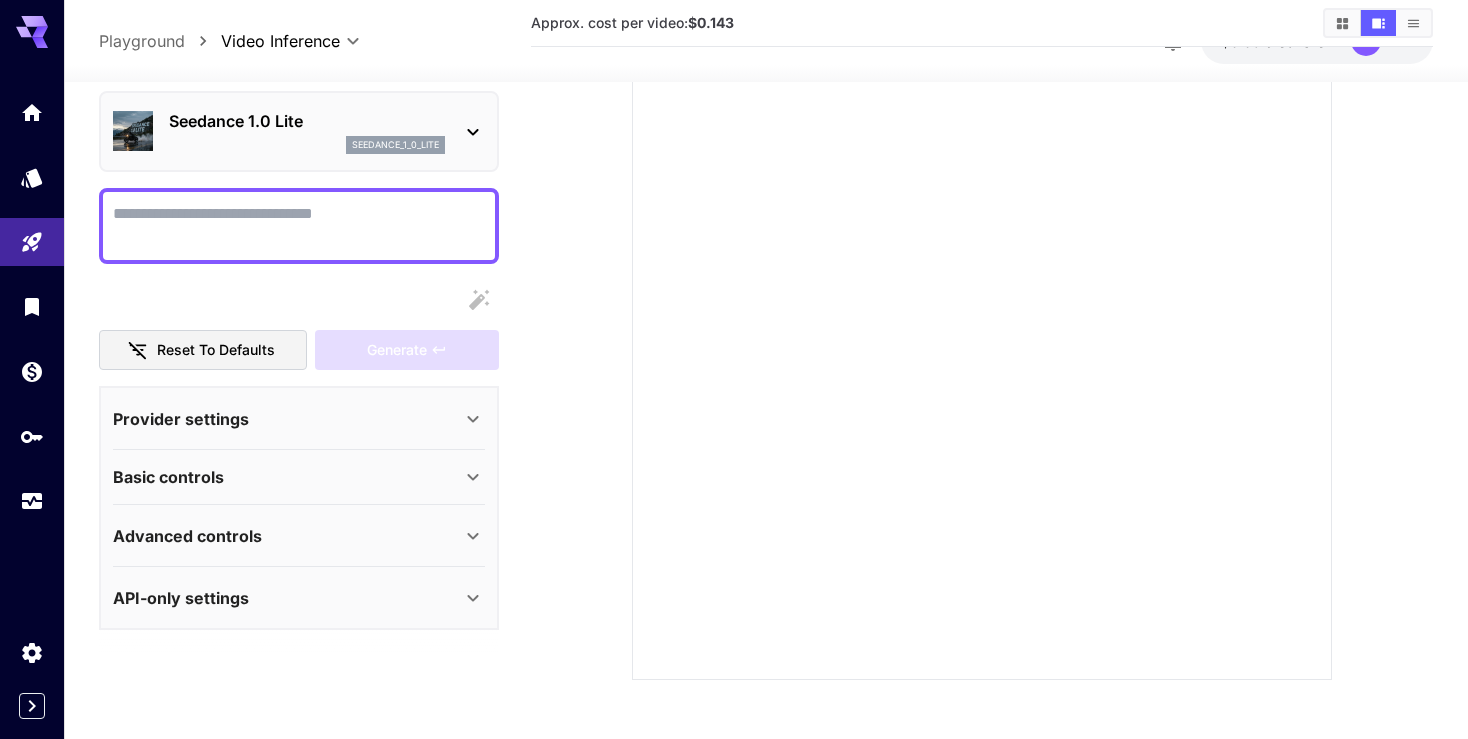 scroll, scrollTop: 29, scrollLeft: 0, axis: vertical 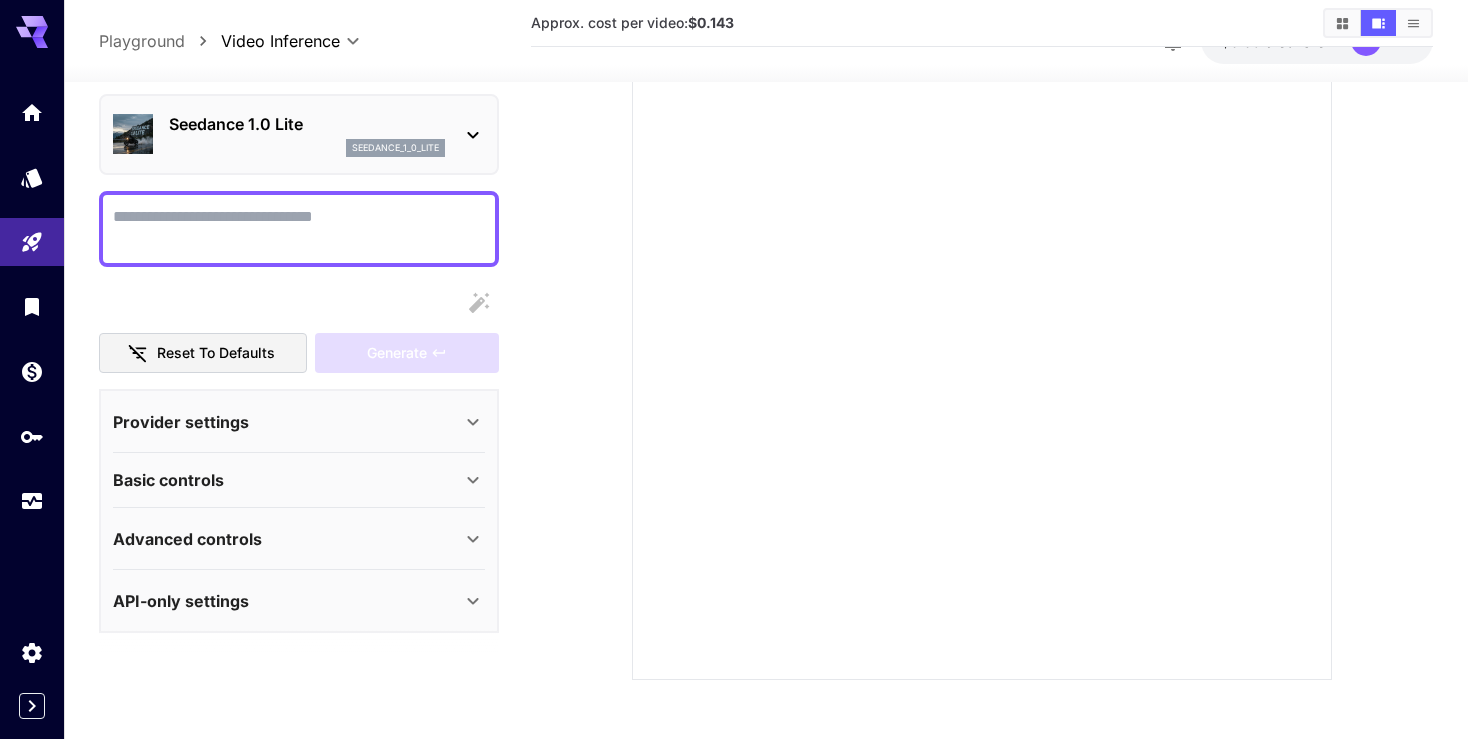 click 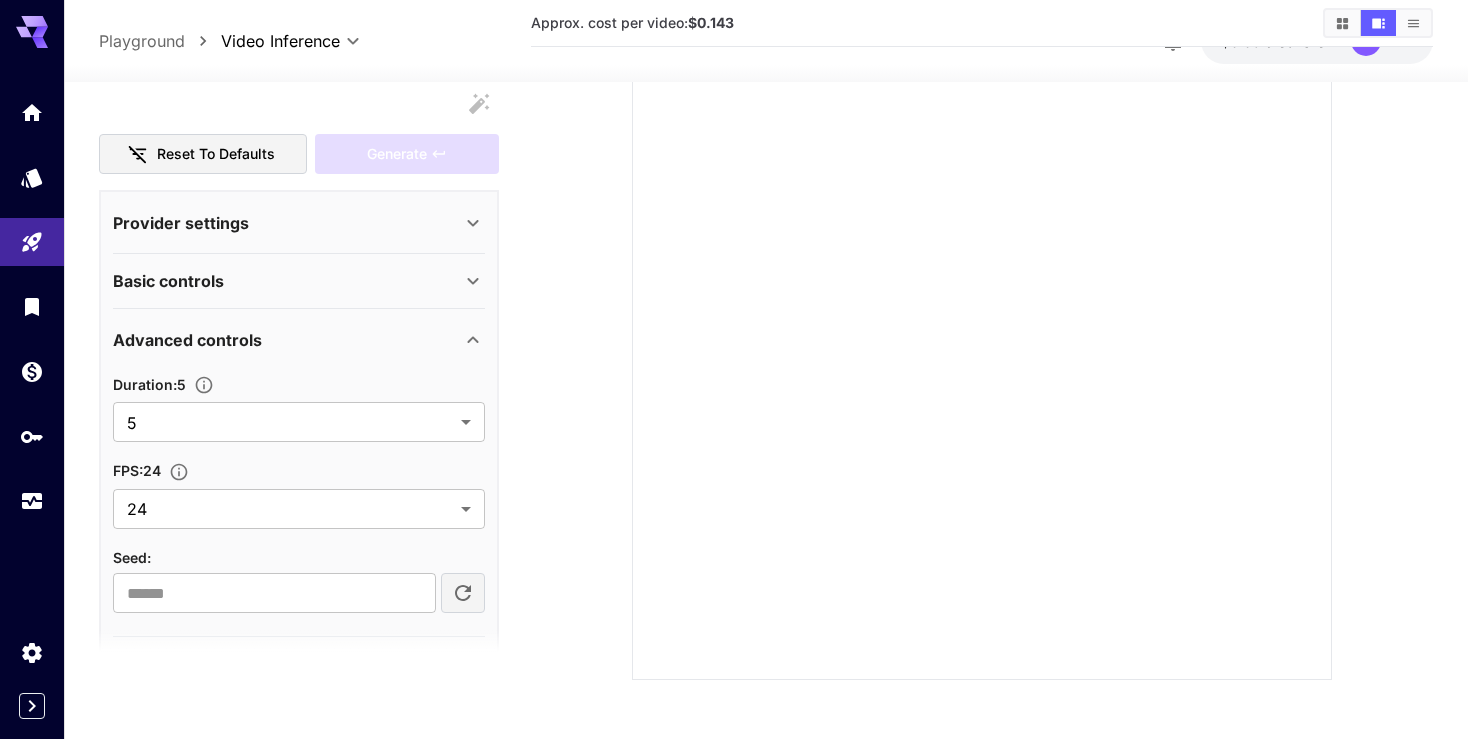 scroll, scrollTop: 295, scrollLeft: 0, axis: vertical 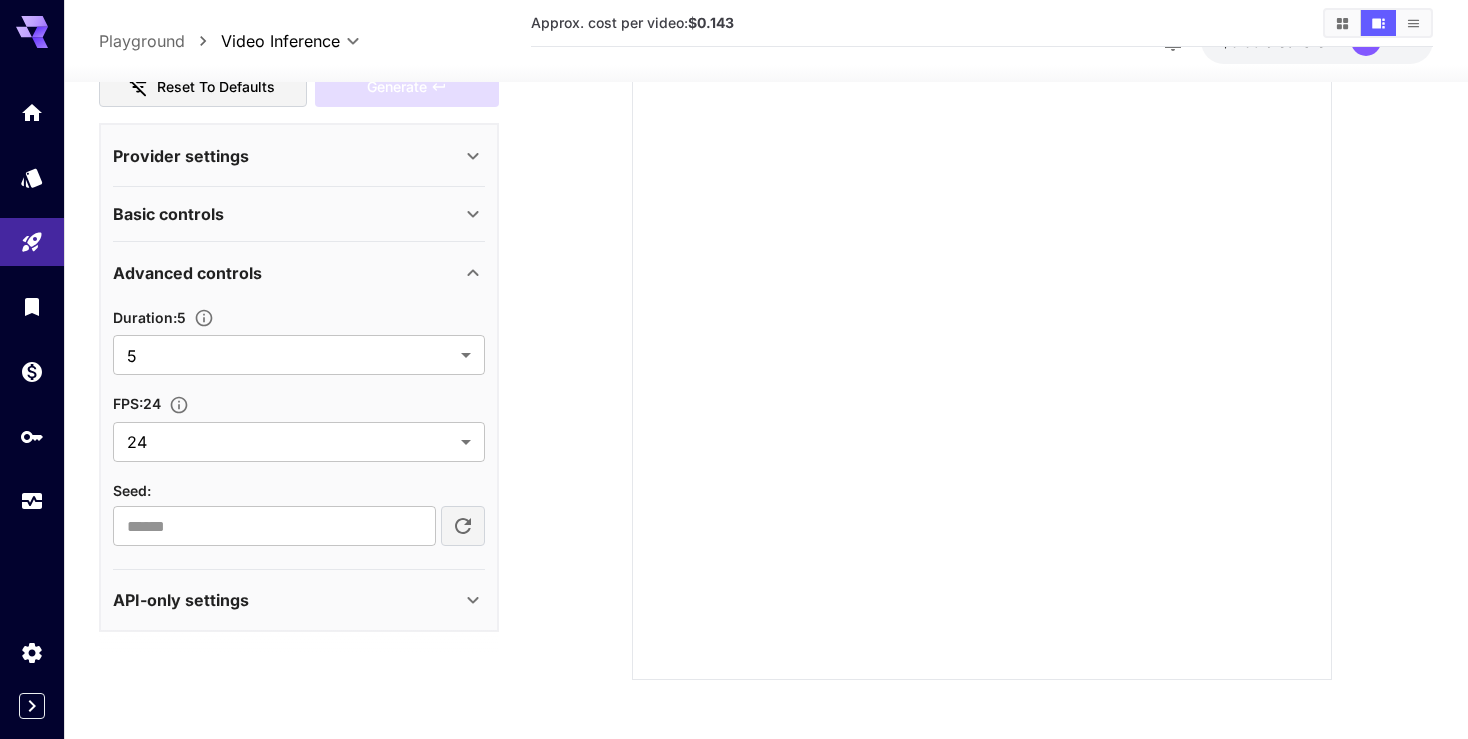 click 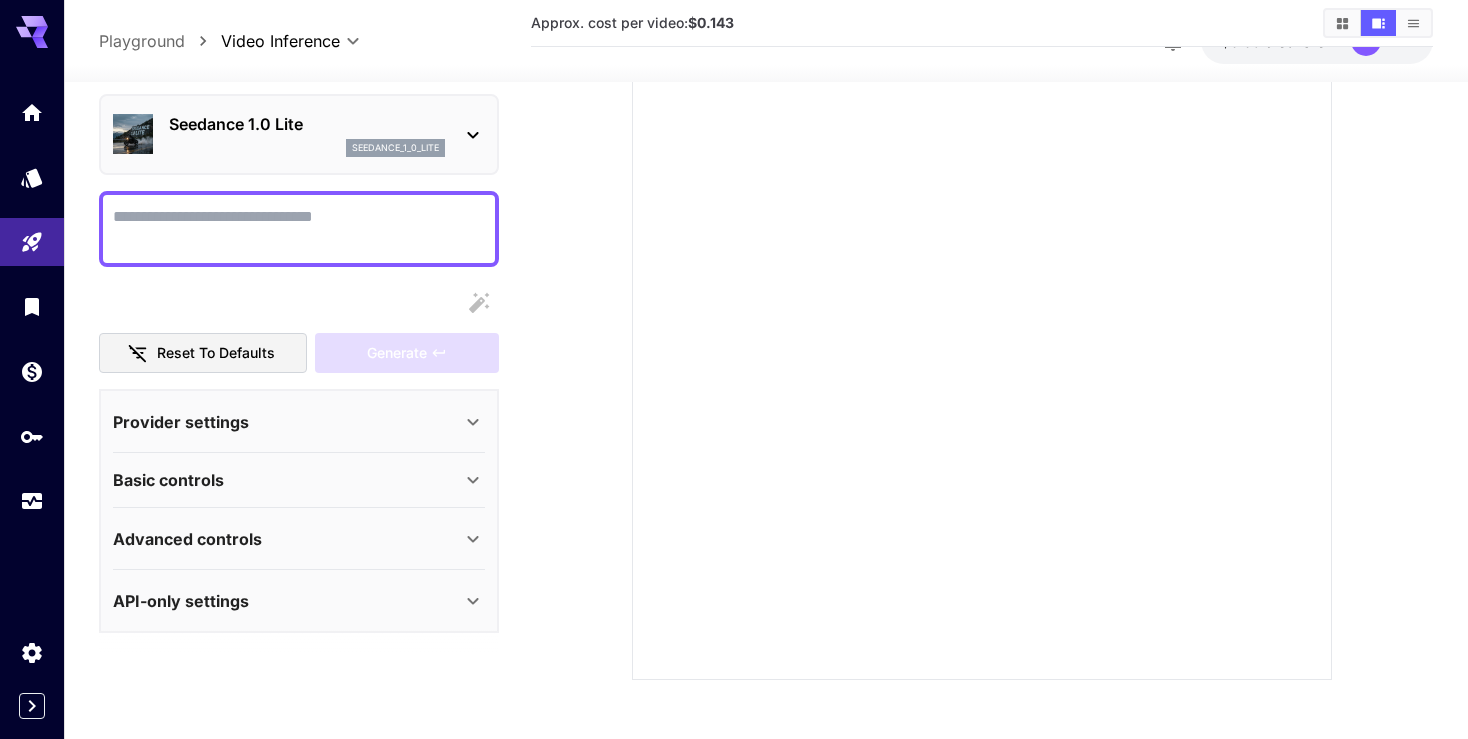 click 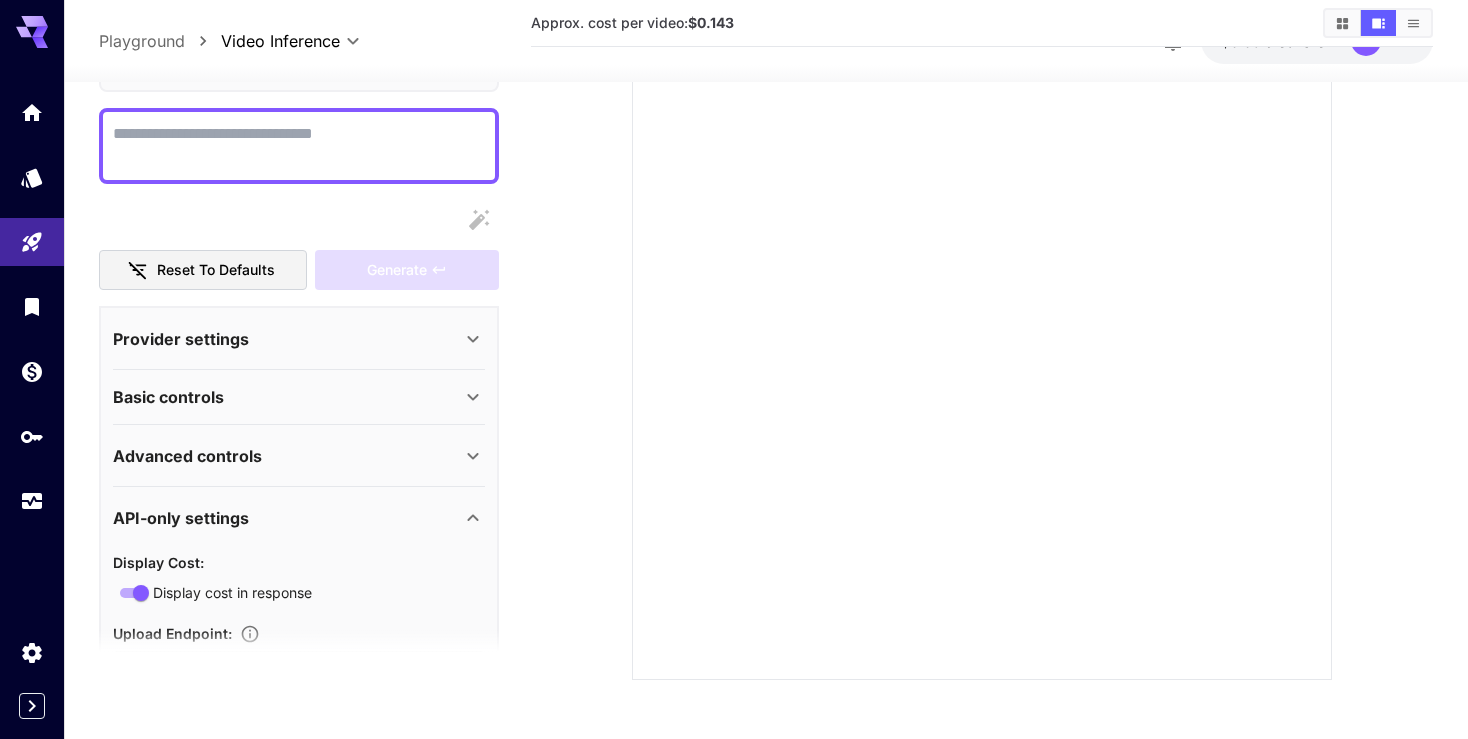 scroll, scrollTop: 211, scrollLeft: 0, axis: vertical 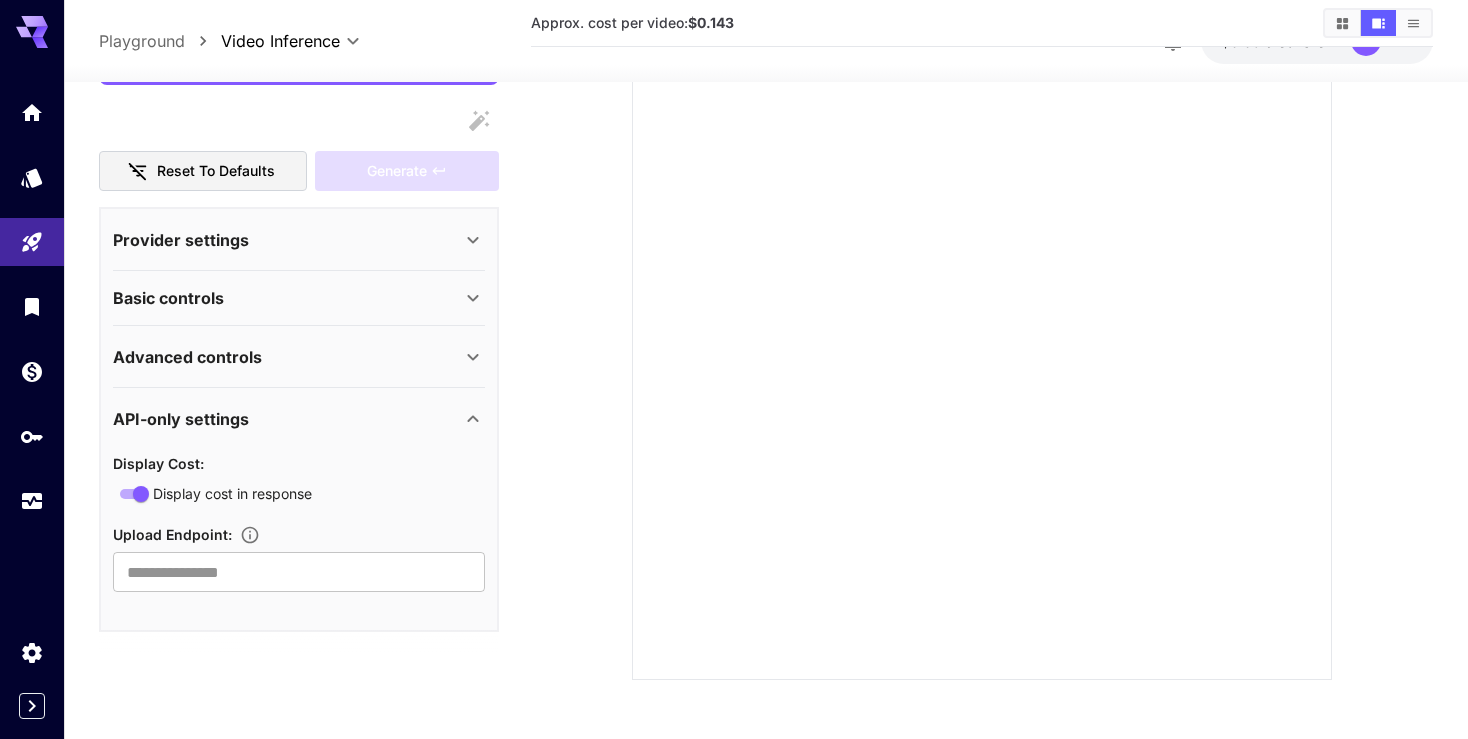 click 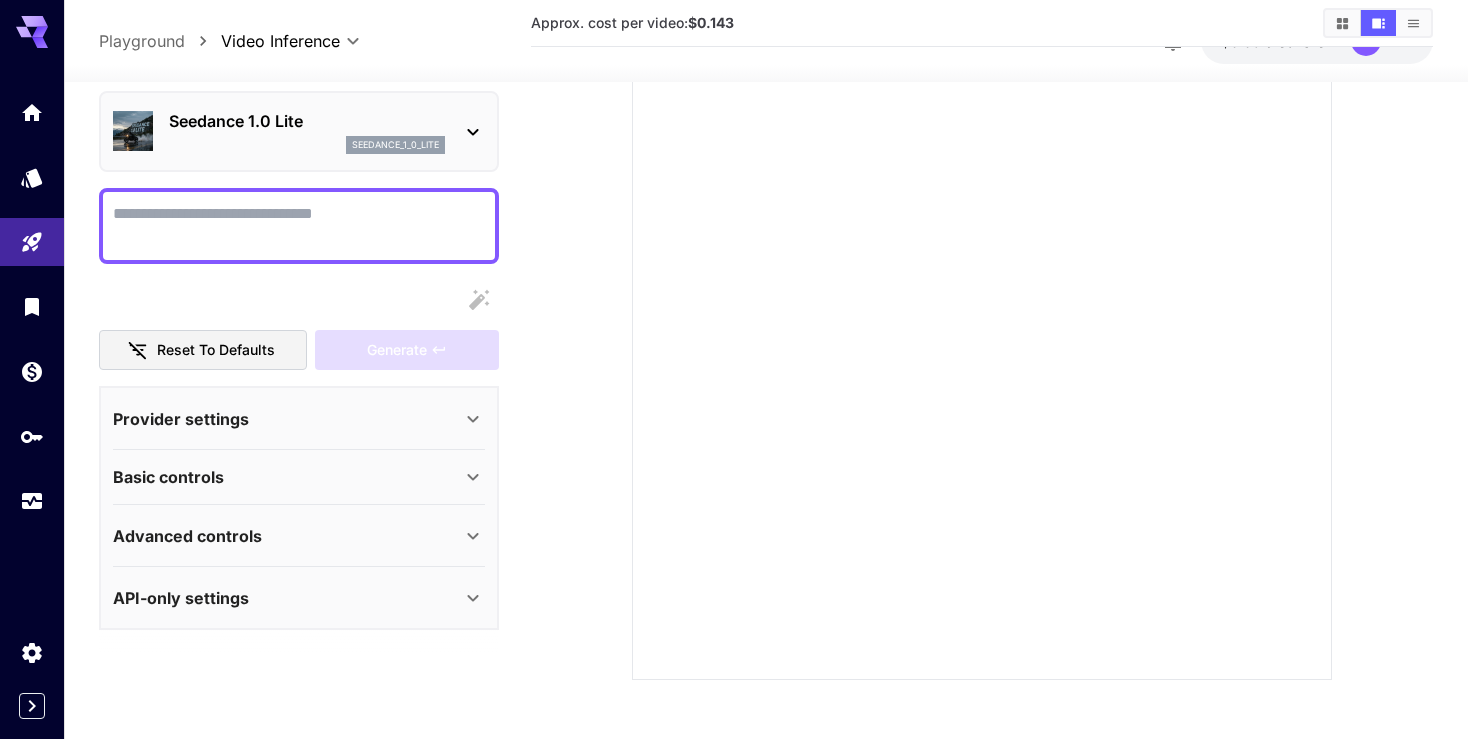scroll, scrollTop: 29, scrollLeft: 0, axis: vertical 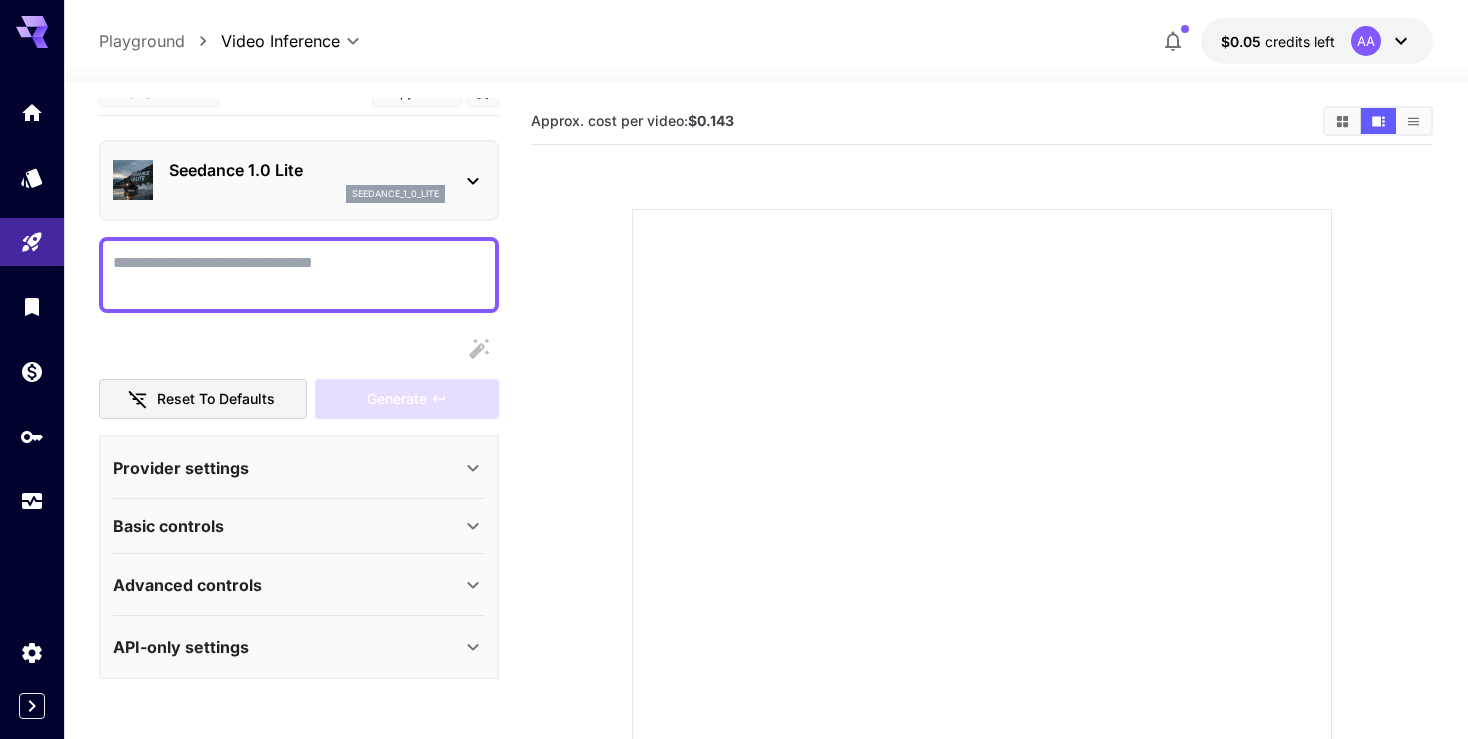 click 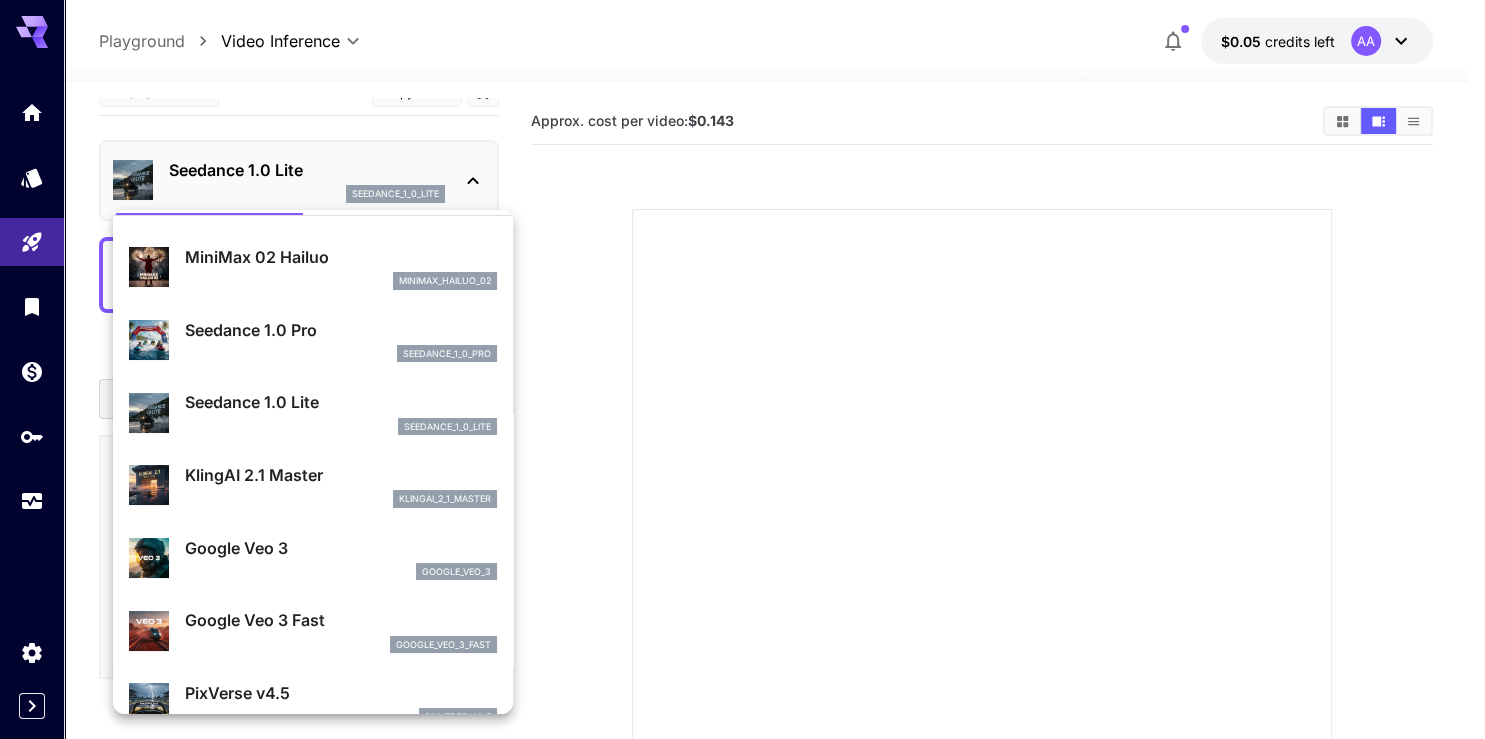 scroll, scrollTop: 0, scrollLeft: 0, axis: both 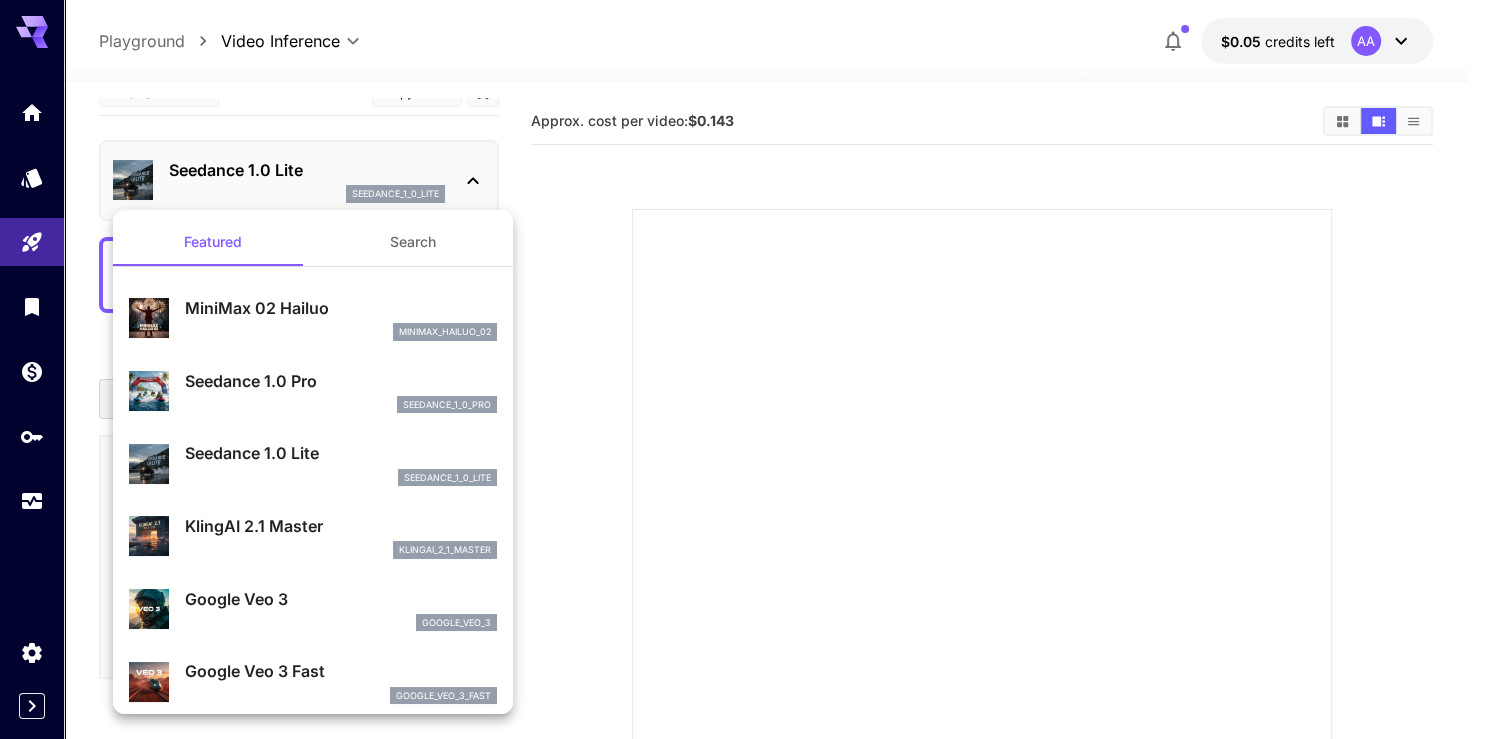click on "Search" at bounding box center (413, 242) 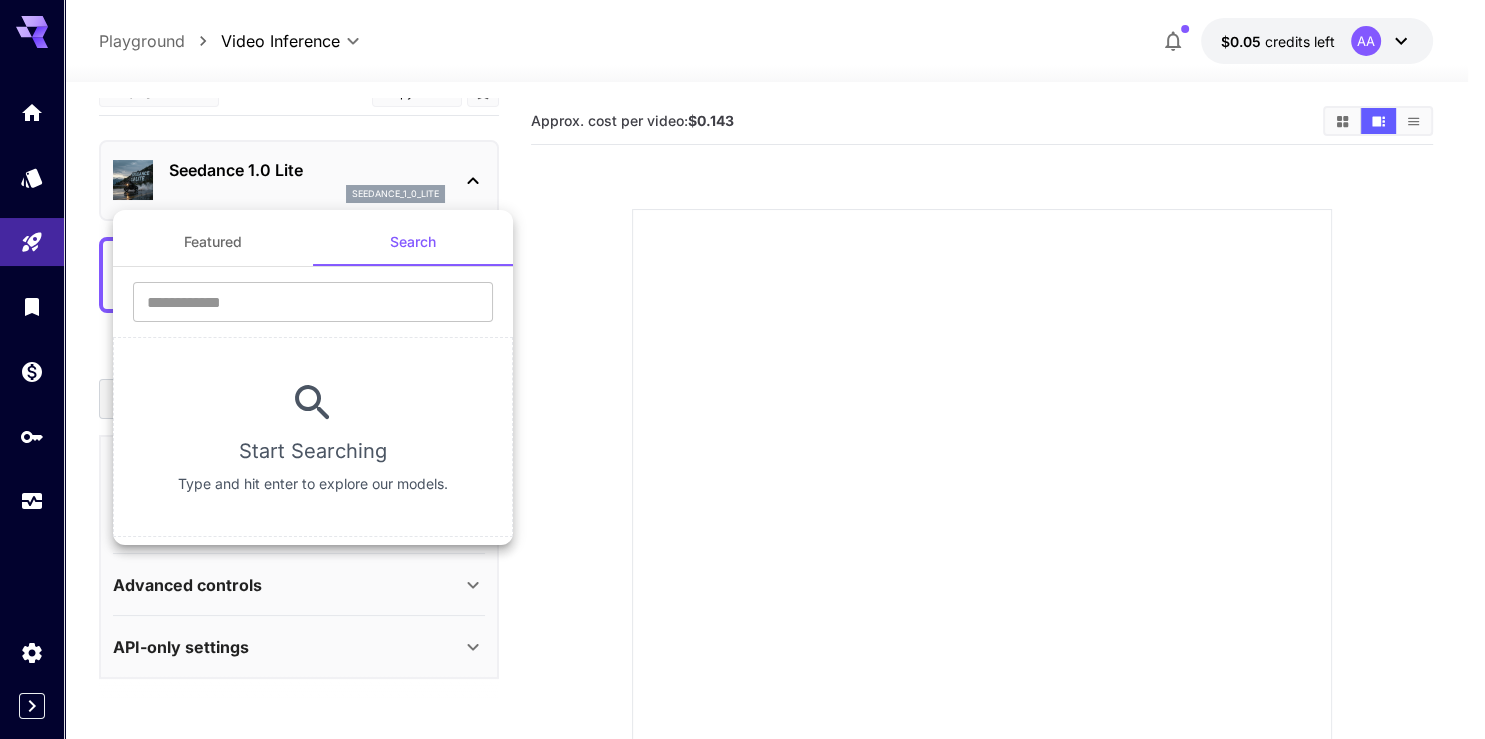 click on "Featured" at bounding box center (213, 242) 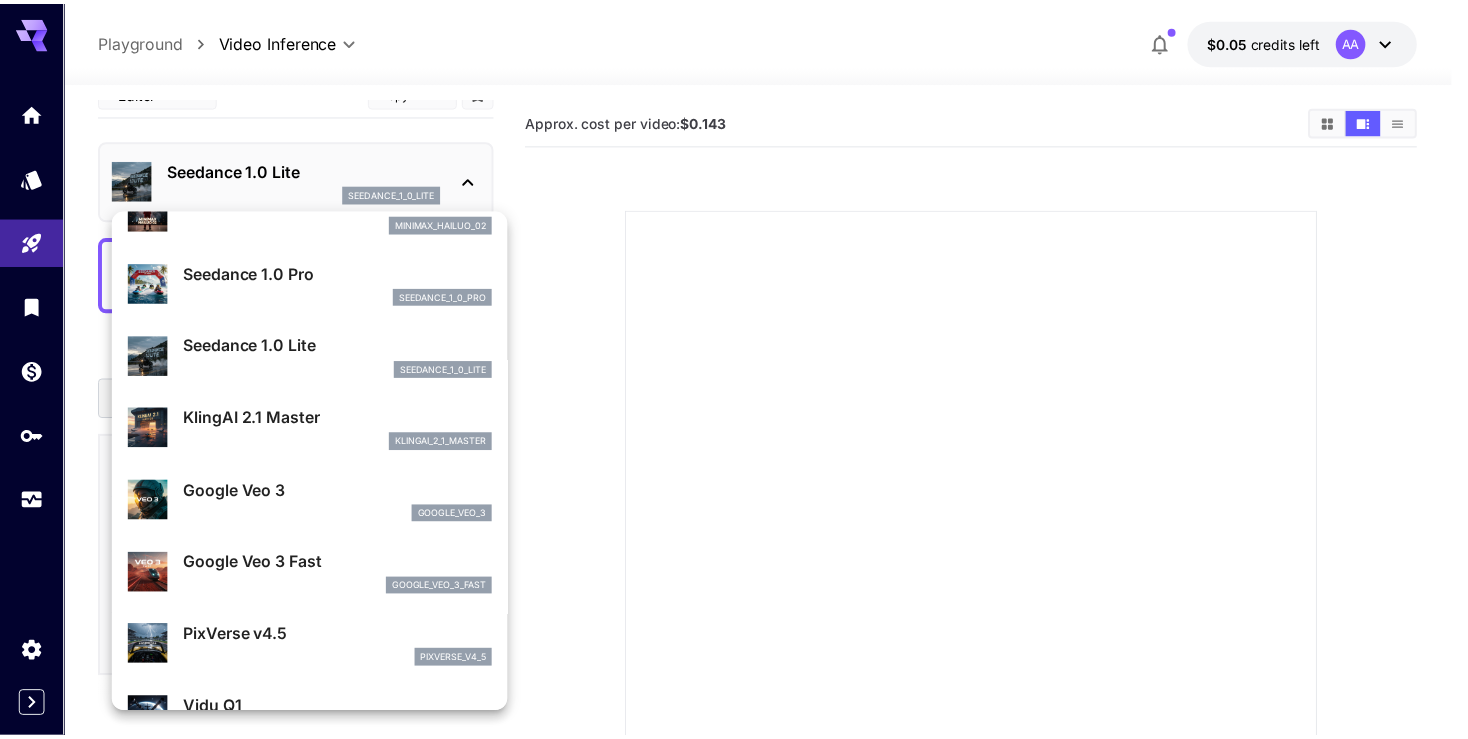scroll, scrollTop: 115, scrollLeft: 0, axis: vertical 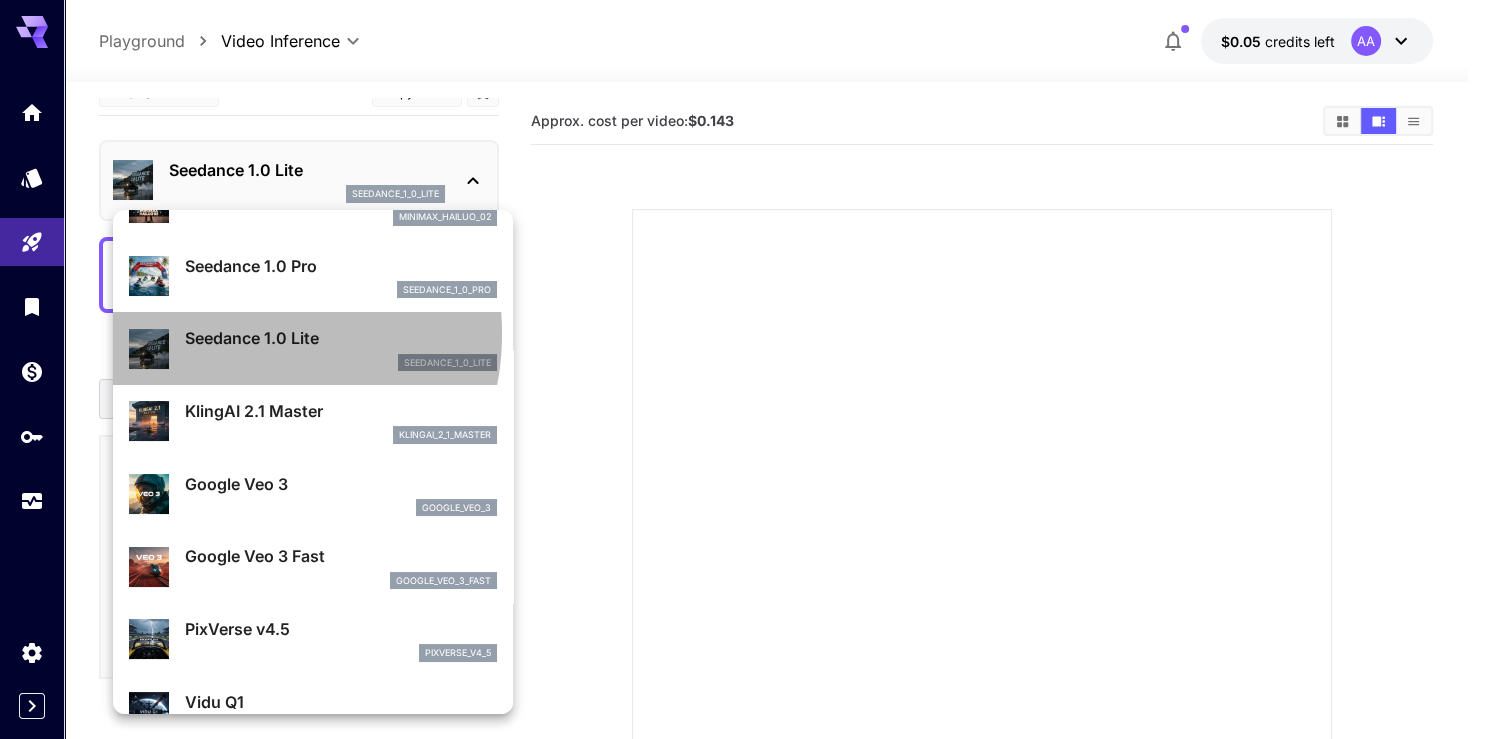 click on "Seedance 1.0 Lite" at bounding box center [341, 338] 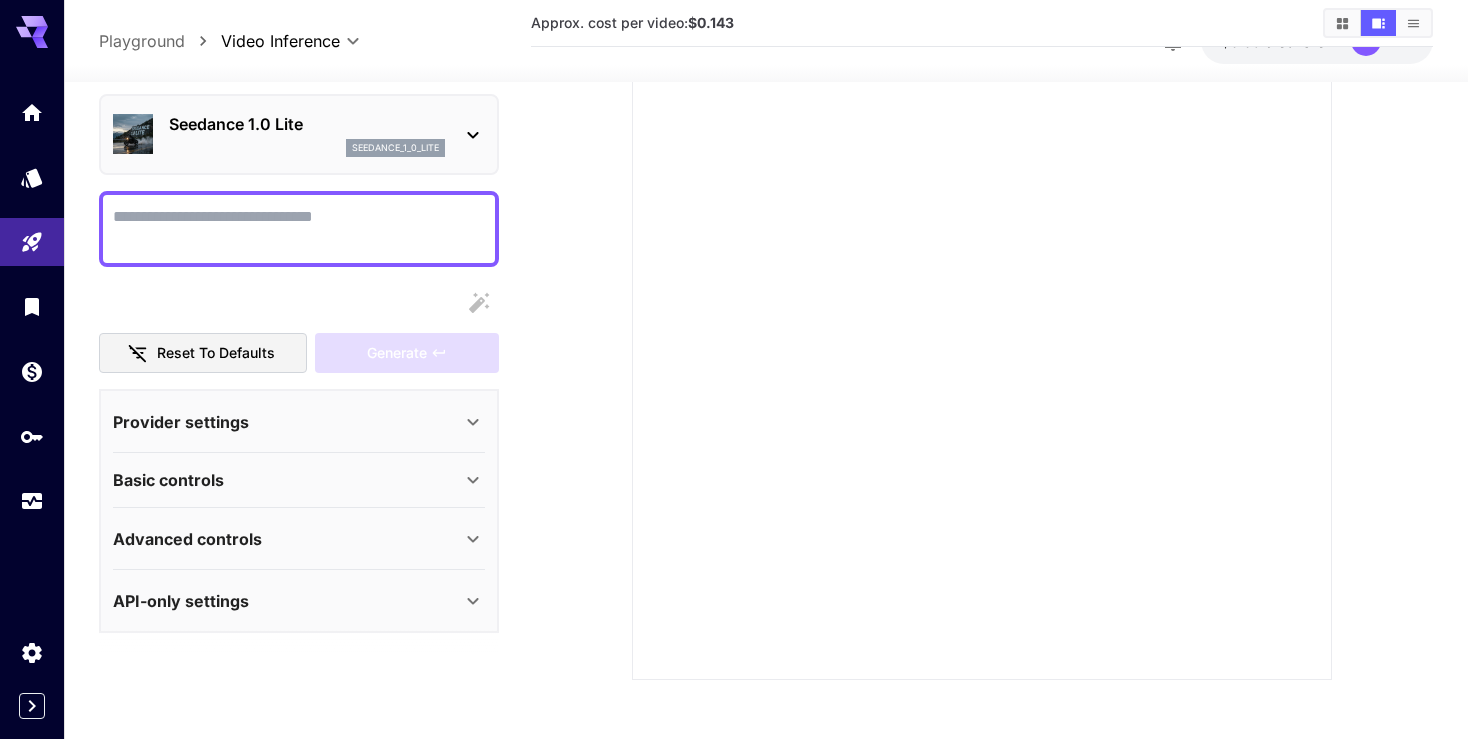 scroll, scrollTop: 0, scrollLeft: 0, axis: both 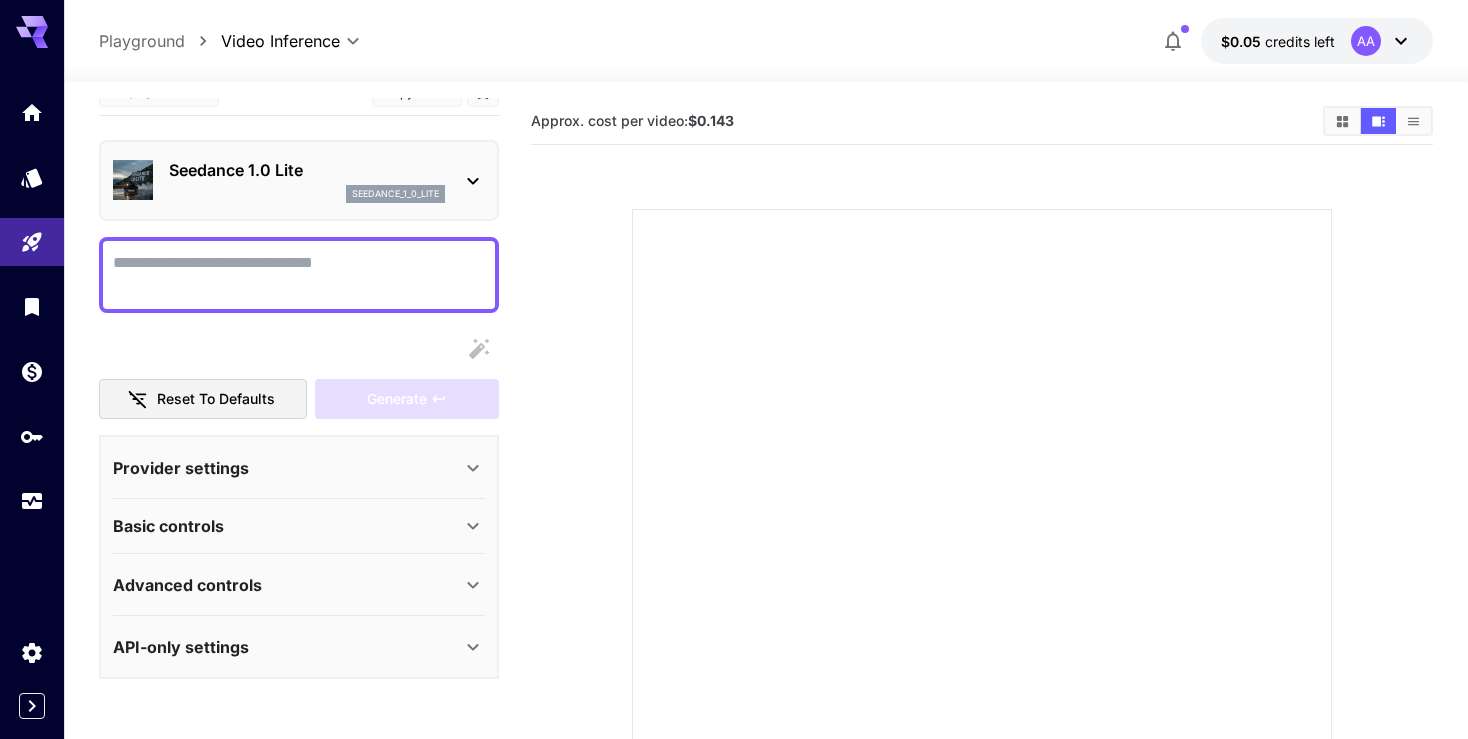 click at bounding box center (982, 535) 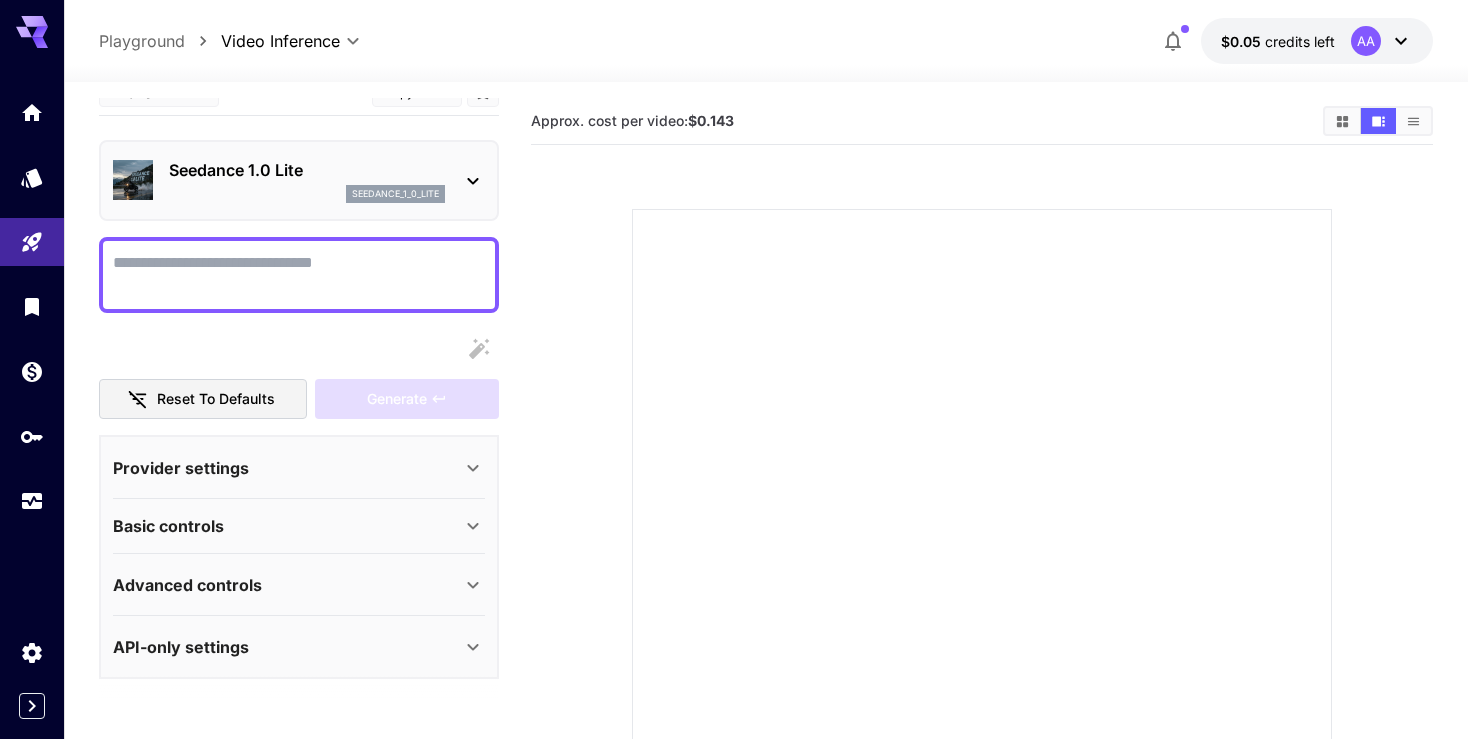 click at bounding box center [982, 535] 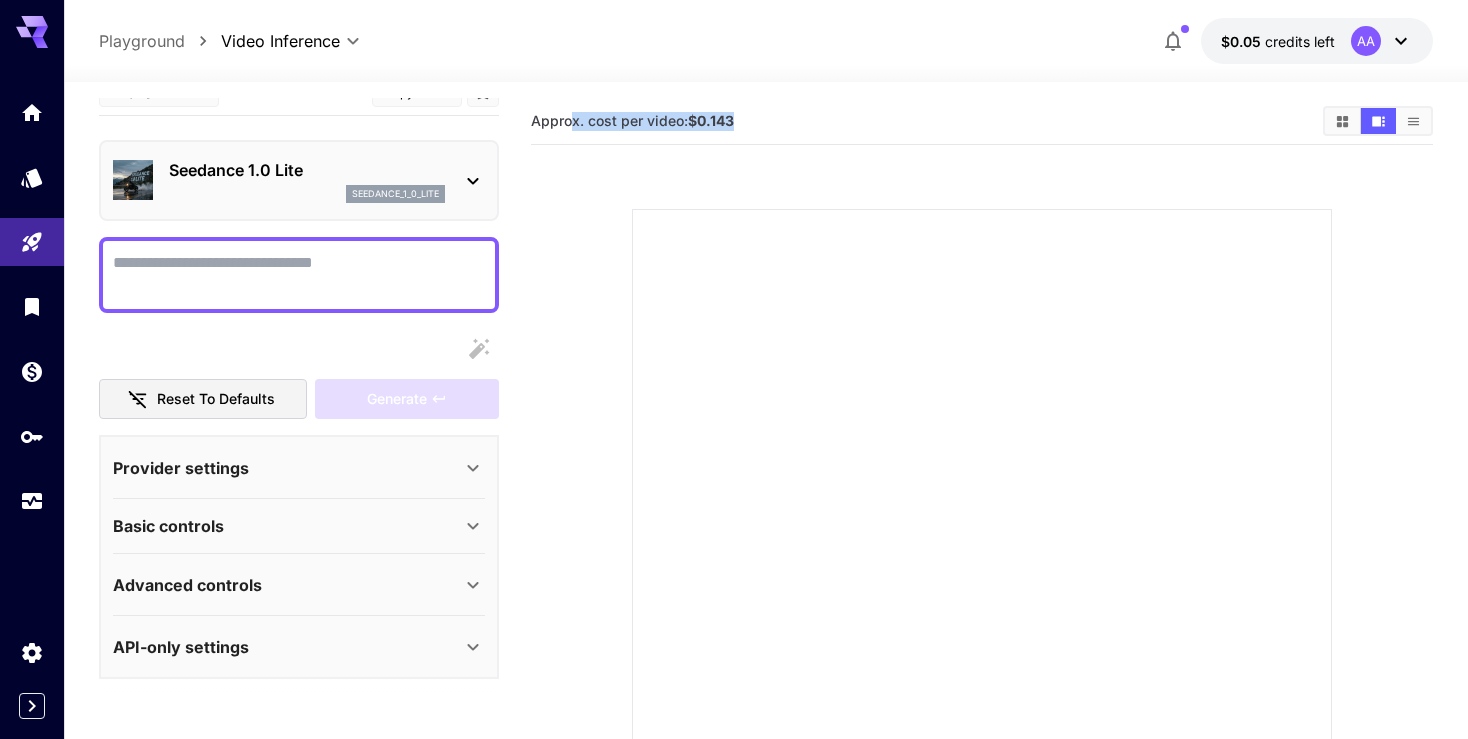 drag, startPoint x: 575, startPoint y: 120, endPoint x: 754, endPoint y: 124, distance: 179.0447 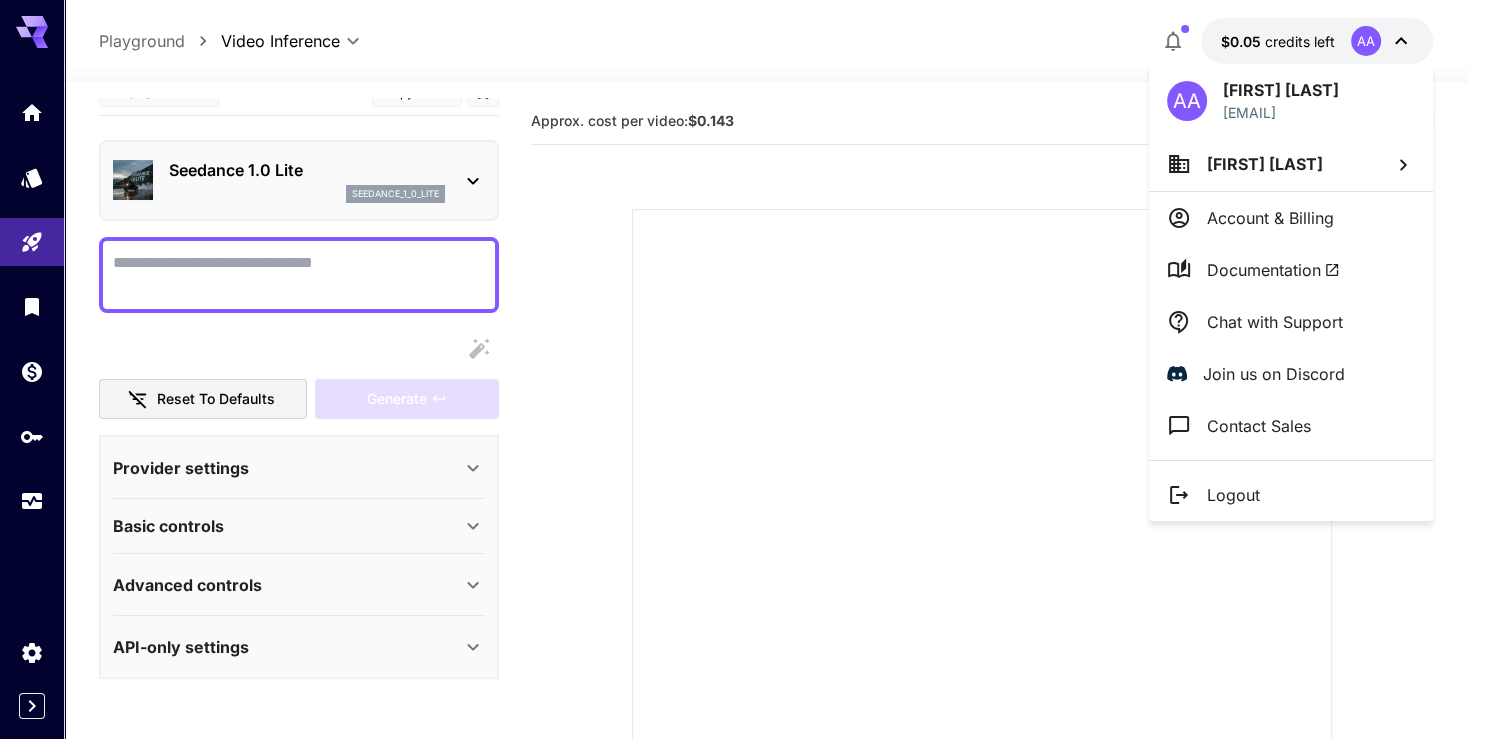 click on "[FIRST] [LAST]" at bounding box center (1265, 164) 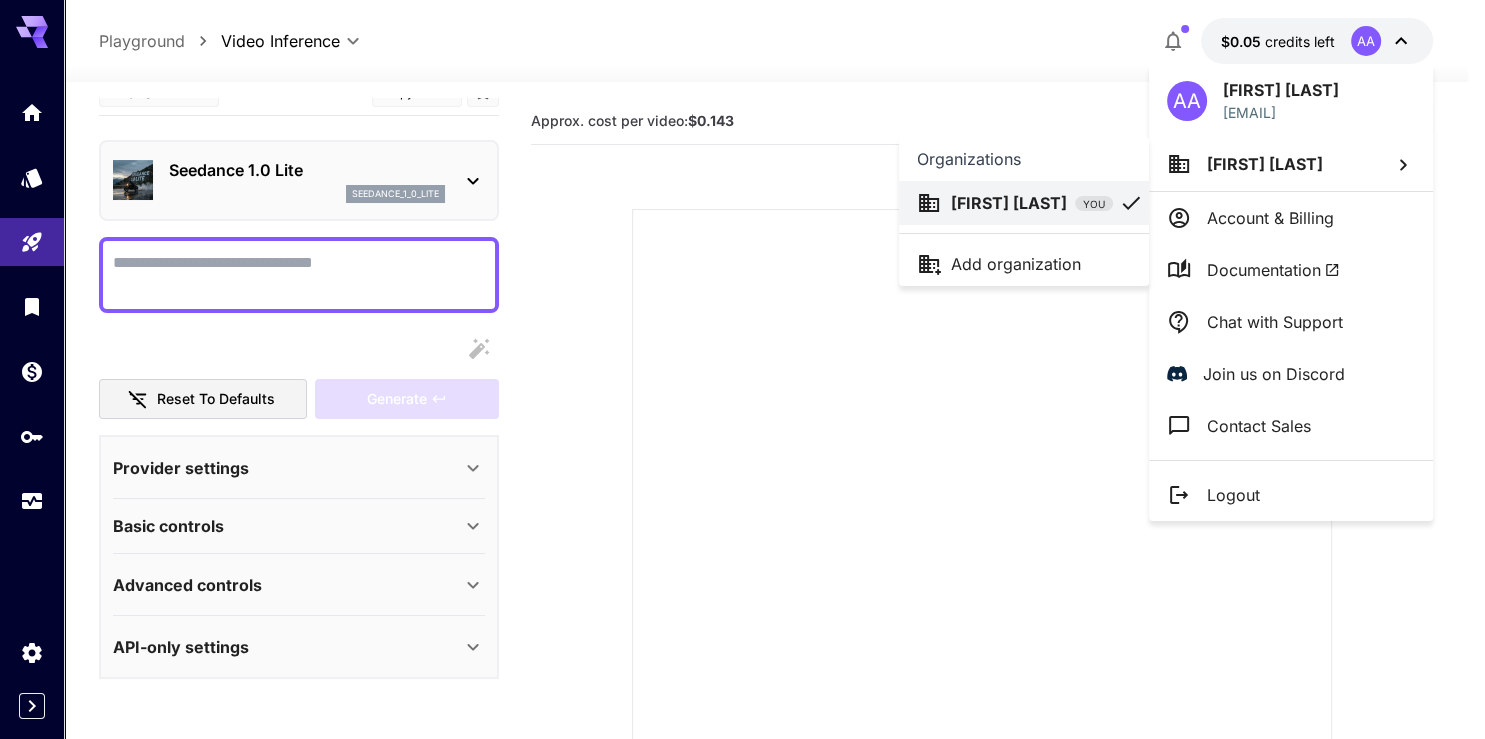 click at bounding box center (742, 369) 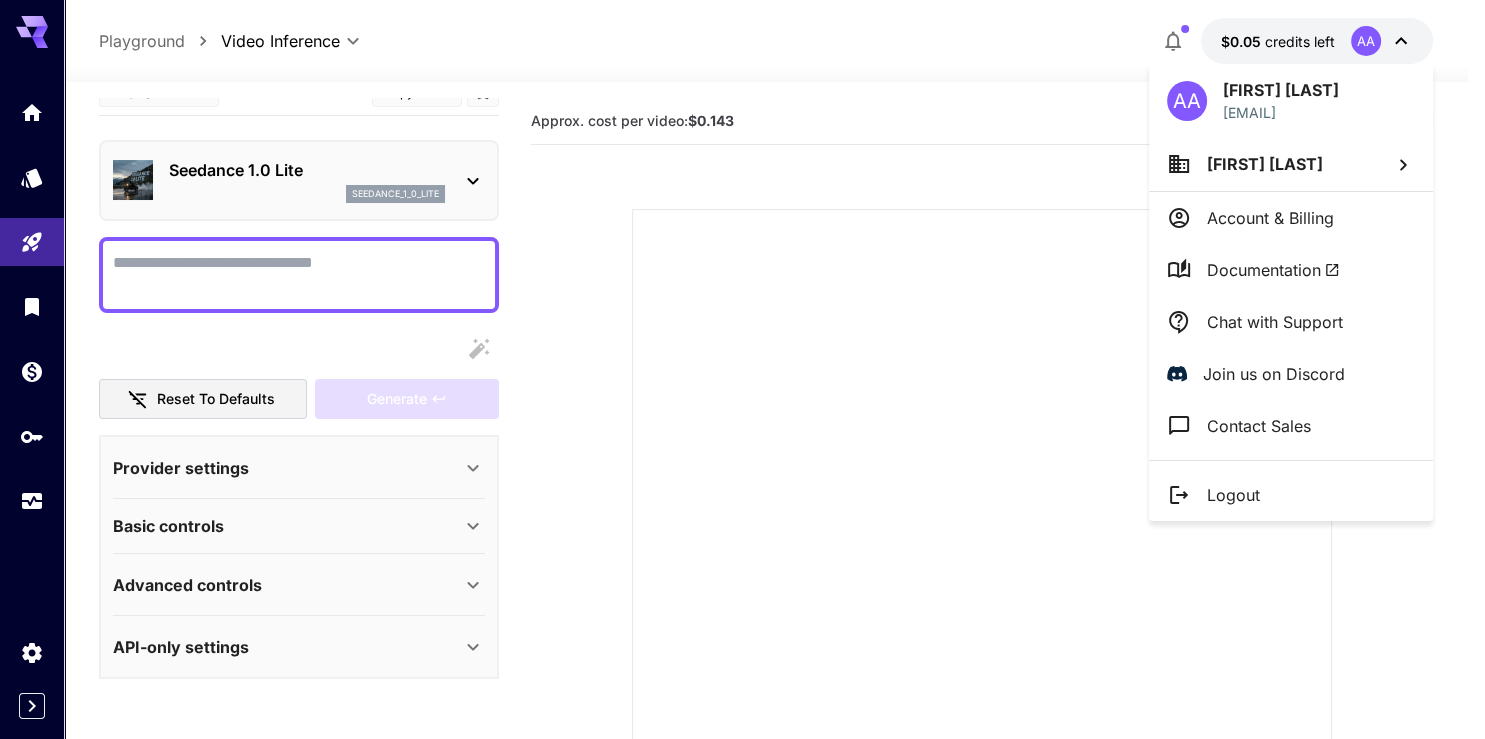 click on "Account & Billing" at bounding box center [1270, 218] 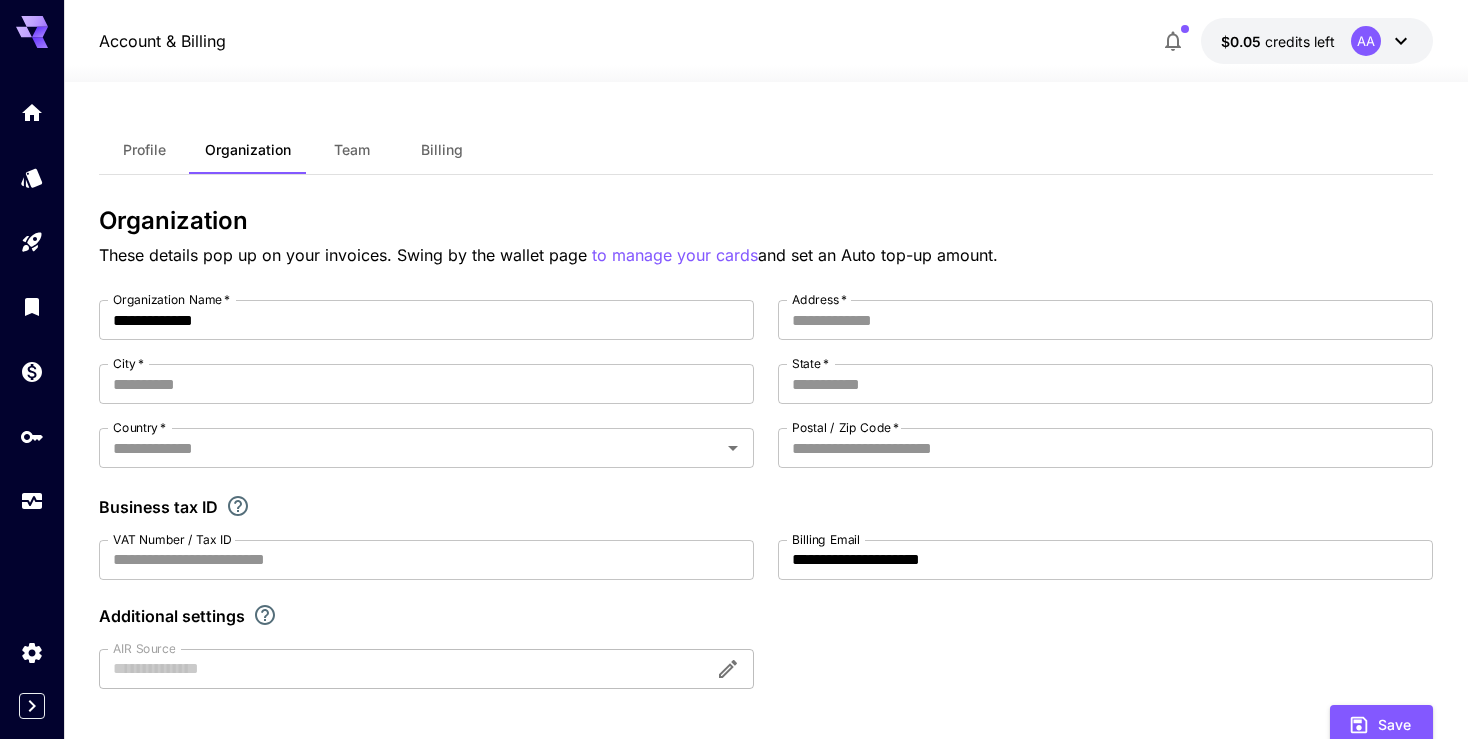 click on "Team" at bounding box center [352, 150] 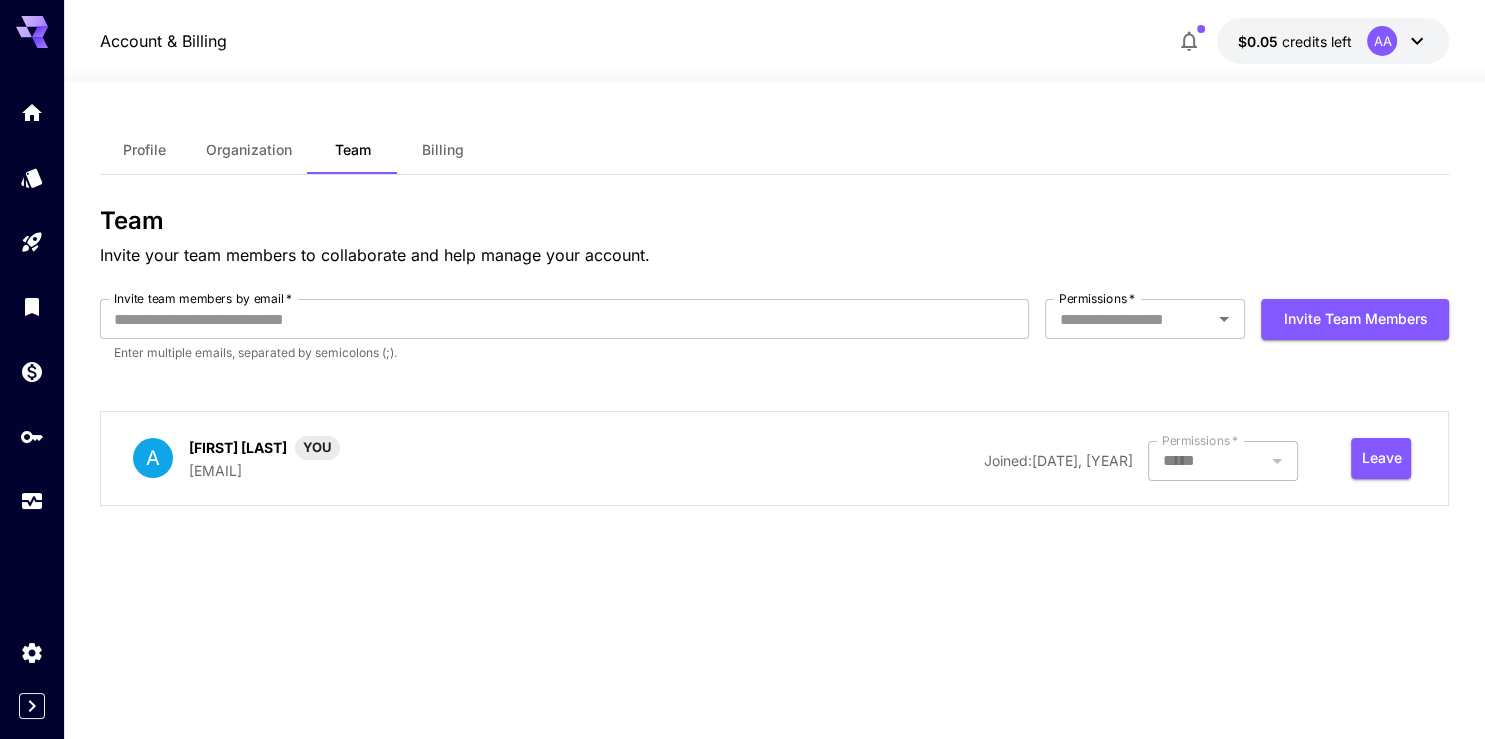 click at bounding box center (1223, 461) 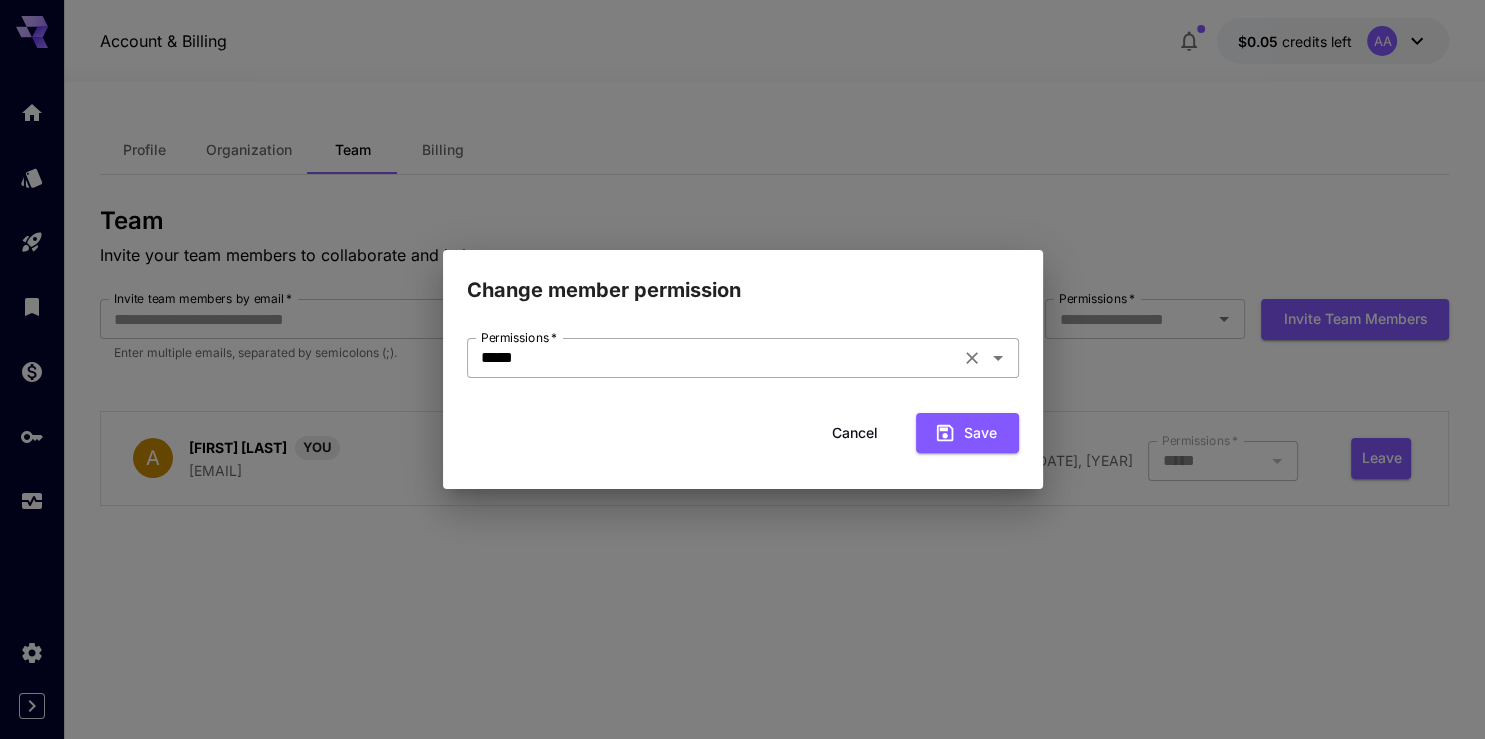 click 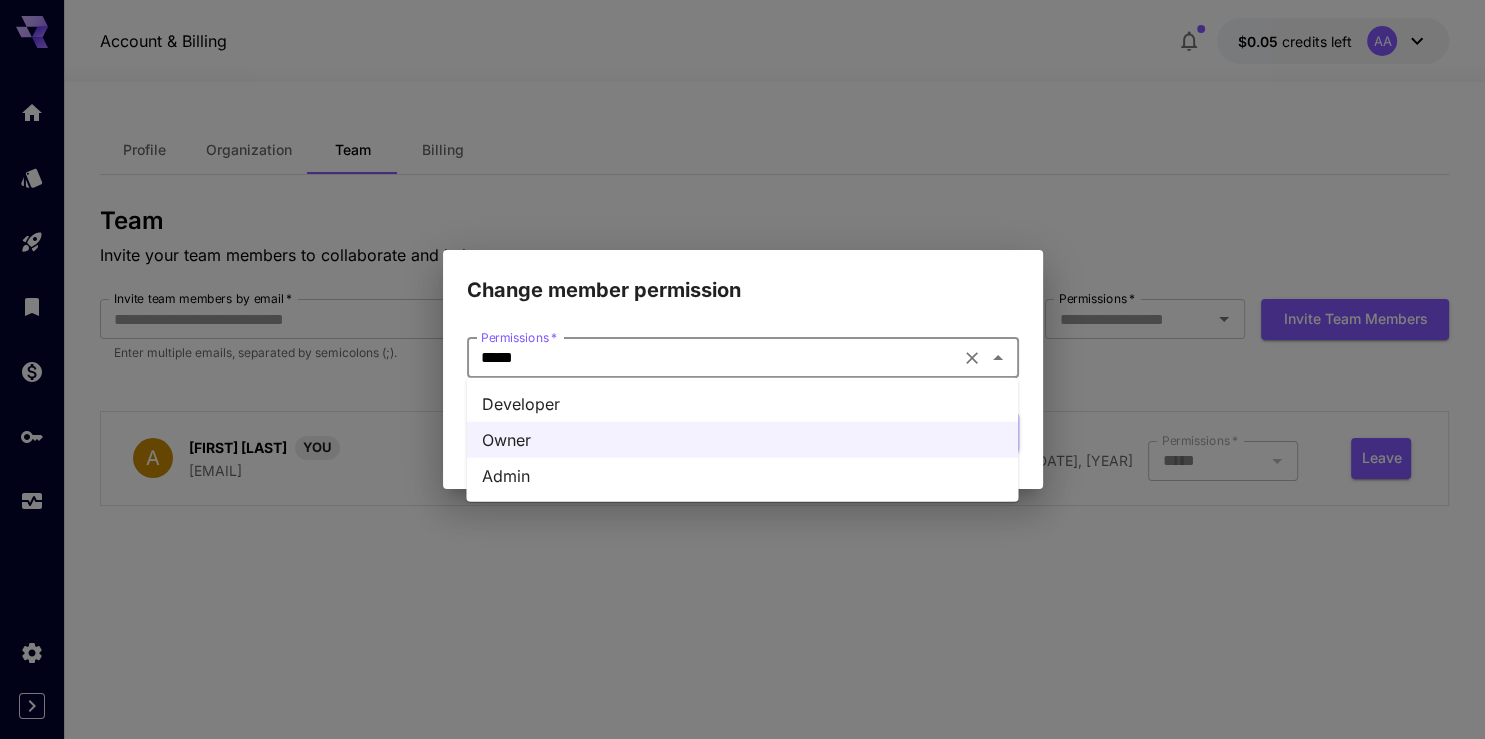 click on "Change member permission Permissions   * ***** Permissions   * Cancel Save" at bounding box center (742, 369) 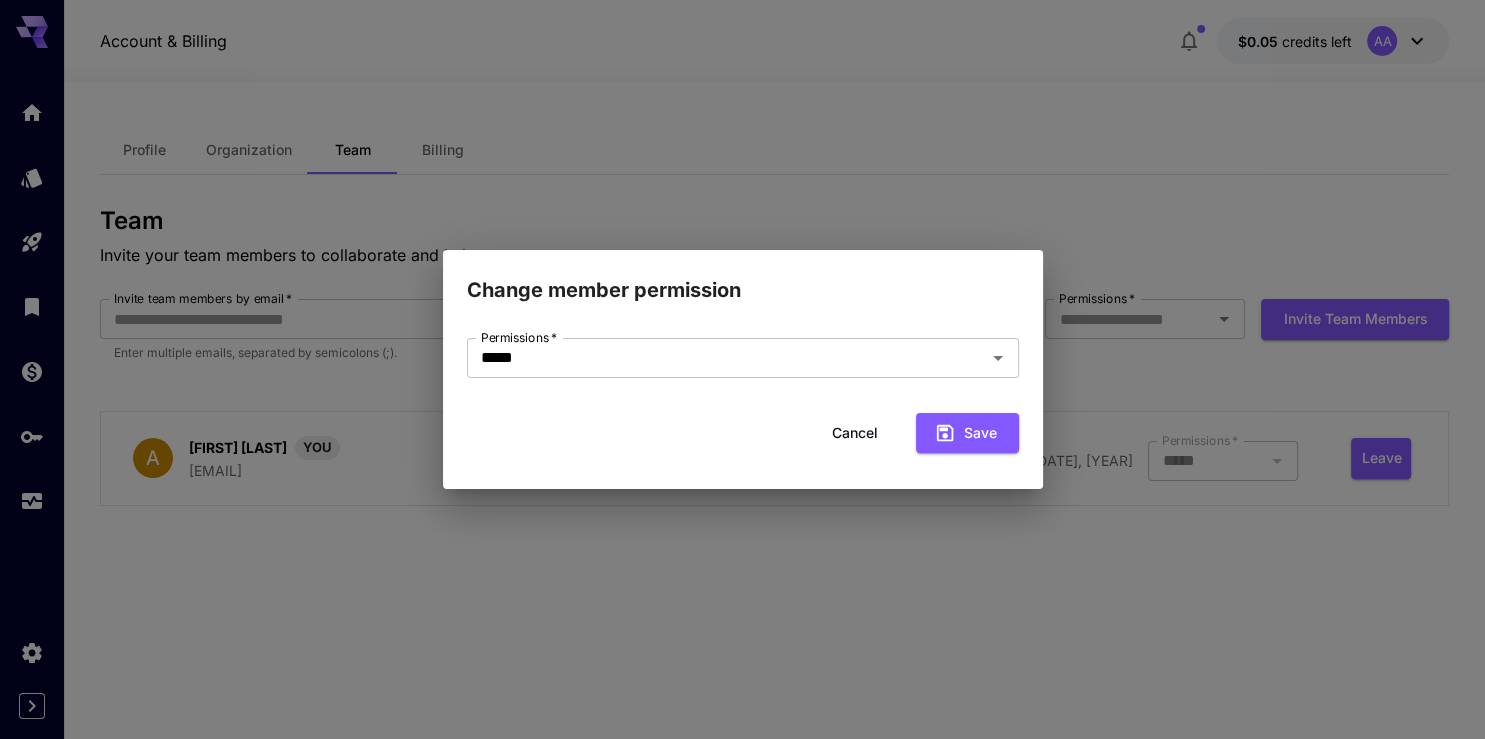 click on "Cancel" at bounding box center (855, 433) 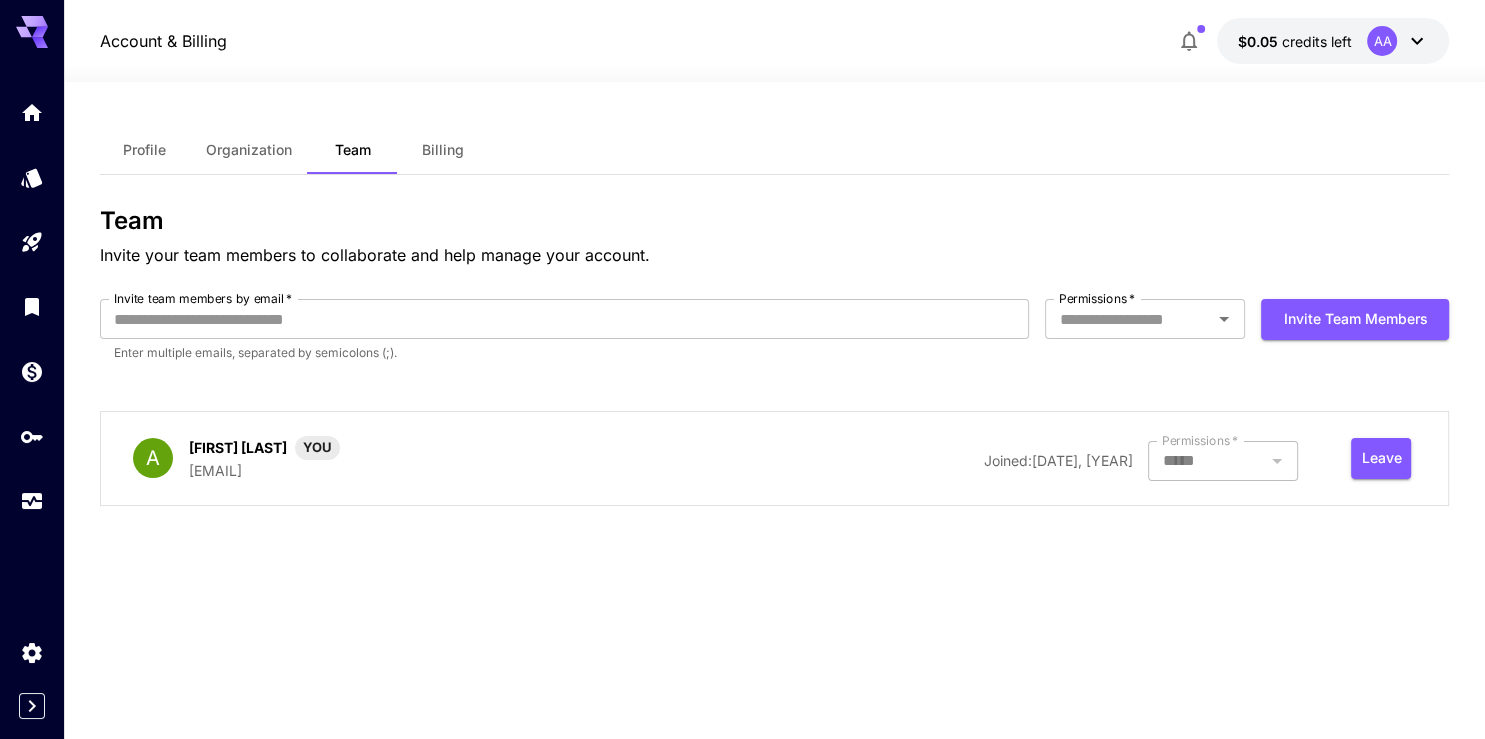 click on "Profile Organization Team Billing Team Invite your team members to collaborate and help manage your account. Invite team members by email   * Invite team members by email   * Enter multiple emails, separated by semicolons (;). Permissions   * Permissions   * Invite team members A [FIRST] [LAST] YOU [EMAIL] Joined:  [DATE], [YEAR]   Permissions   * ***** Permissions   * Leave" at bounding box center [775, 410] 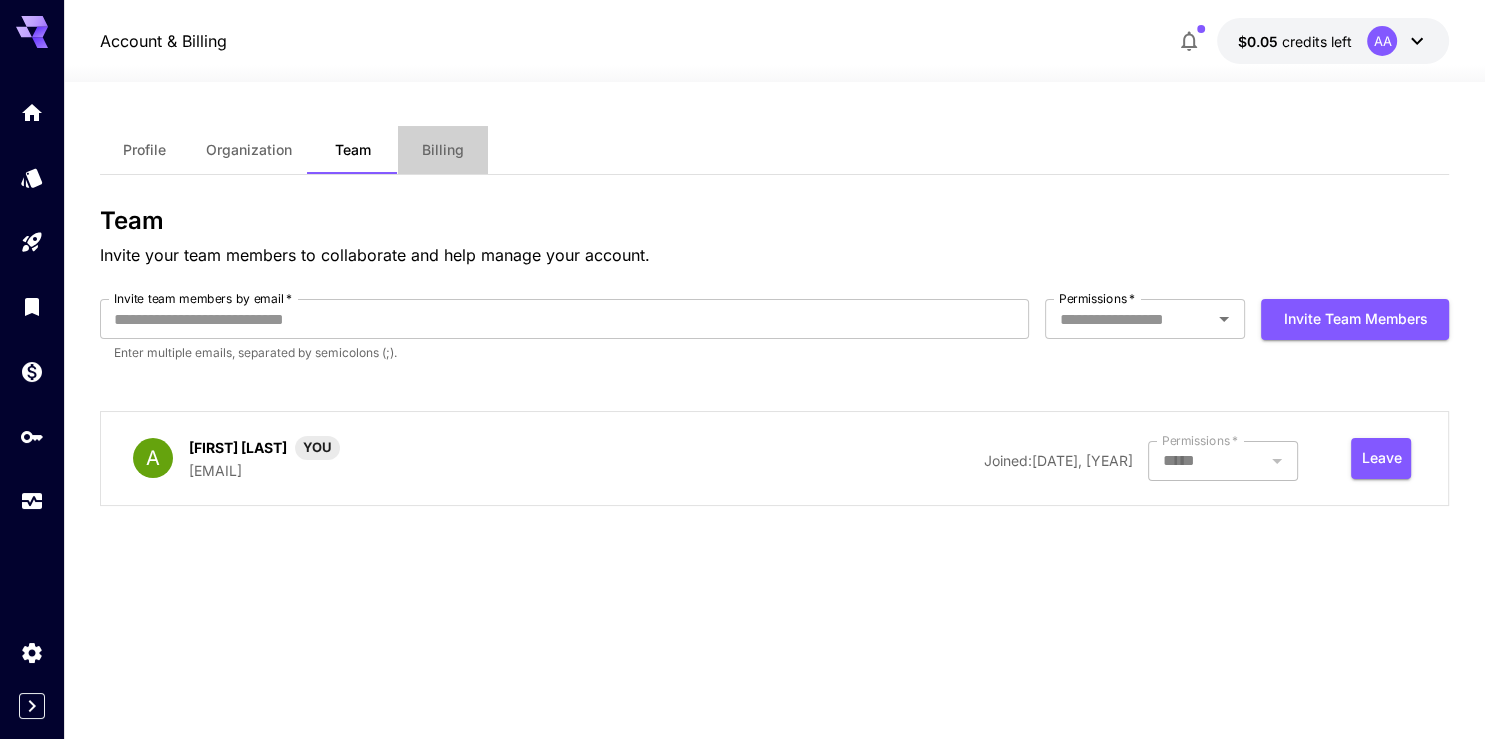 click on "Billing" at bounding box center (443, 150) 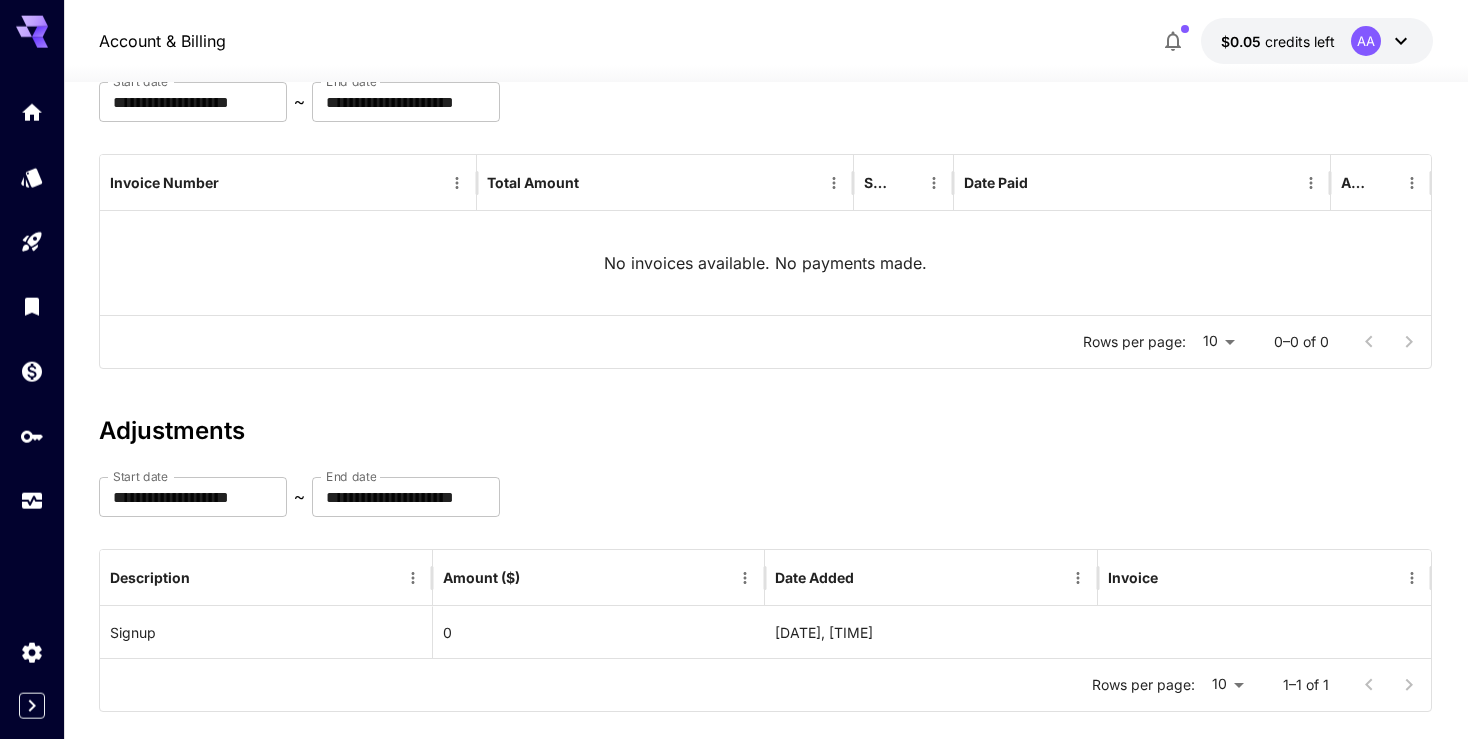 scroll, scrollTop: 216, scrollLeft: 0, axis: vertical 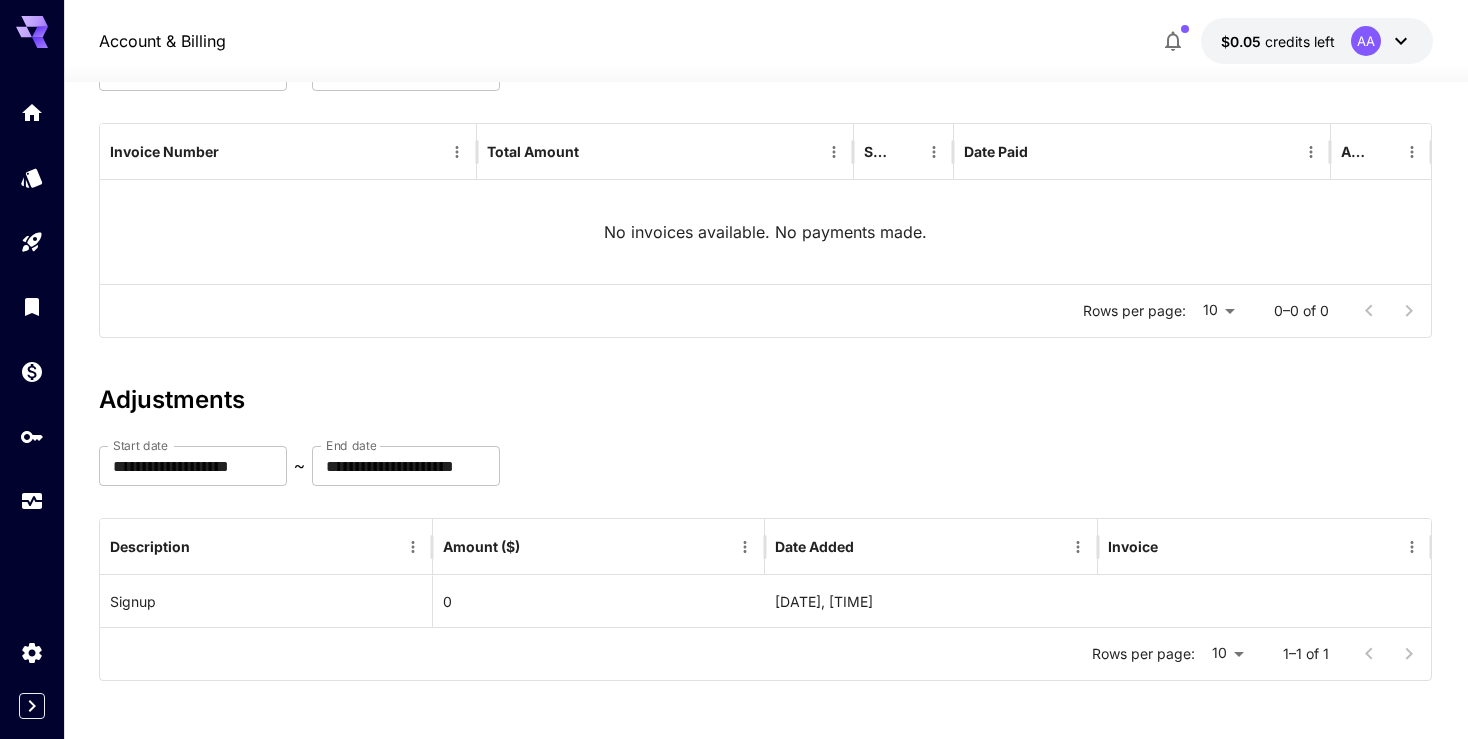 click on "Rows per page: 10 ** 1–1 of 1" at bounding box center [765, 654] 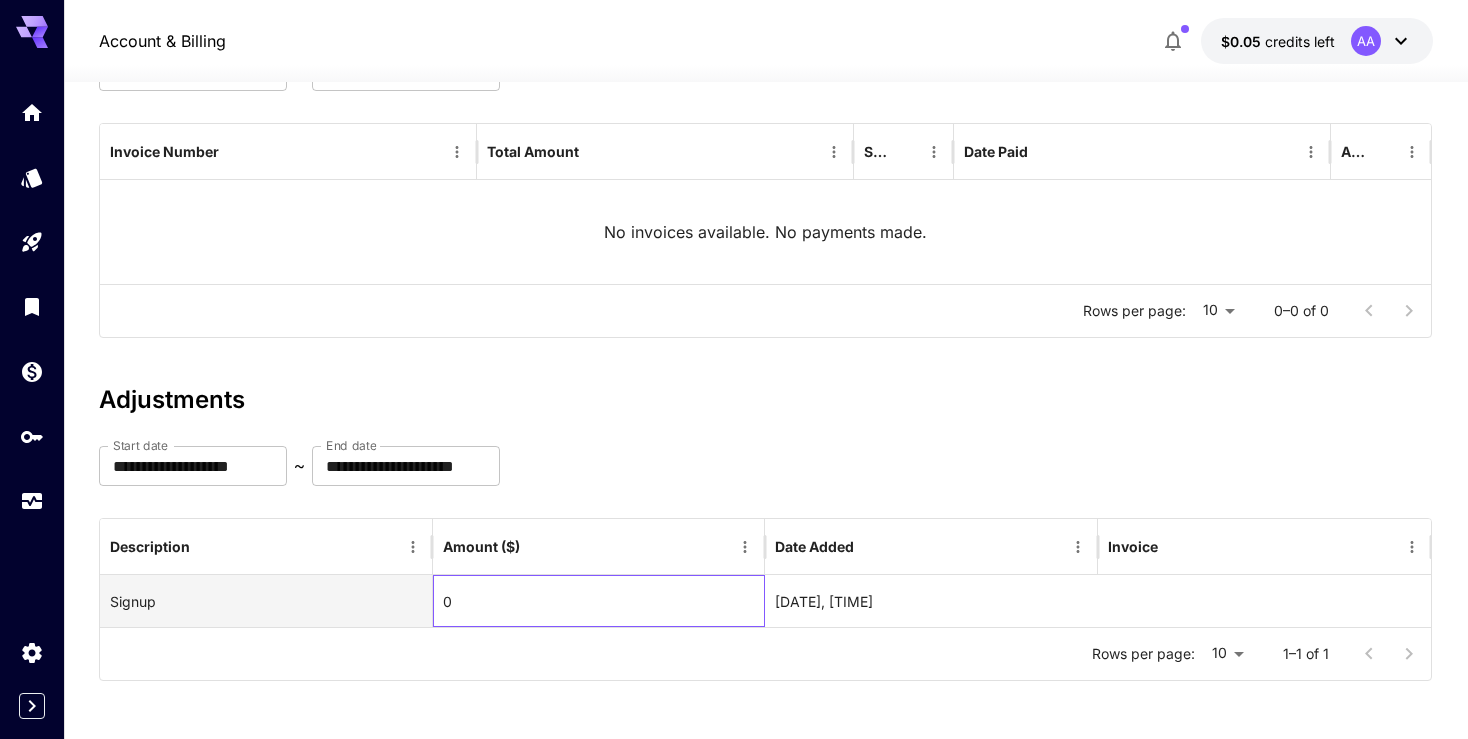 click on "0" at bounding box center [599, 601] 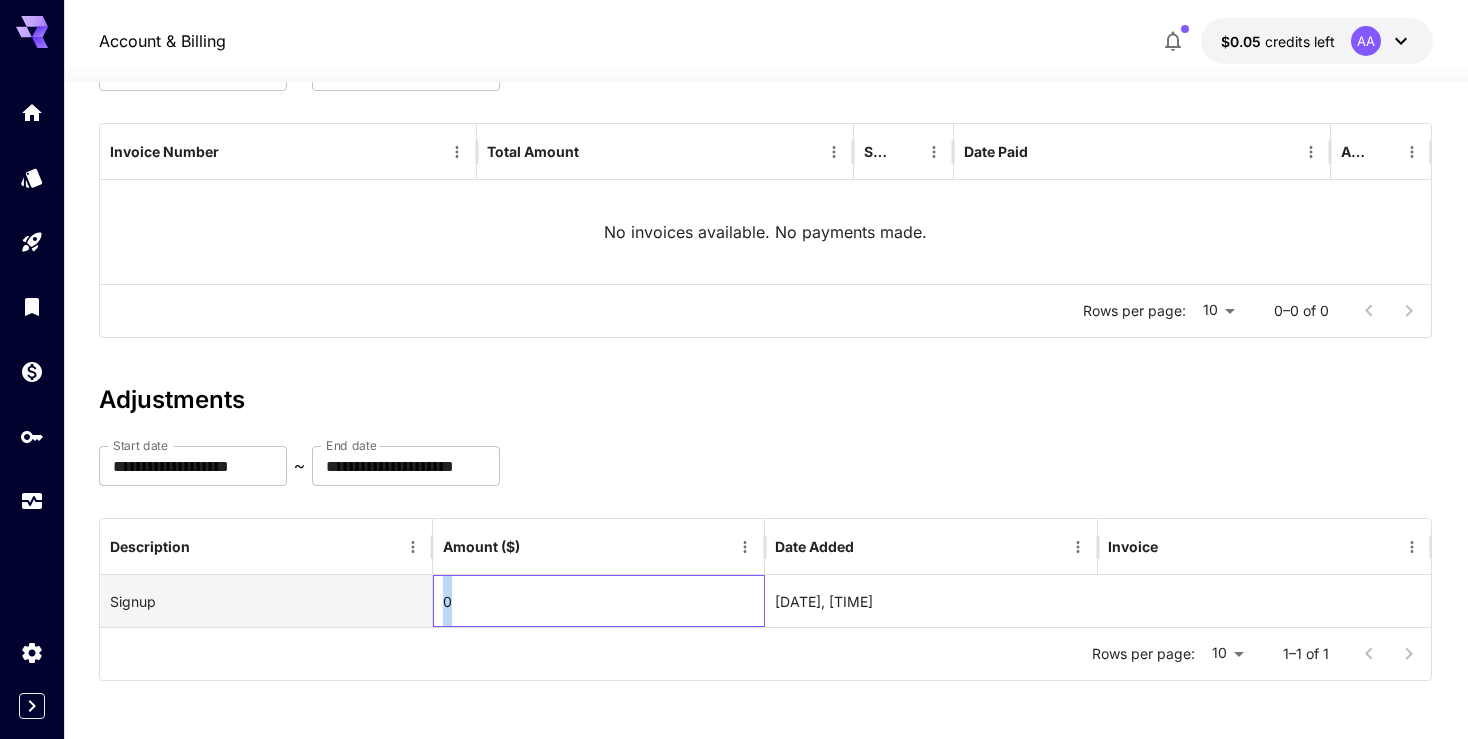 click on "0" at bounding box center (599, 601) 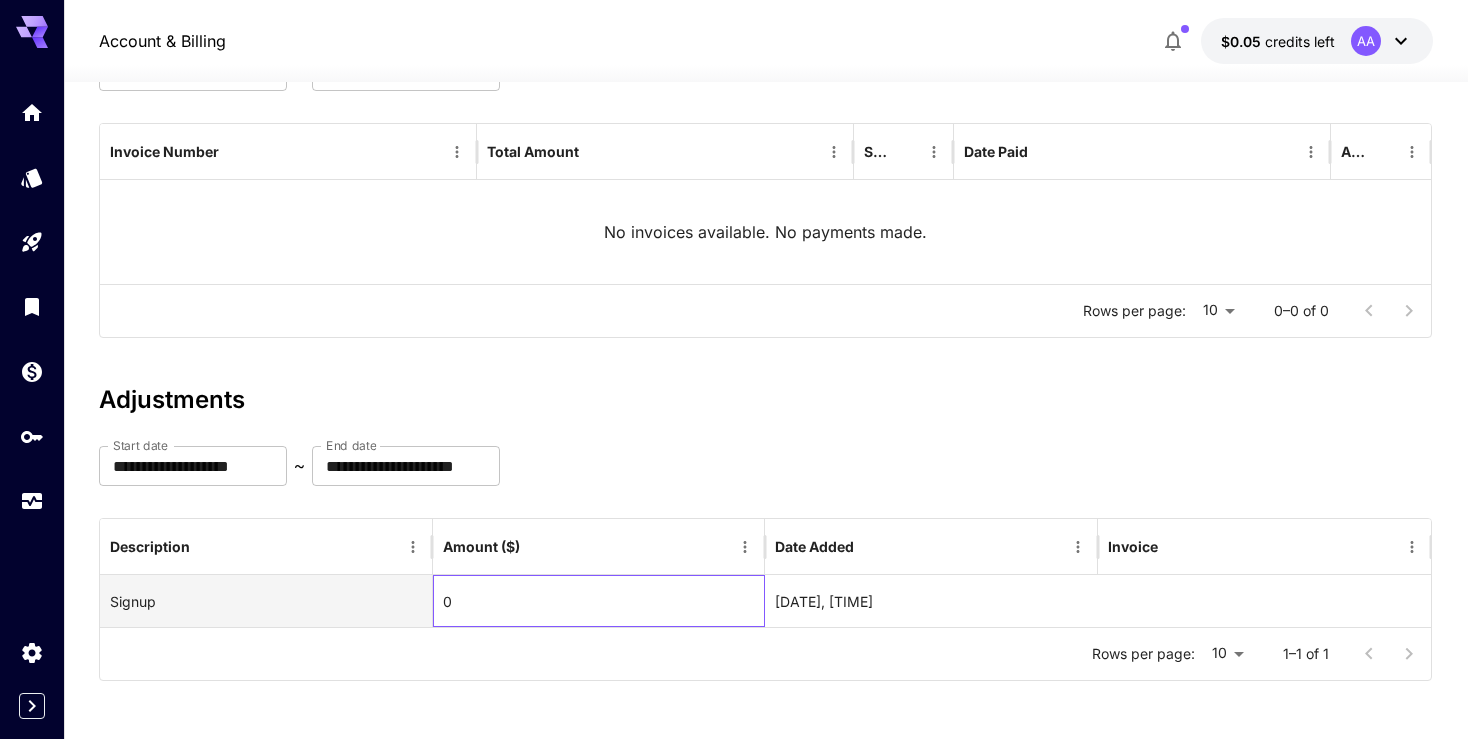 click on "0" at bounding box center [599, 601] 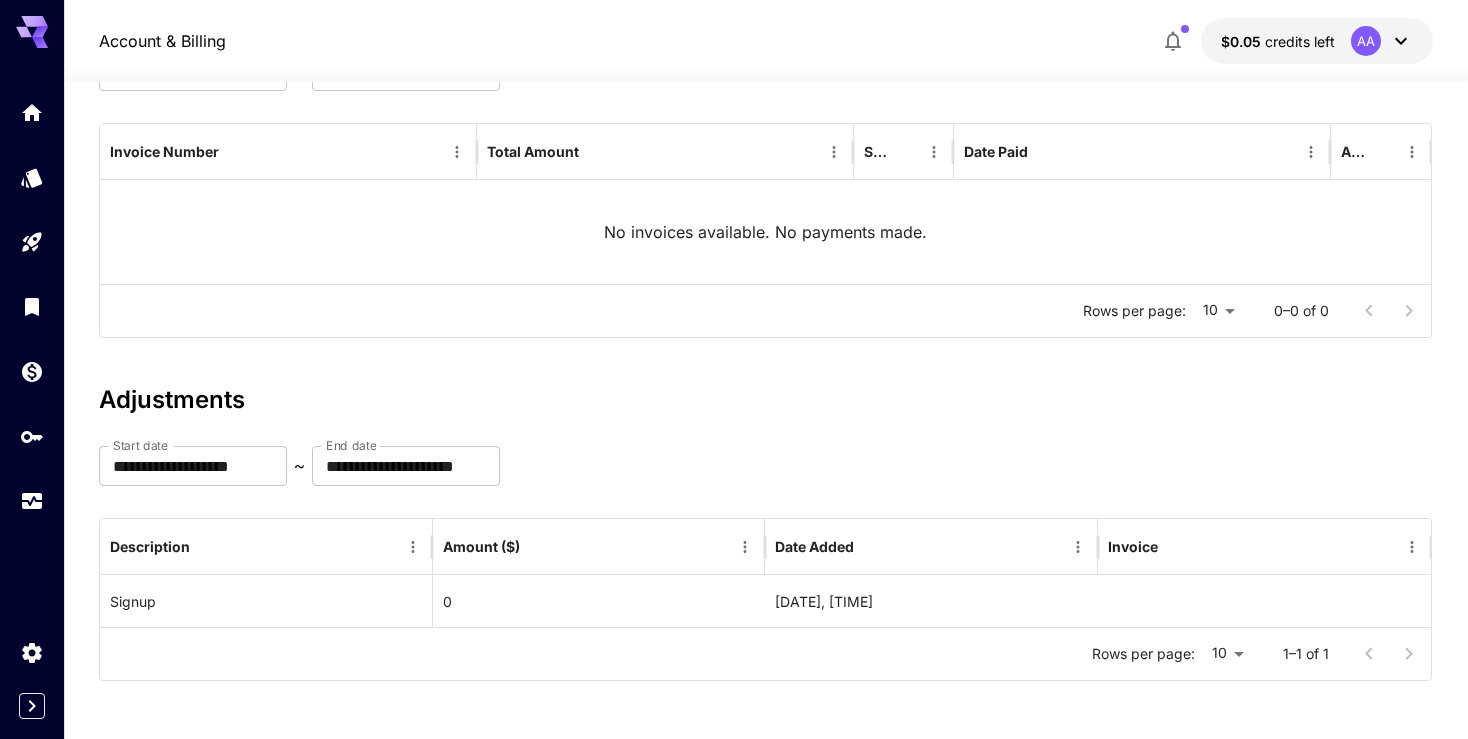 click on "Rows per page: 10 ** 1–1 of 1" at bounding box center (765, 654) 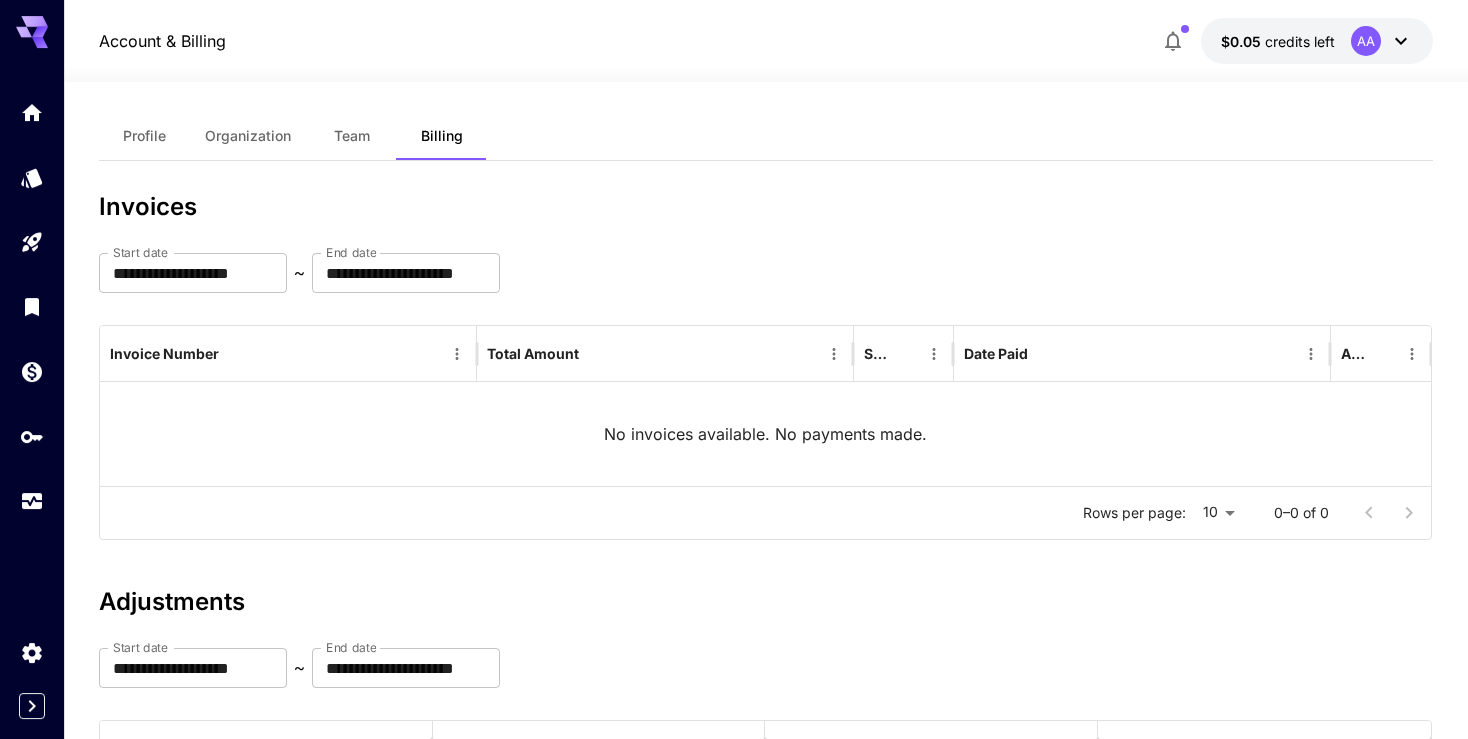 scroll, scrollTop: 0, scrollLeft: 0, axis: both 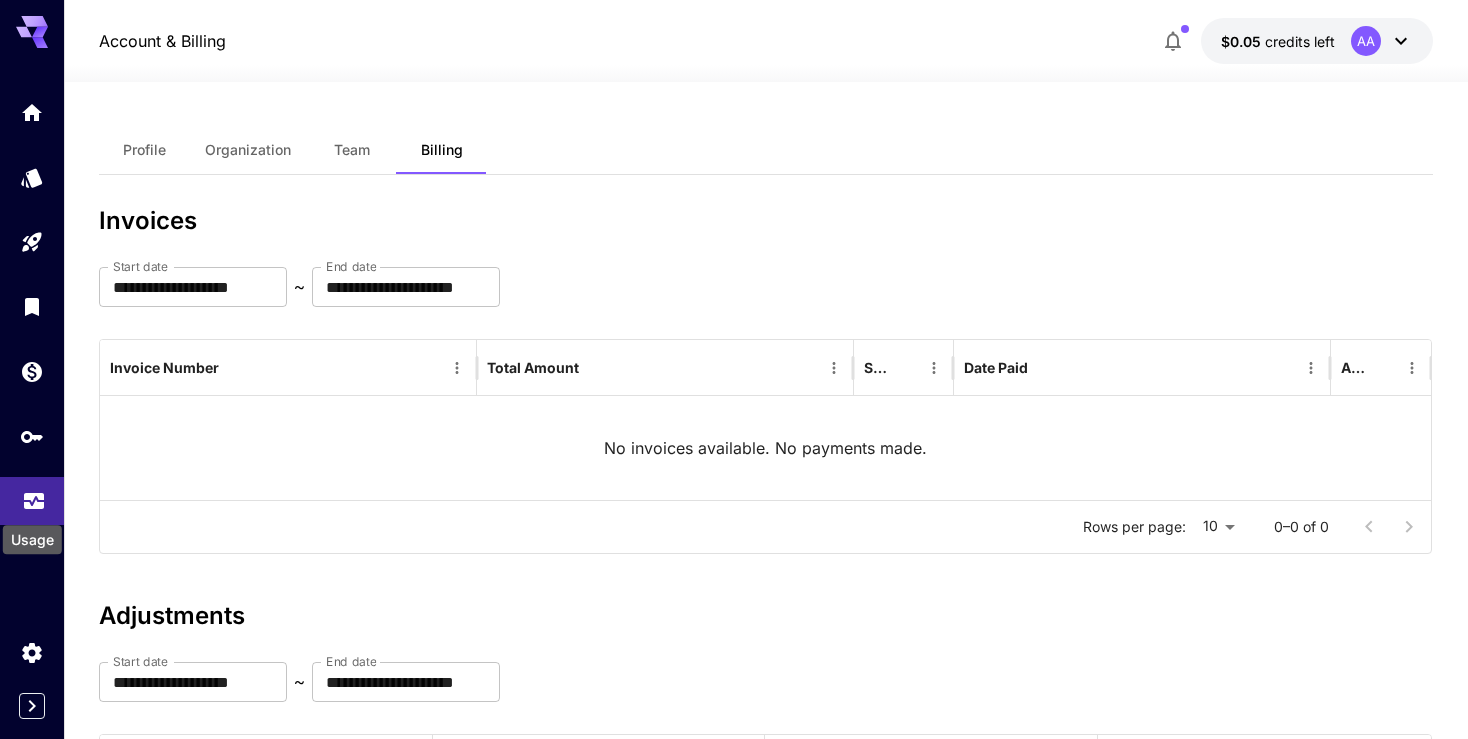 click 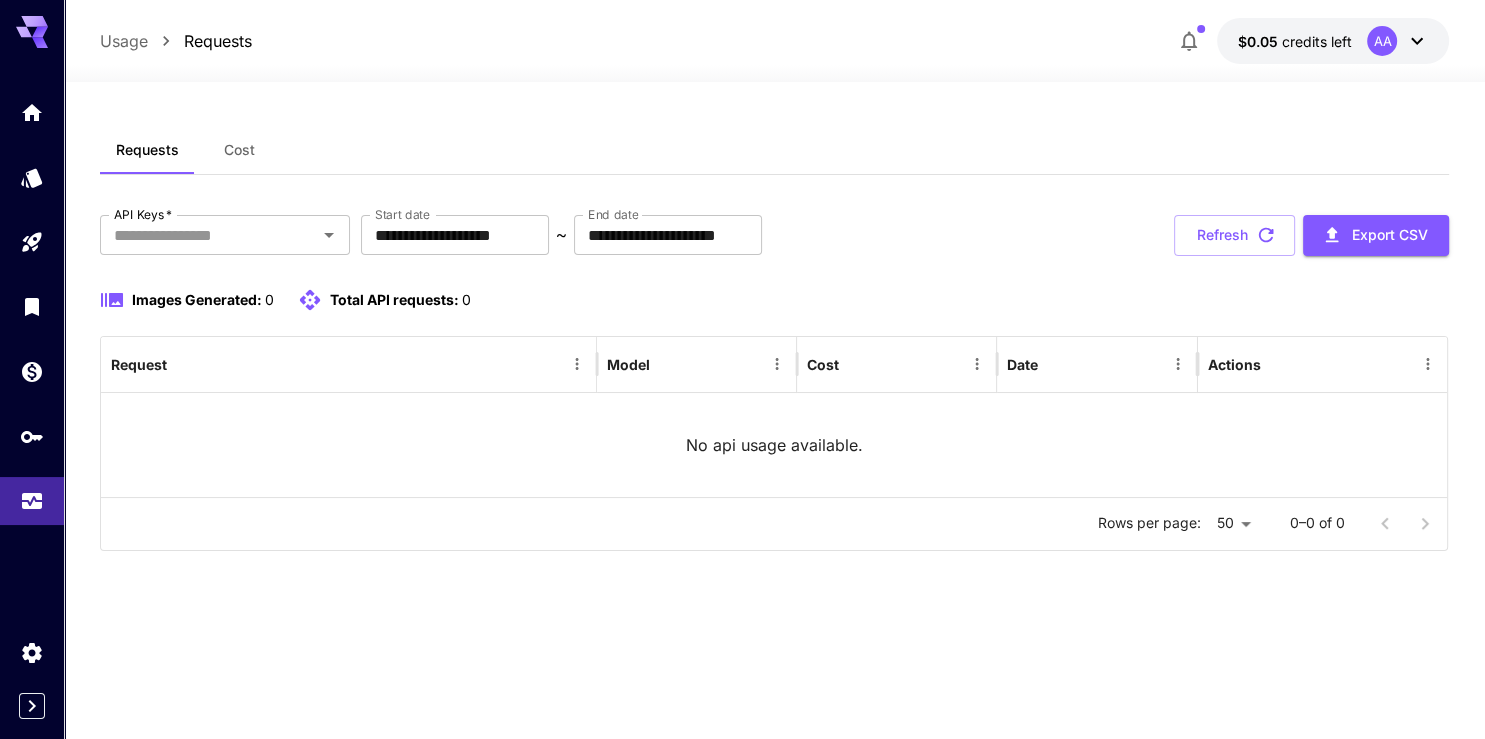 click on "No api usage available." at bounding box center (774, 445) 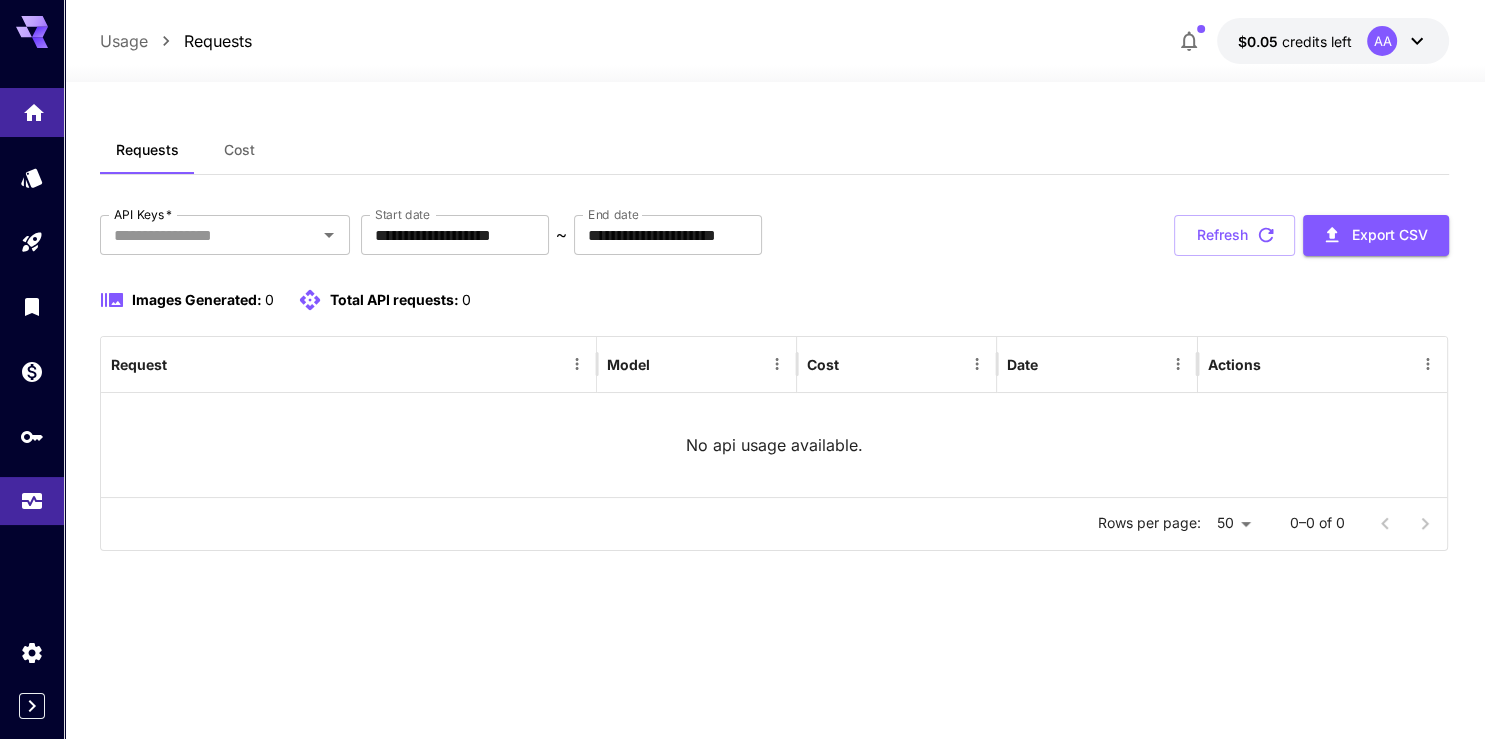 click 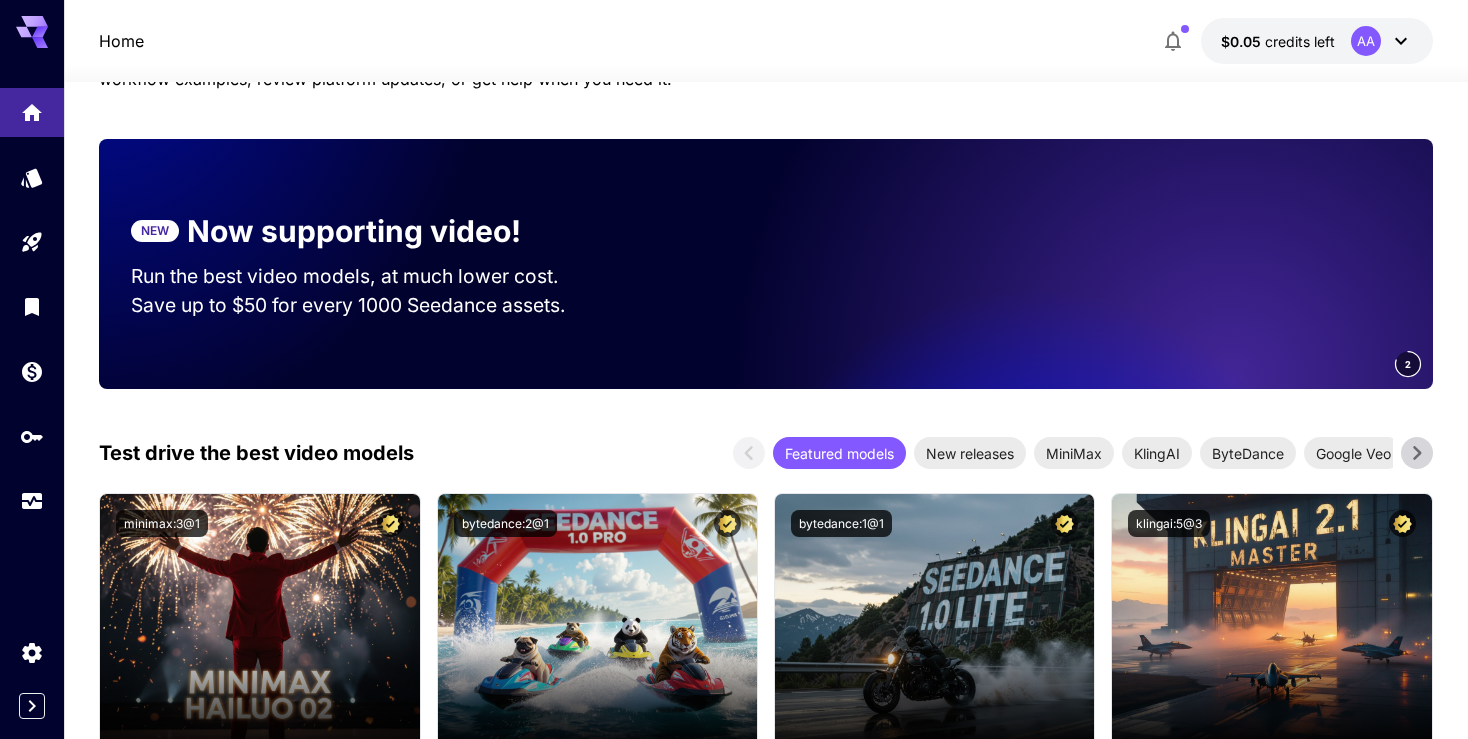 scroll, scrollTop: 0, scrollLeft: 0, axis: both 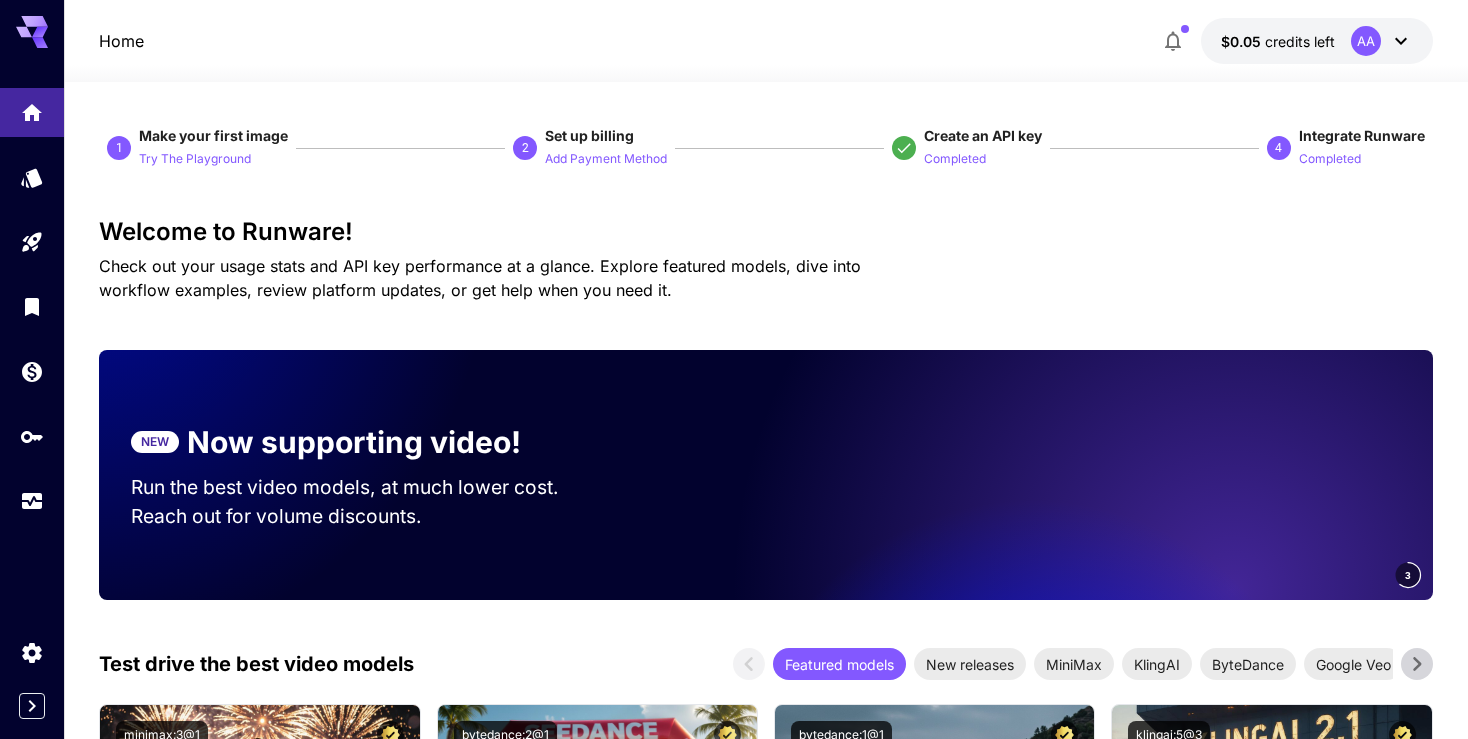 drag, startPoint x: 1366, startPoint y: 546, endPoint x: 669, endPoint y: 549, distance: 697.0065 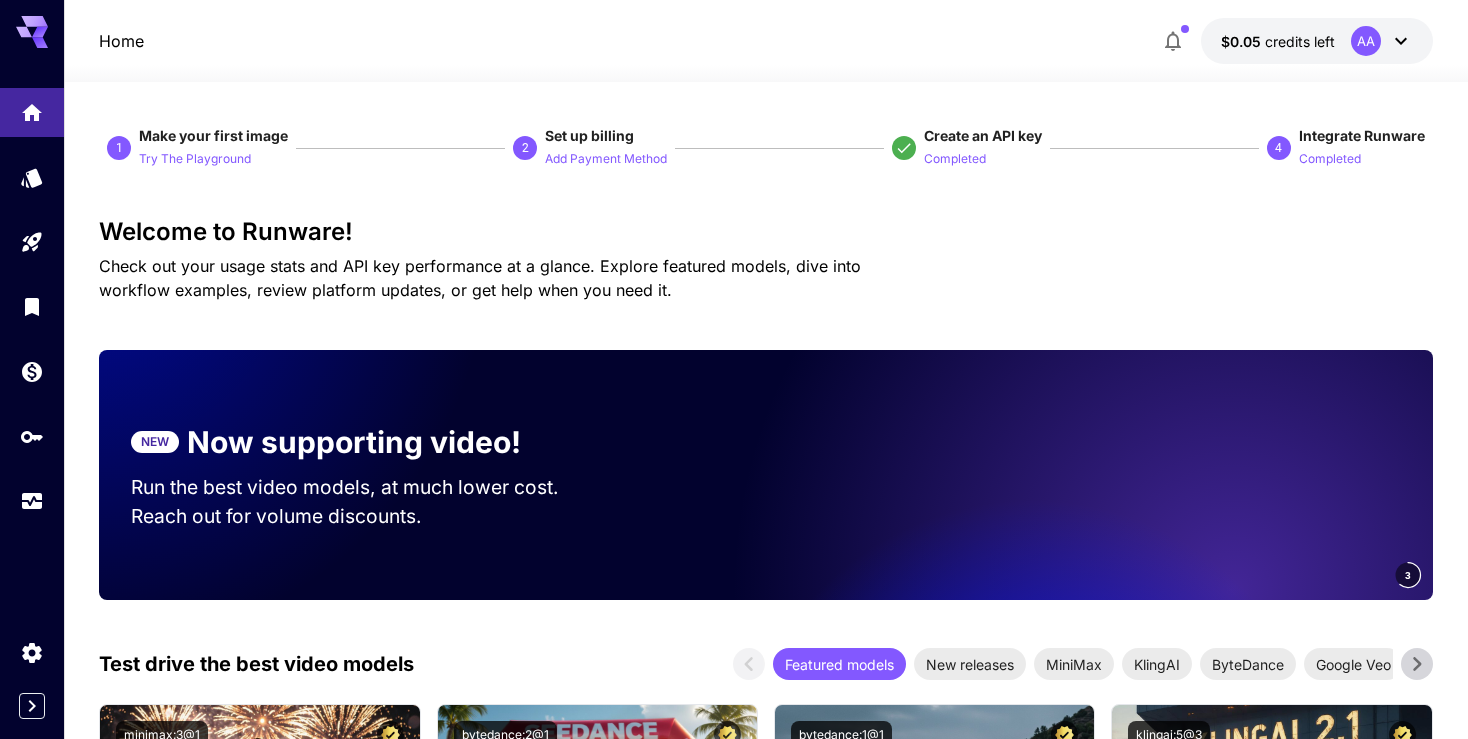 click on "NEW Now supporting video! Run the best video models, at much lower cost. Reach out for volume discounts. 3" at bounding box center (766, 475) 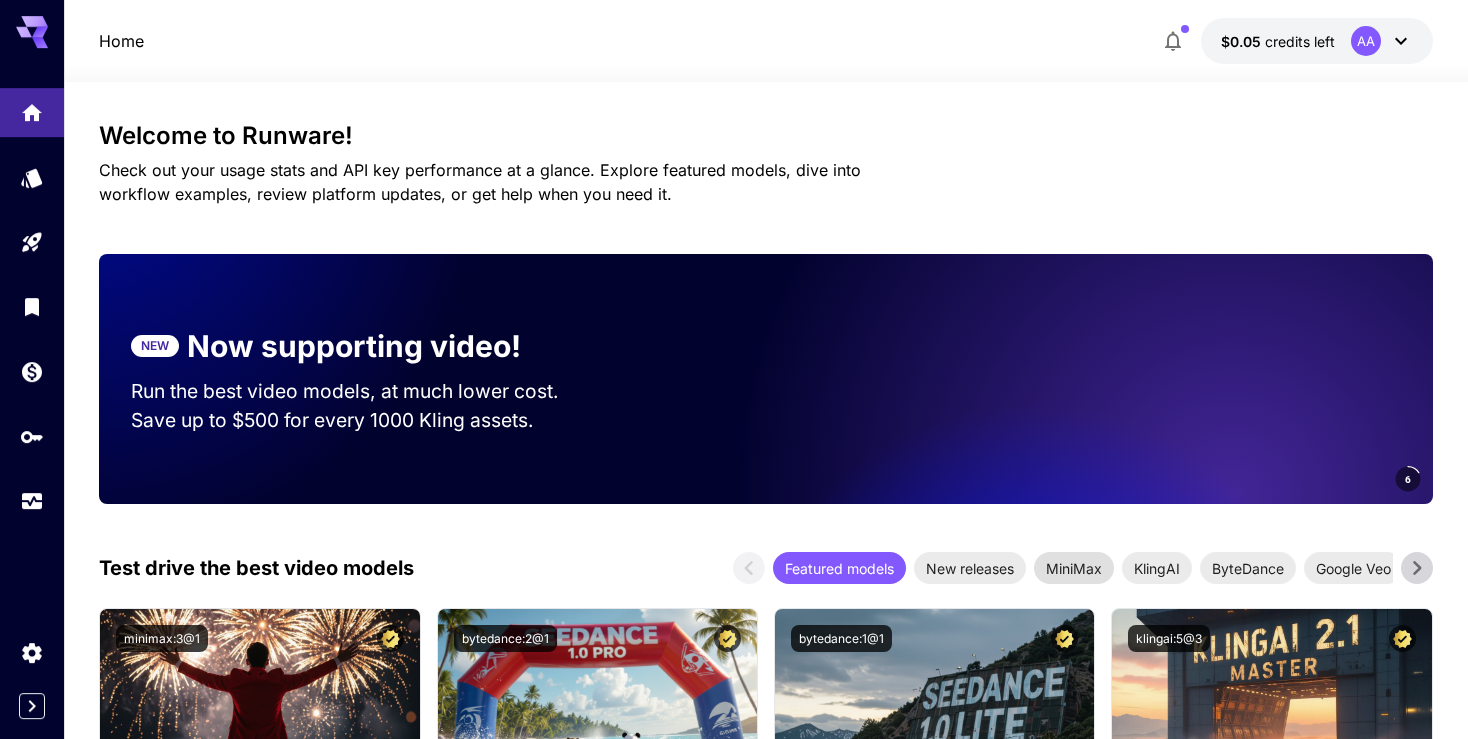 scroll, scrollTop: 105, scrollLeft: 0, axis: vertical 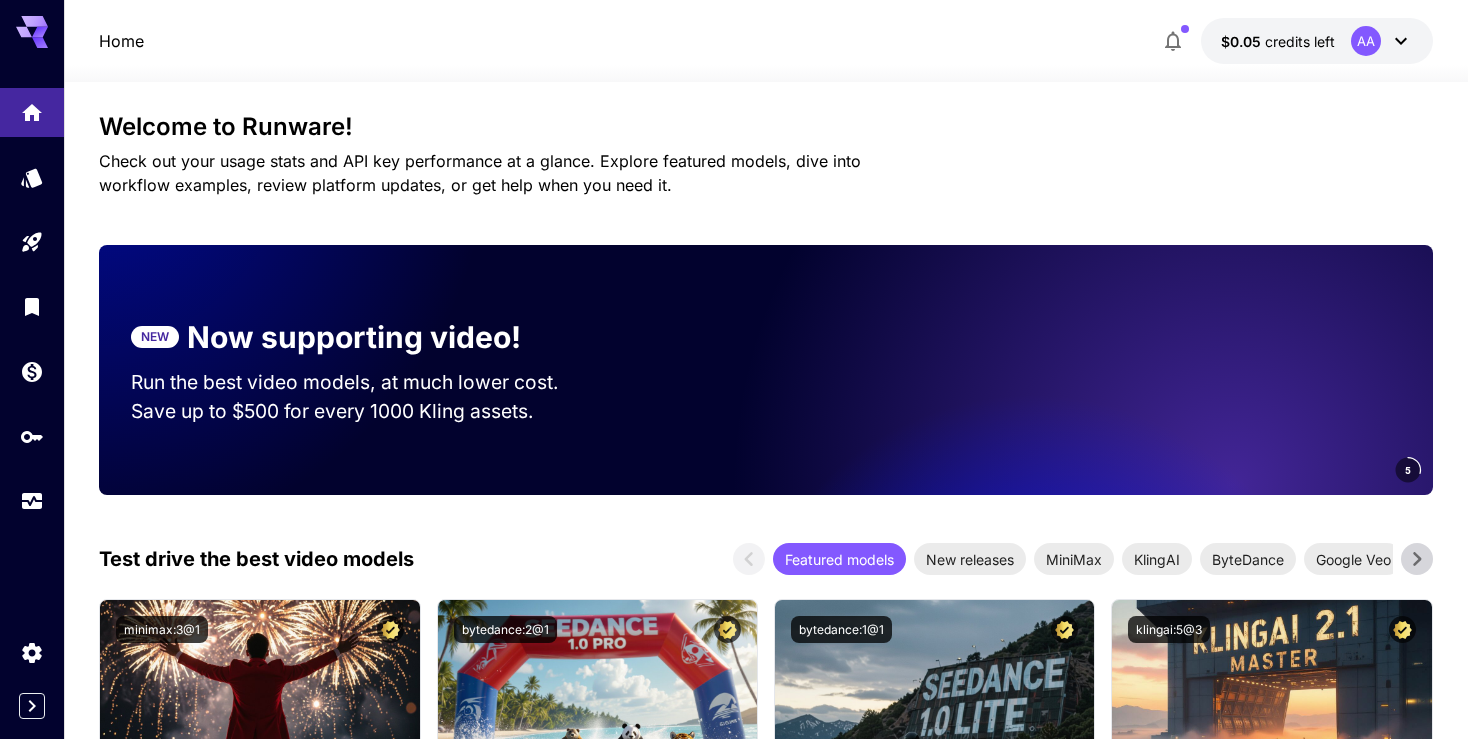click 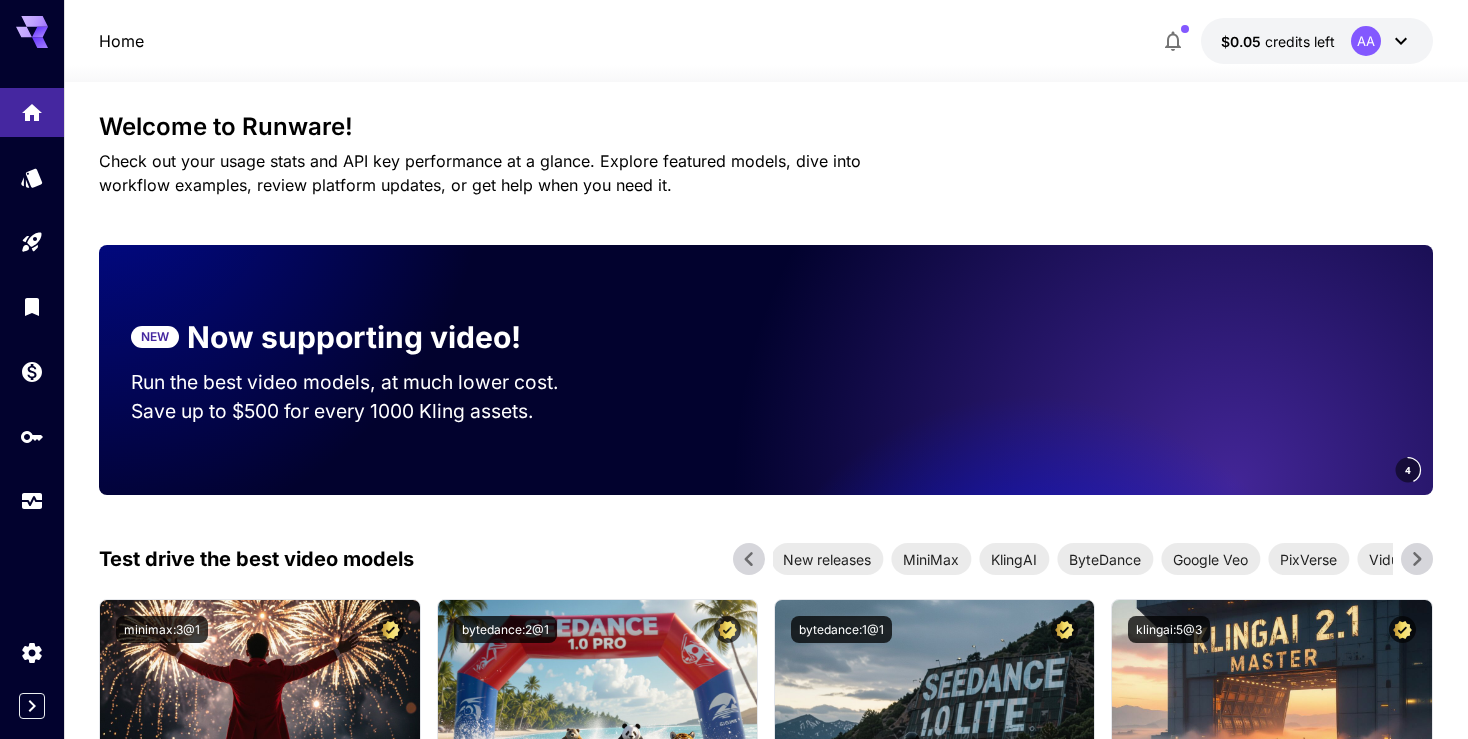 click 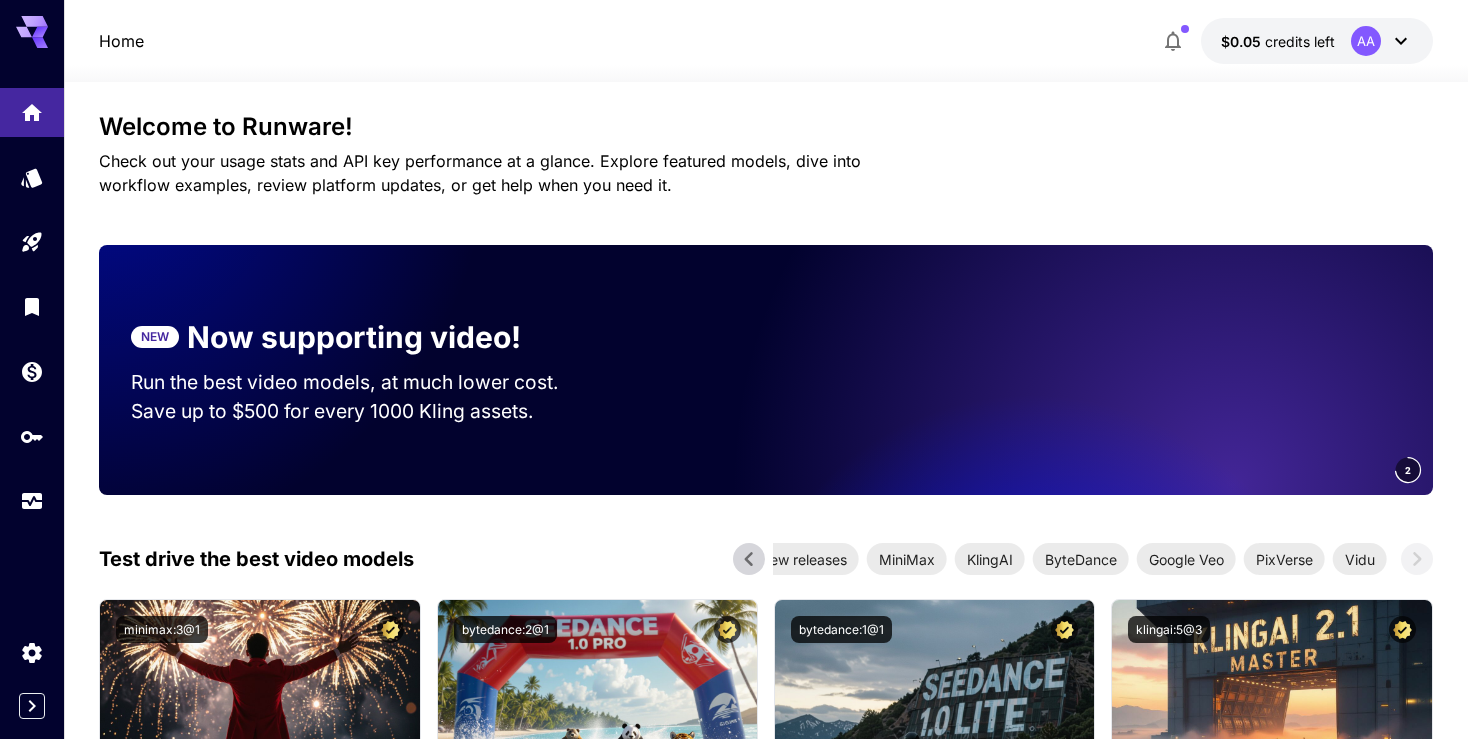 click 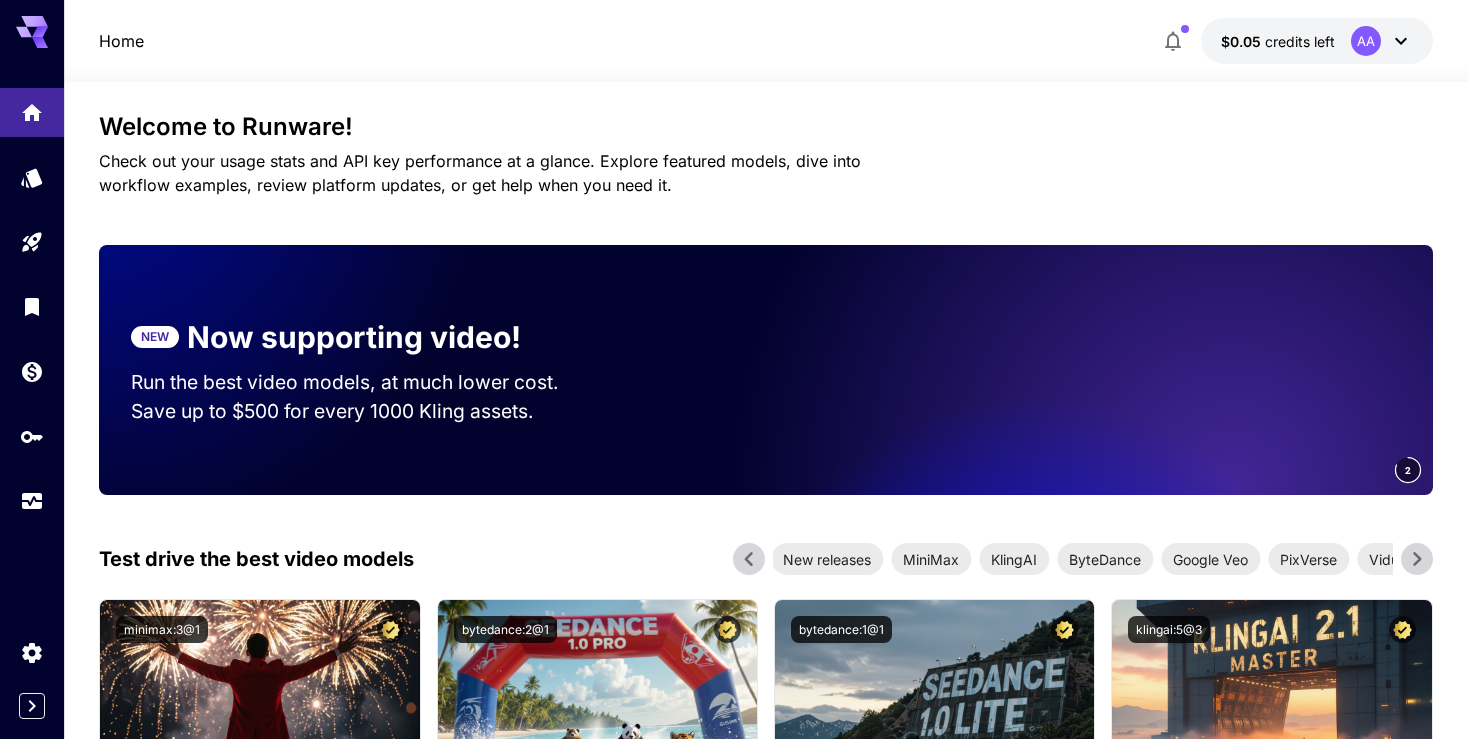 click 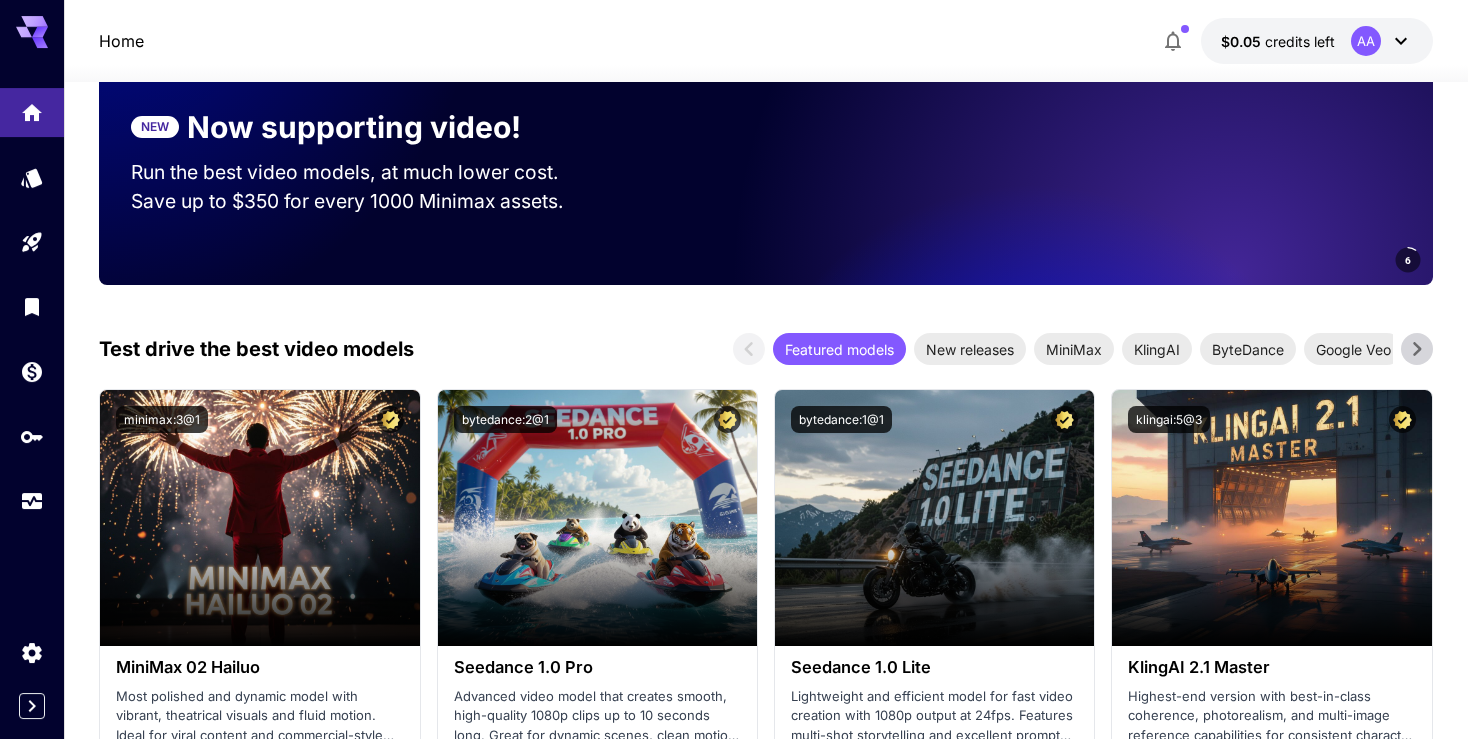 scroll, scrollTop: 316, scrollLeft: 0, axis: vertical 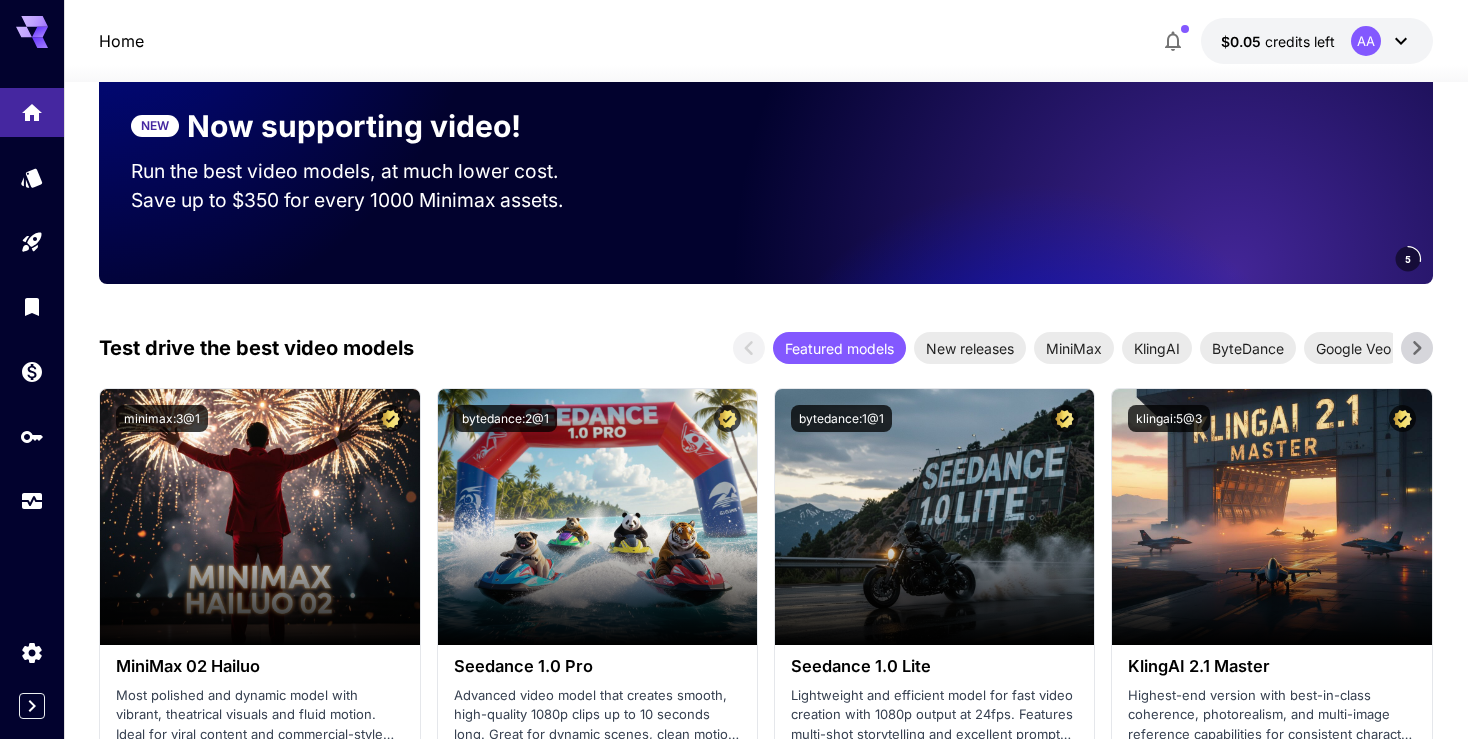 click 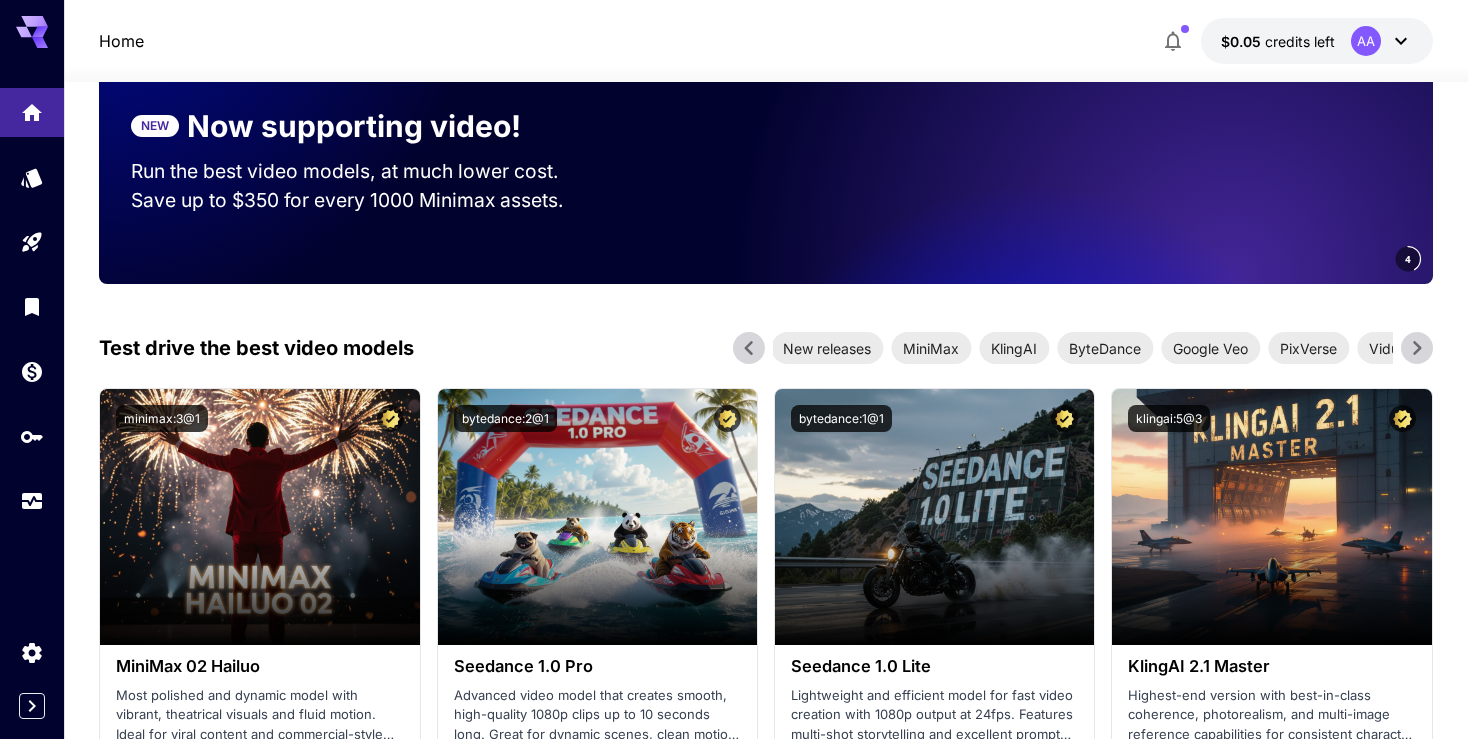 click 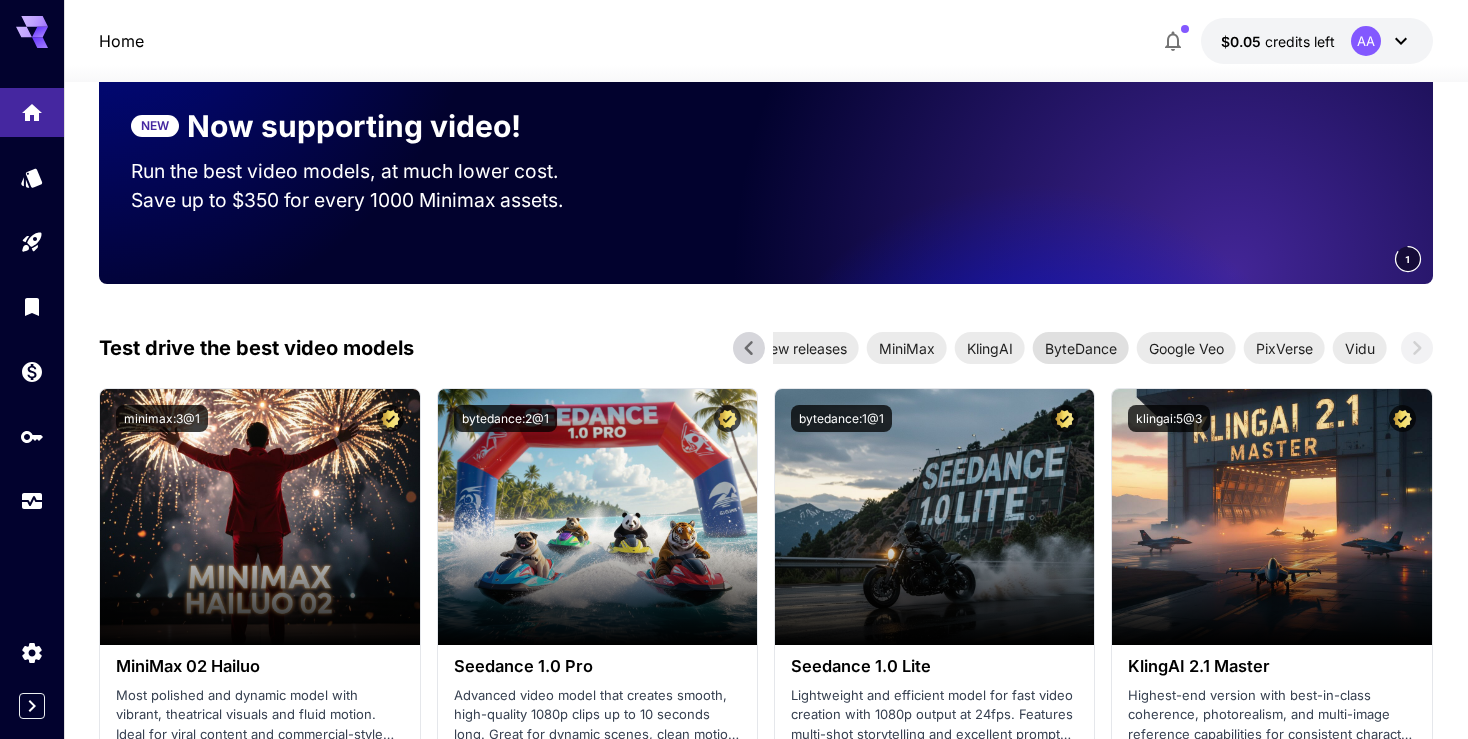 click on "ByteDance" at bounding box center (1081, 348) 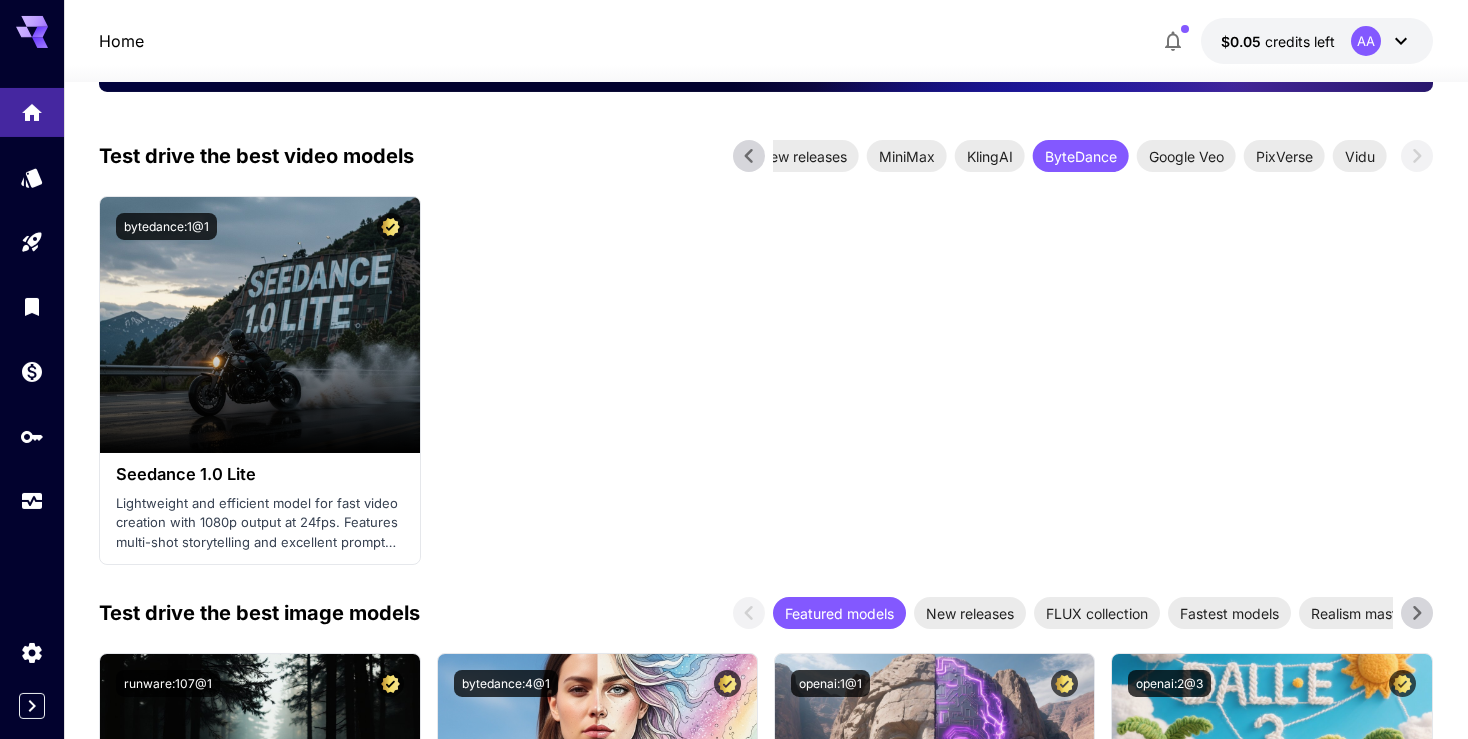 scroll, scrollTop: 528, scrollLeft: 0, axis: vertical 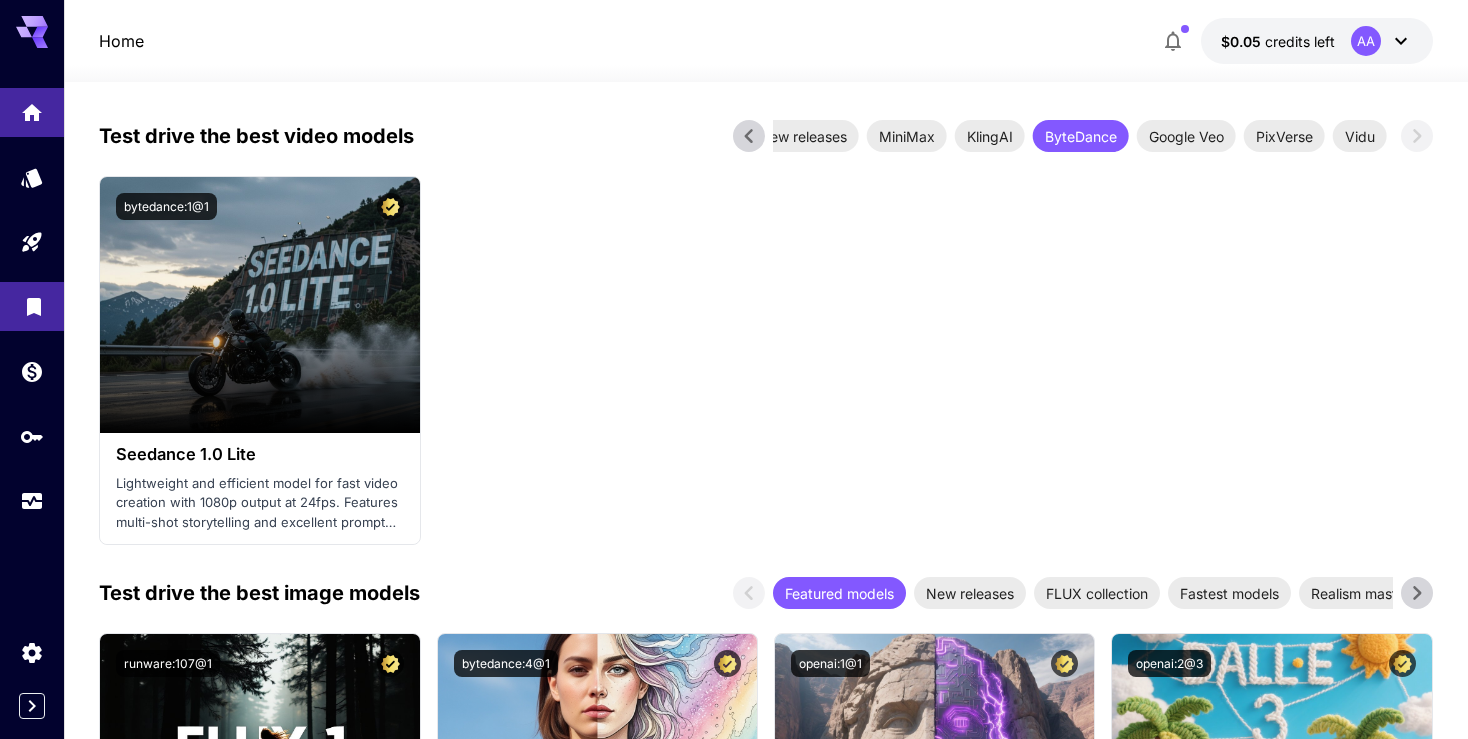 click 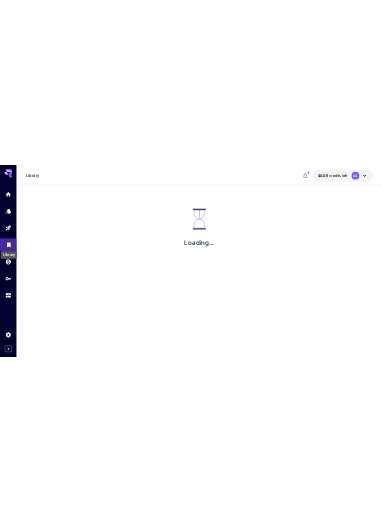 scroll, scrollTop: 0, scrollLeft: 0, axis: both 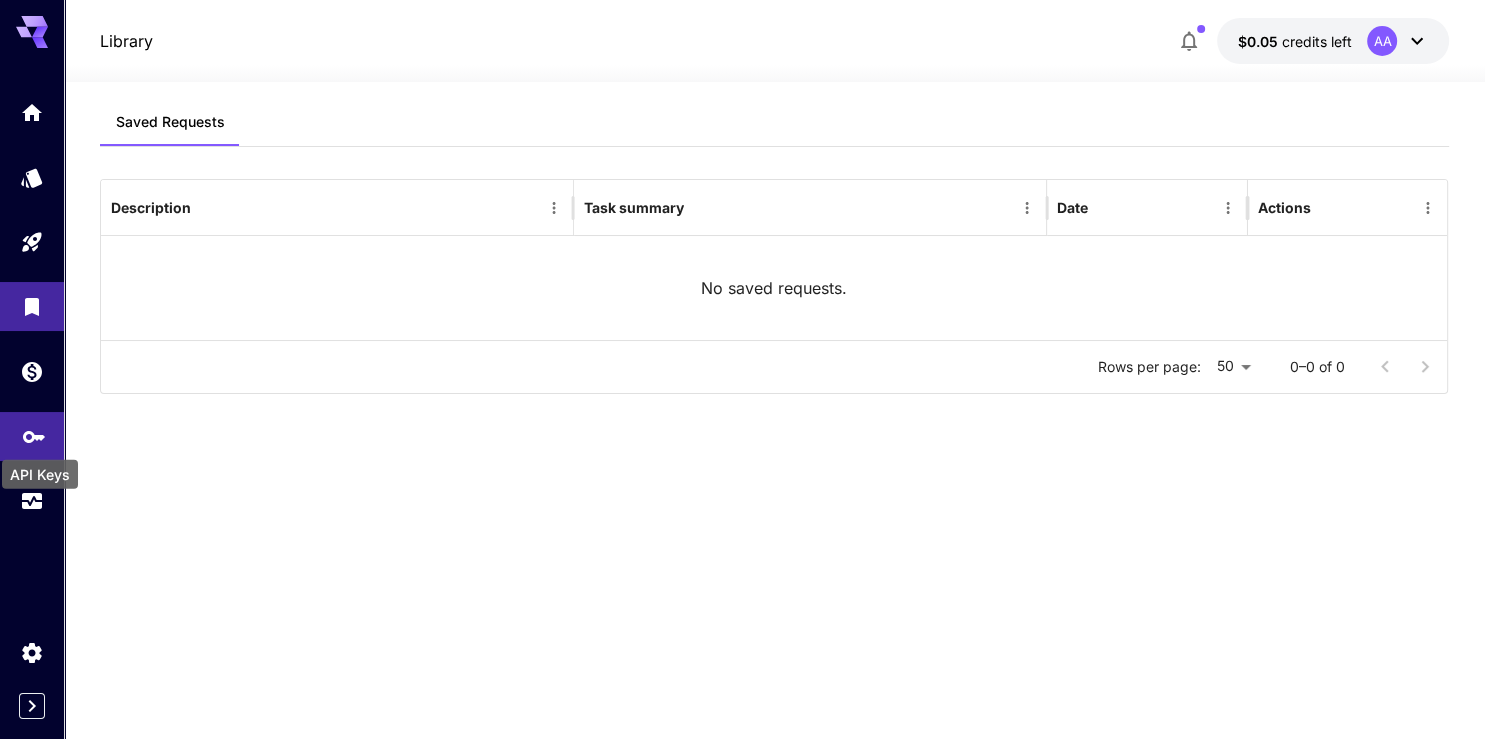 click 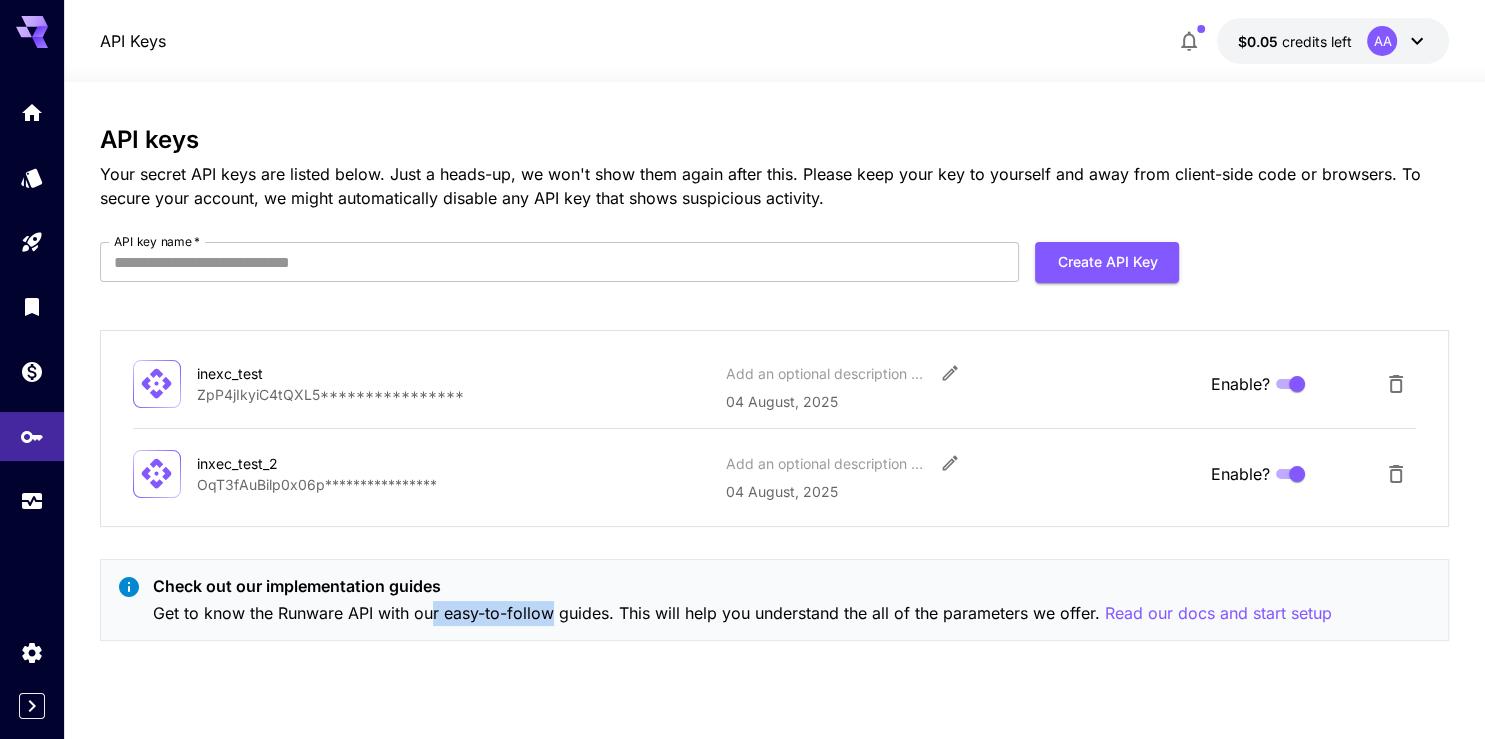 drag, startPoint x: 549, startPoint y: 612, endPoint x: 435, endPoint y: 618, distance: 114.15778 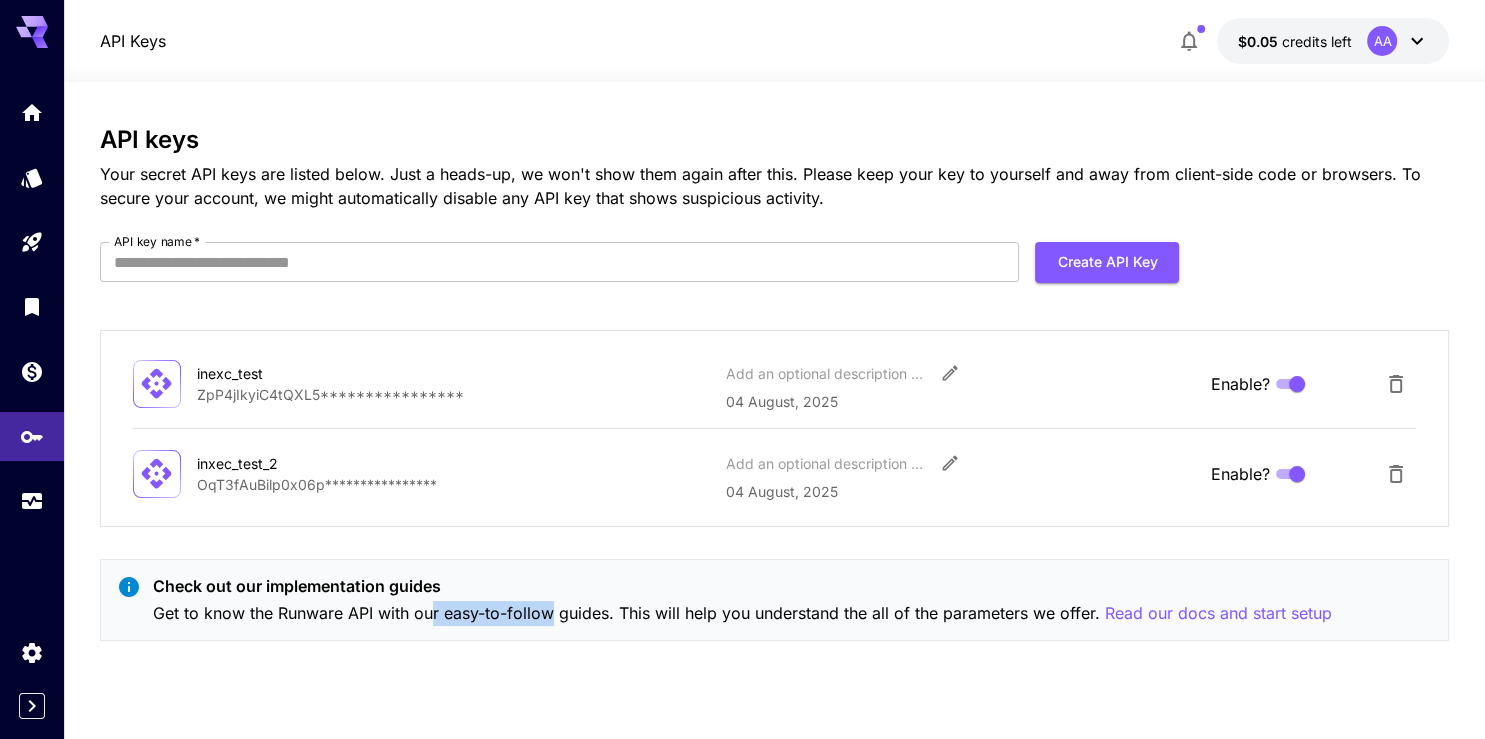 click on "Get to know the Runware API with our easy-to-follow guides. This will help you understand the all of the parameters we offer.   Read our docs and start setup" at bounding box center [742, 613] 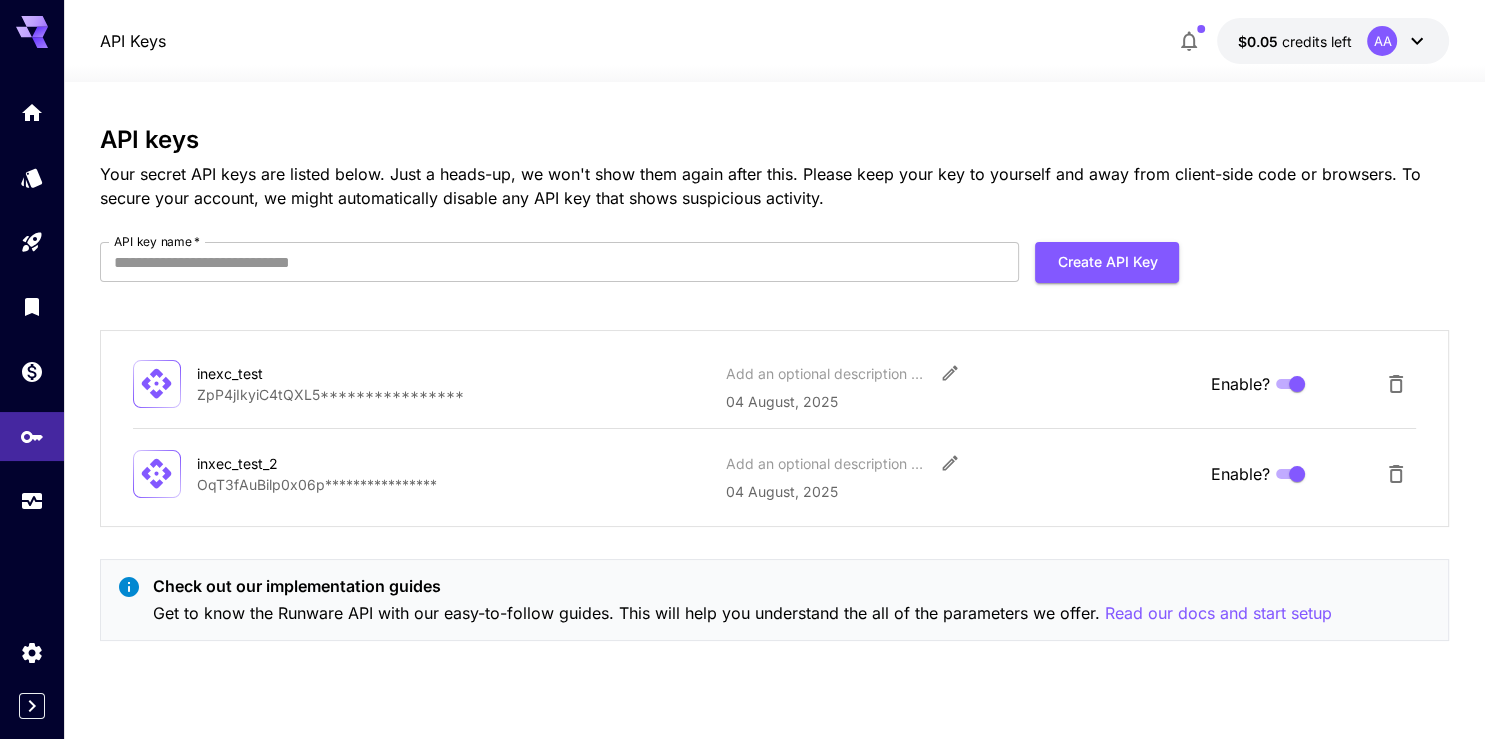 click on "**********" at bounding box center [775, 410] 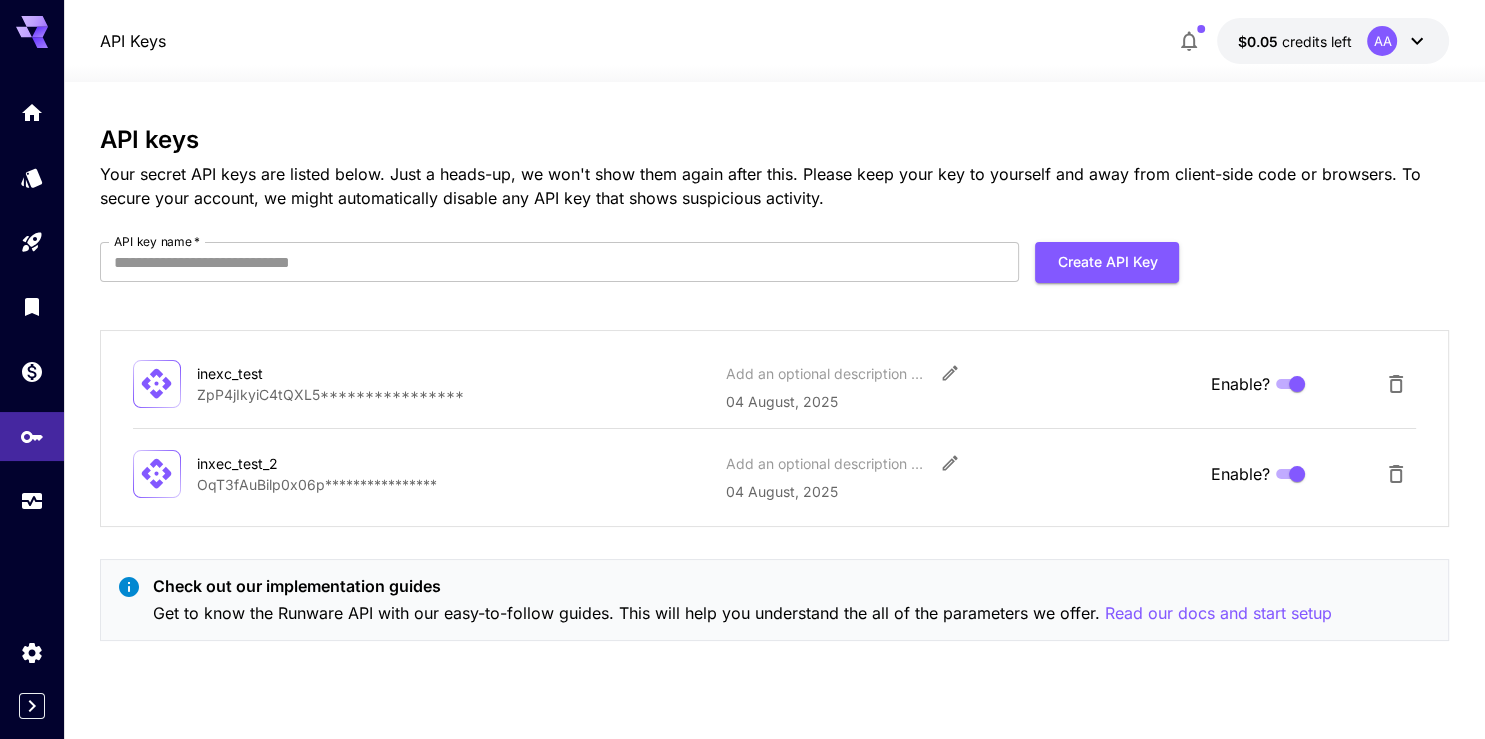 click on "**********" at bounding box center [775, 410] 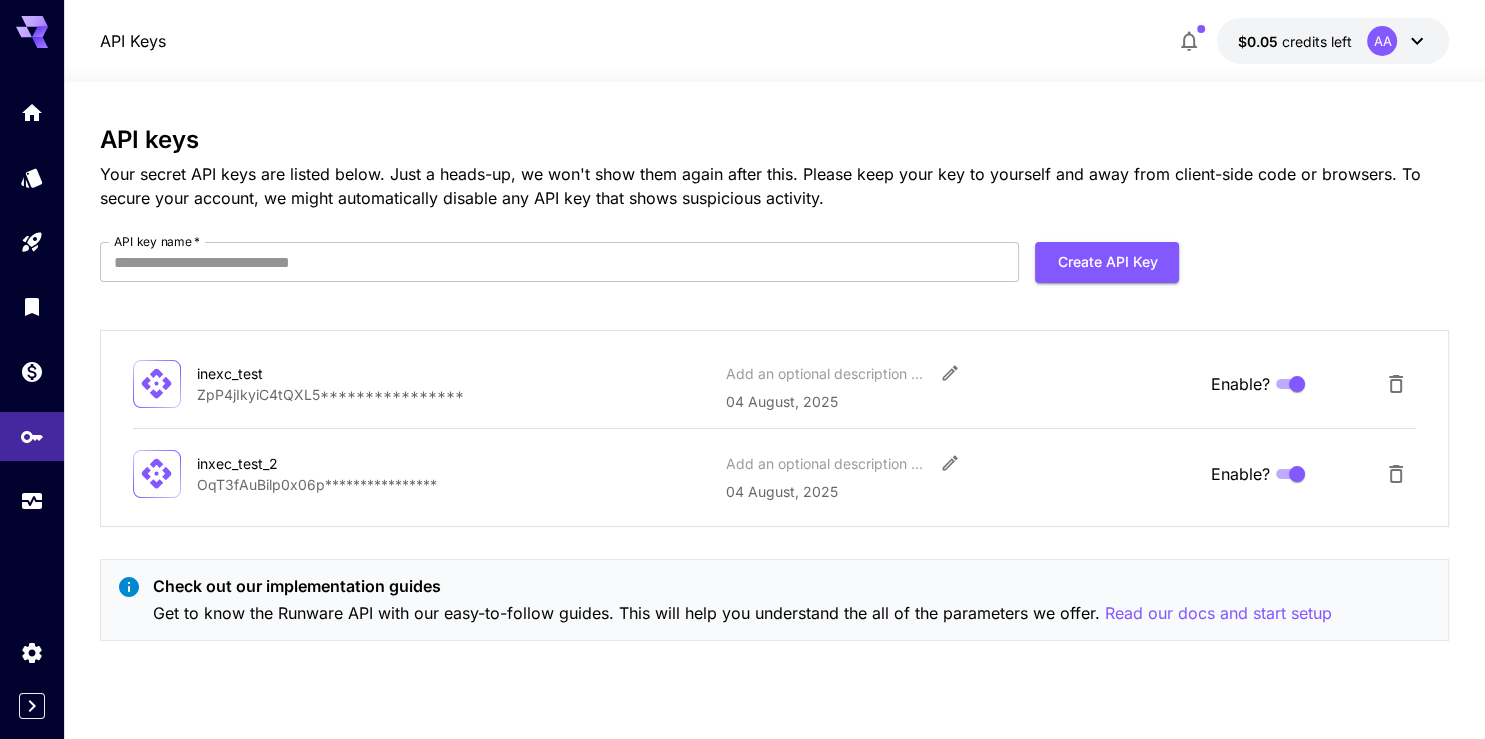 click on "AA" at bounding box center (1398, 41) 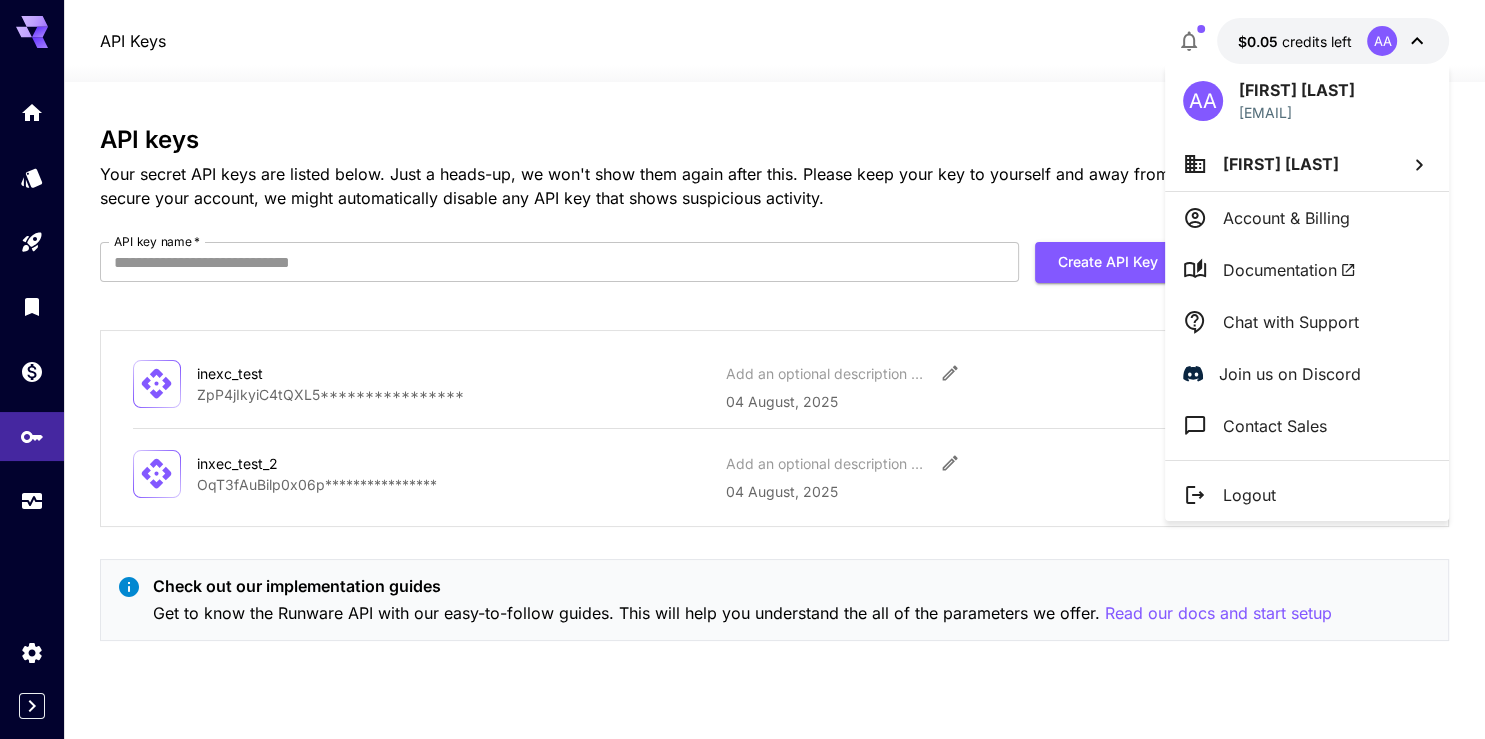click on "Account & Billing" at bounding box center (1286, 218) 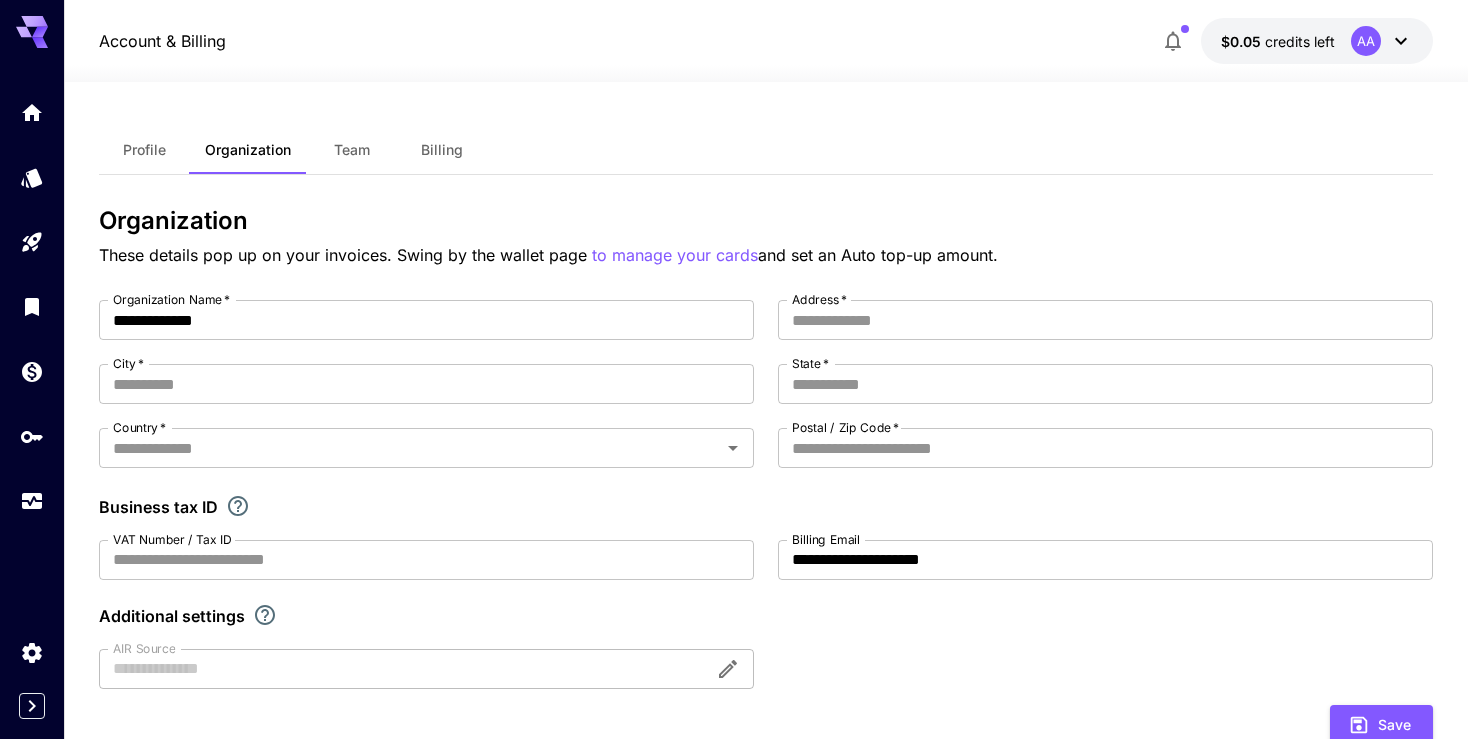 click on "**********" at bounding box center [766, 652] 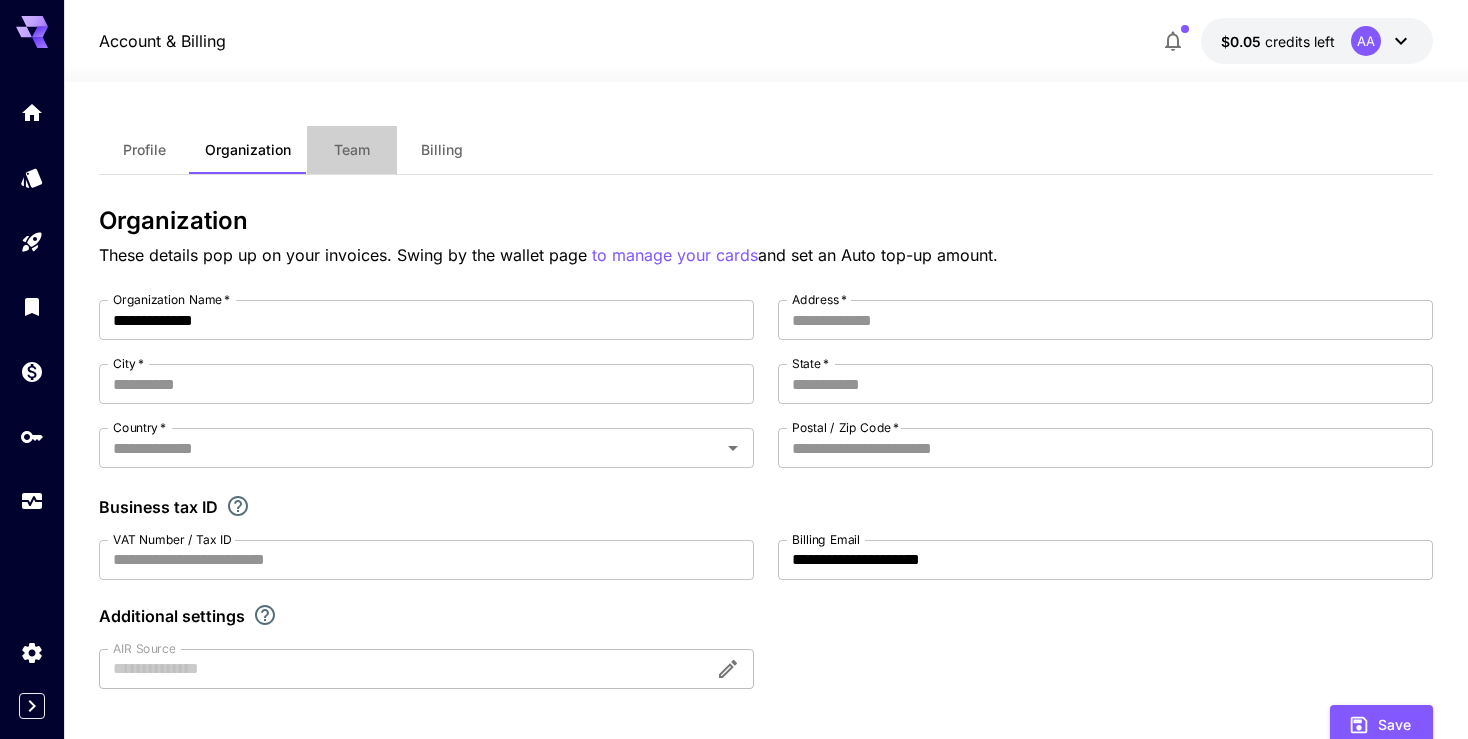 click on "Team" at bounding box center (352, 150) 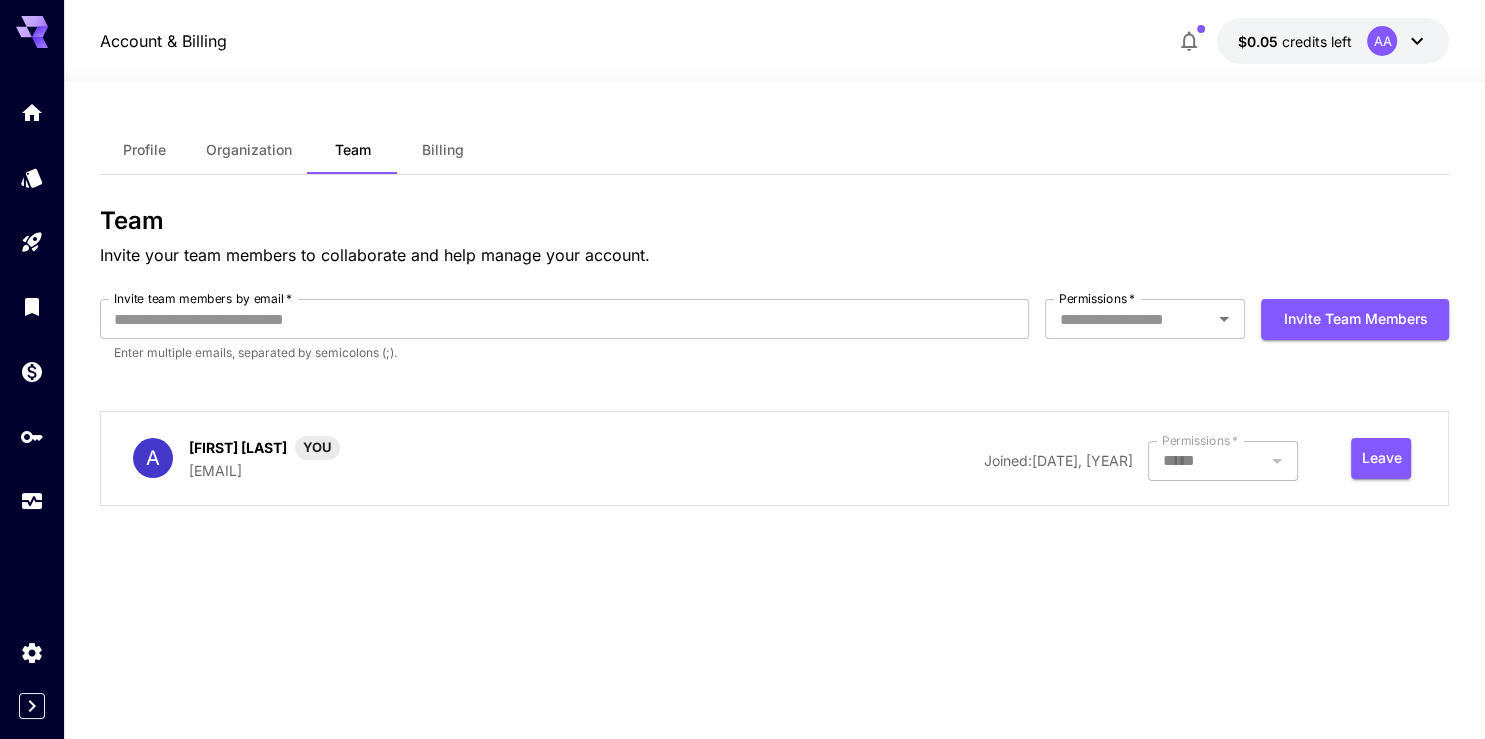 click on "Billing" at bounding box center (443, 150) 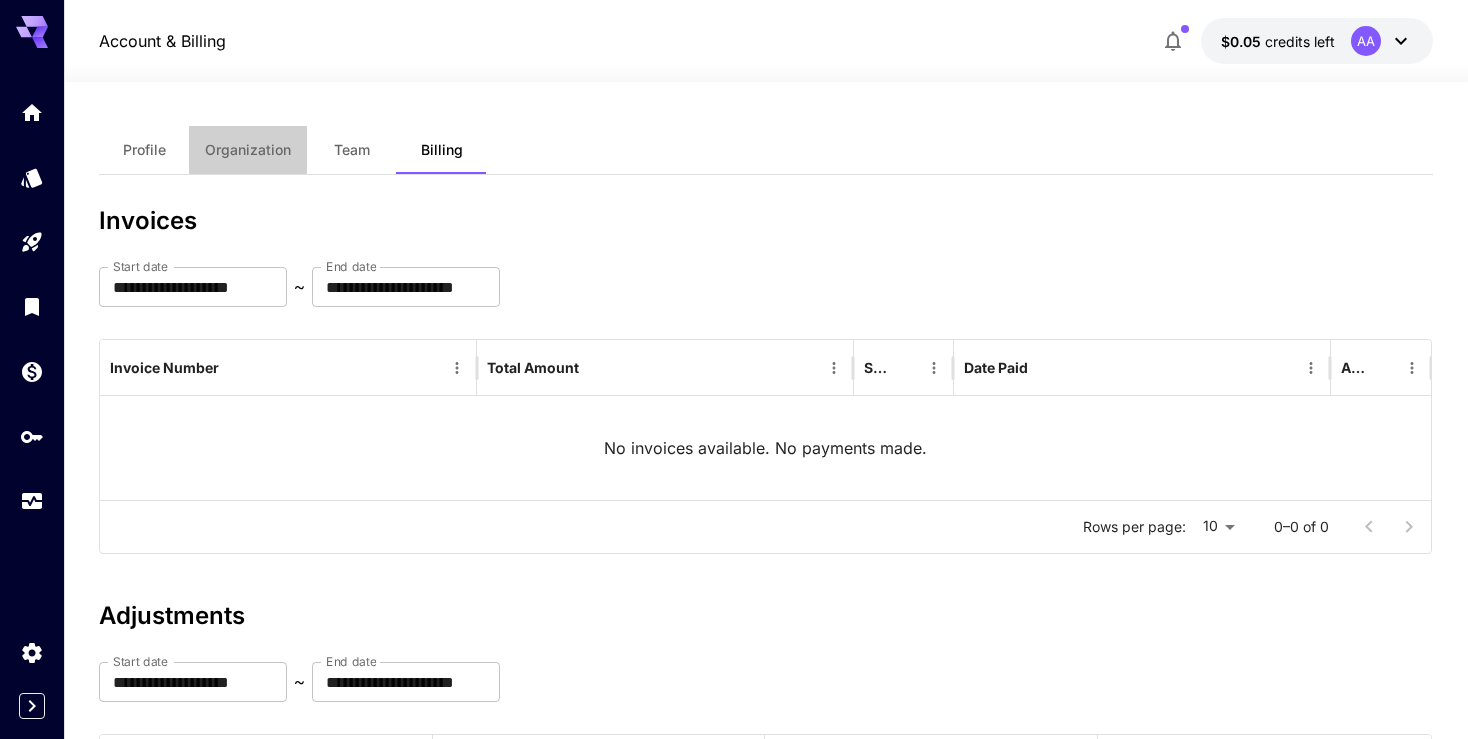 click on "Organization" at bounding box center [248, 150] 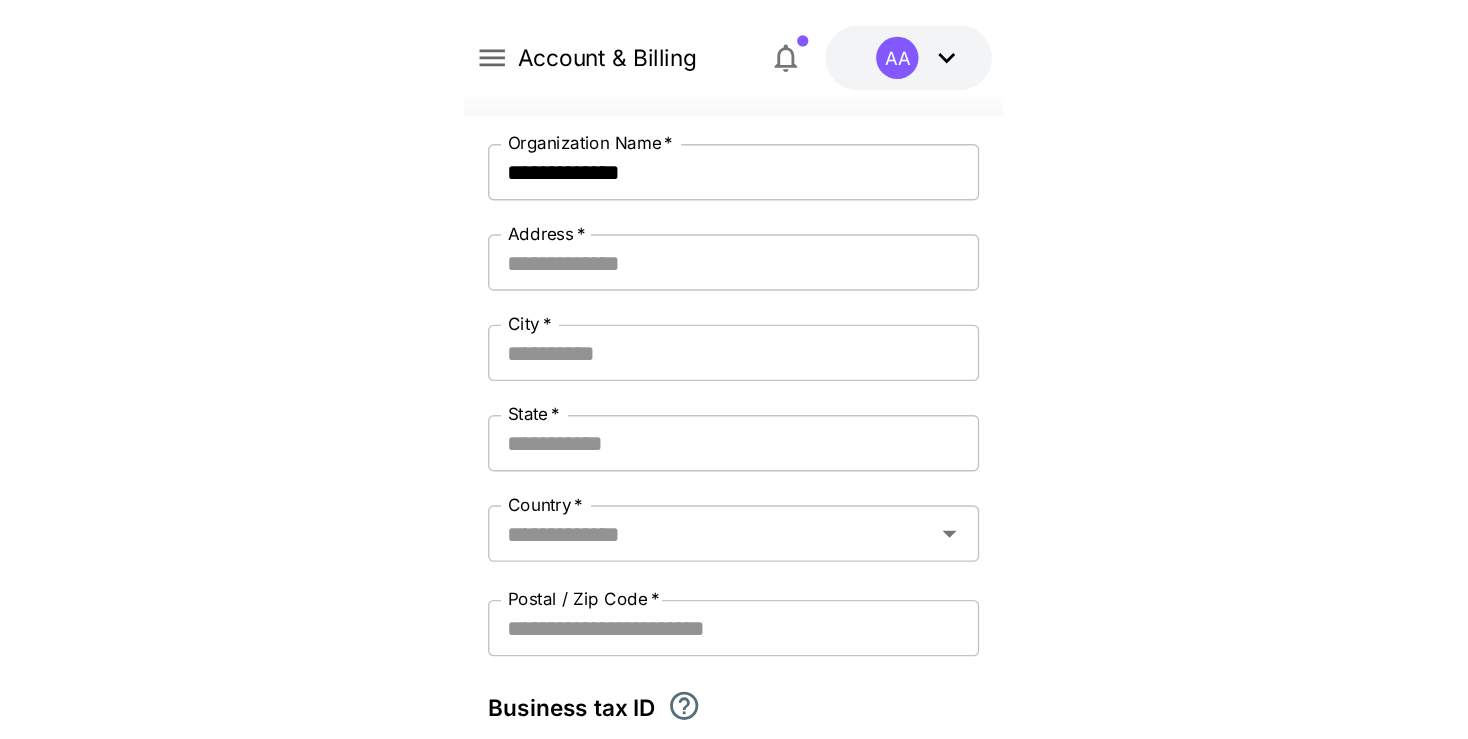 scroll, scrollTop: 0, scrollLeft: 0, axis: both 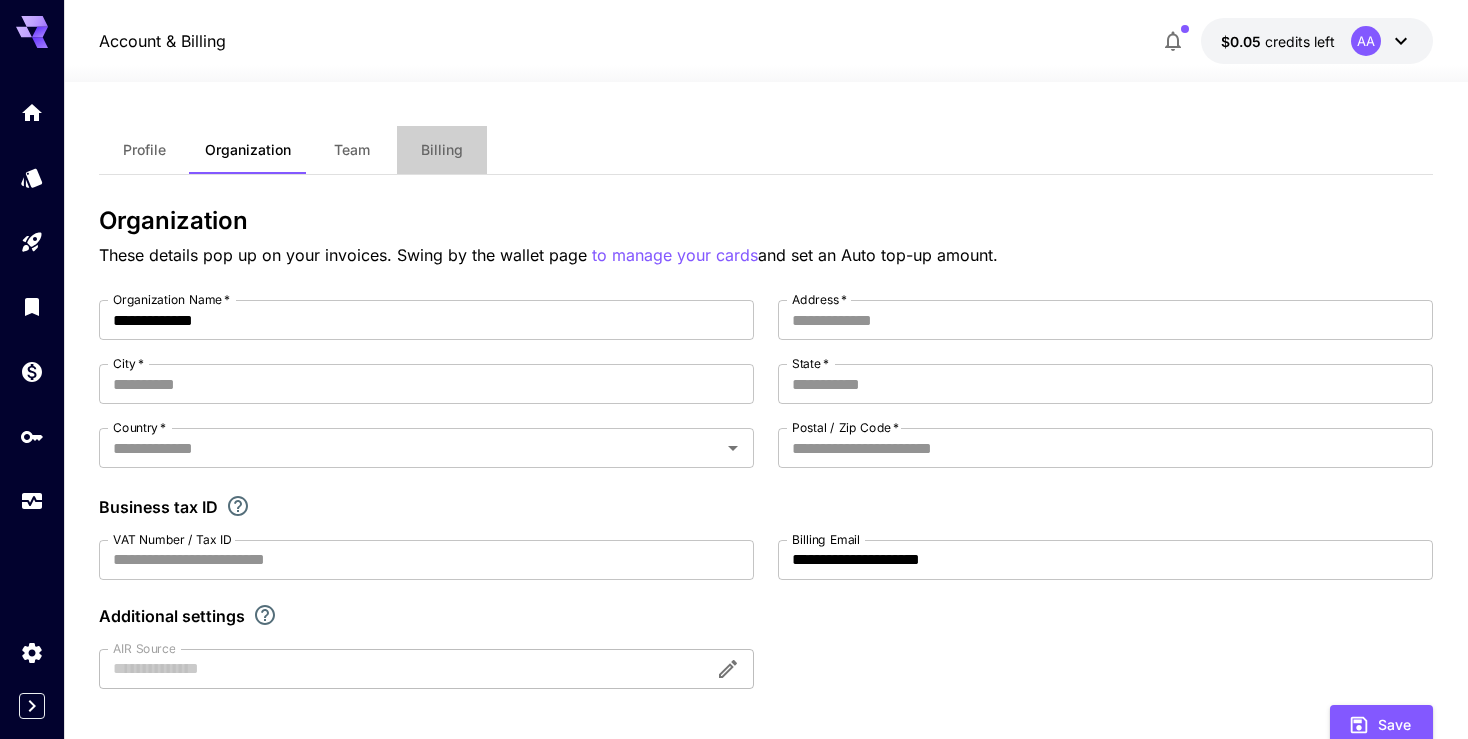 click on "Billing" at bounding box center [442, 150] 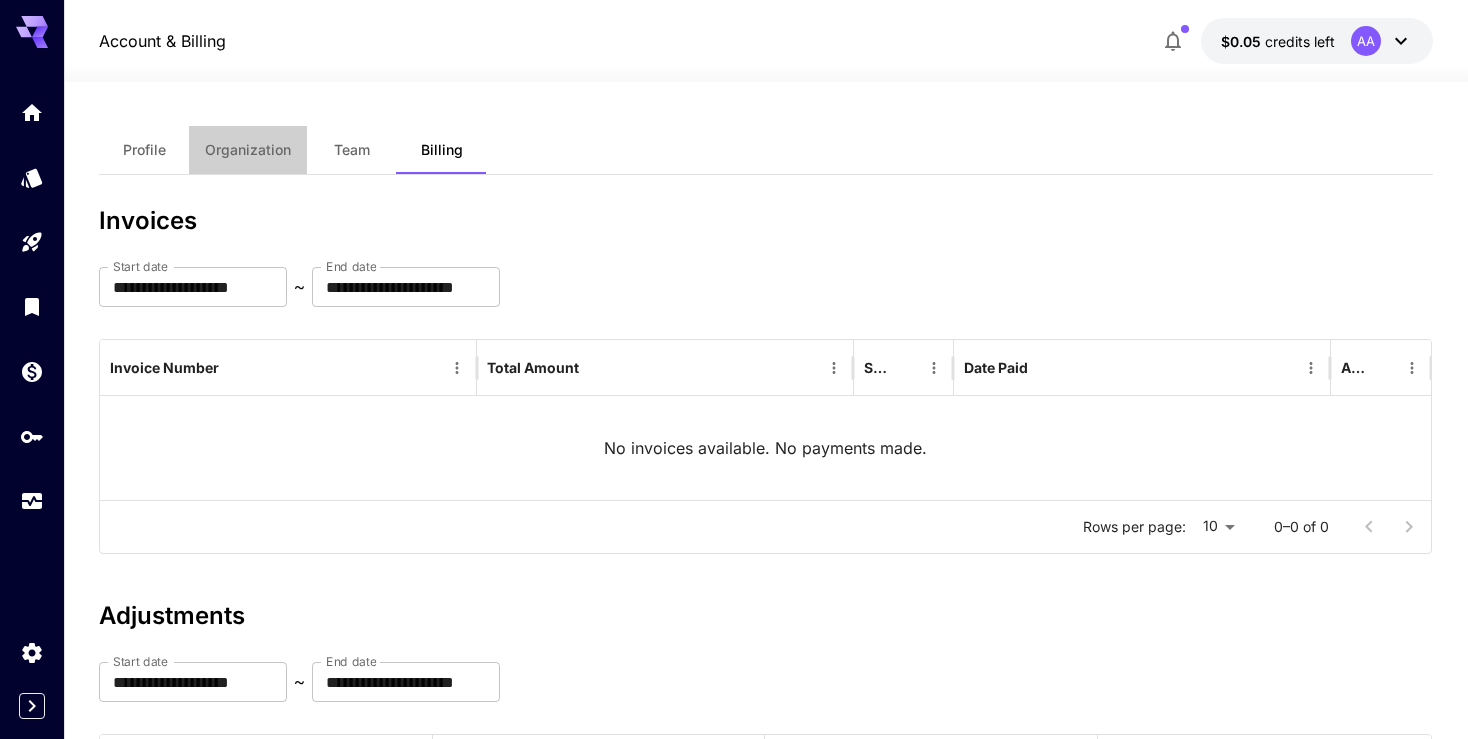 click on "Organization" at bounding box center [248, 150] 